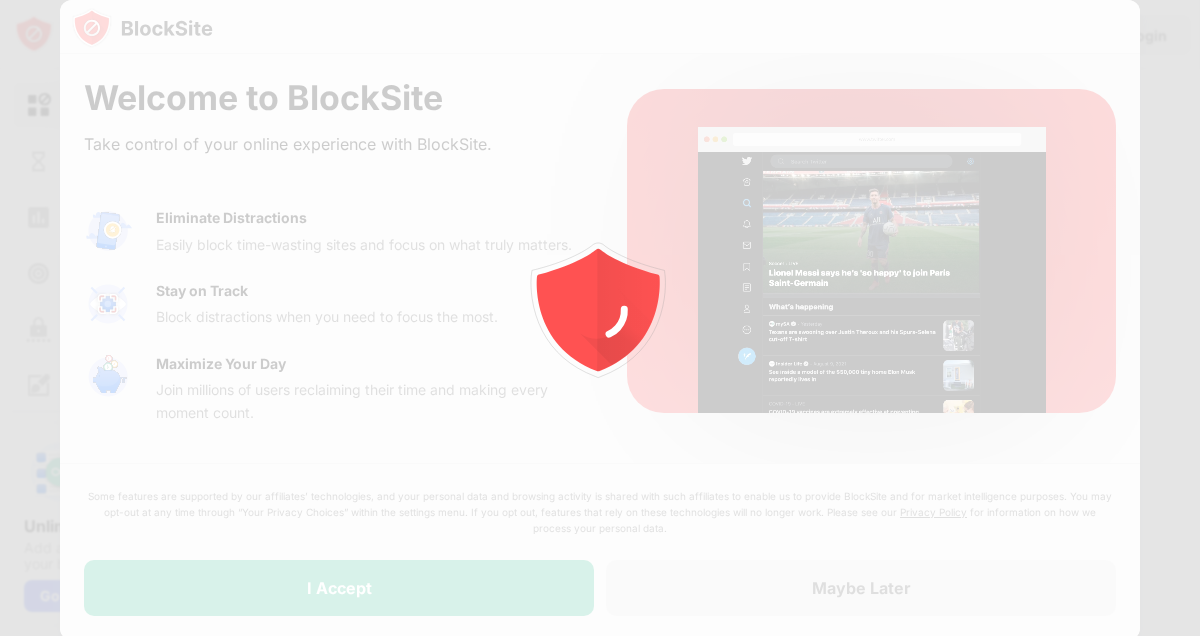scroll, scrollTop: 0, scrollLeft: 0, axis: both 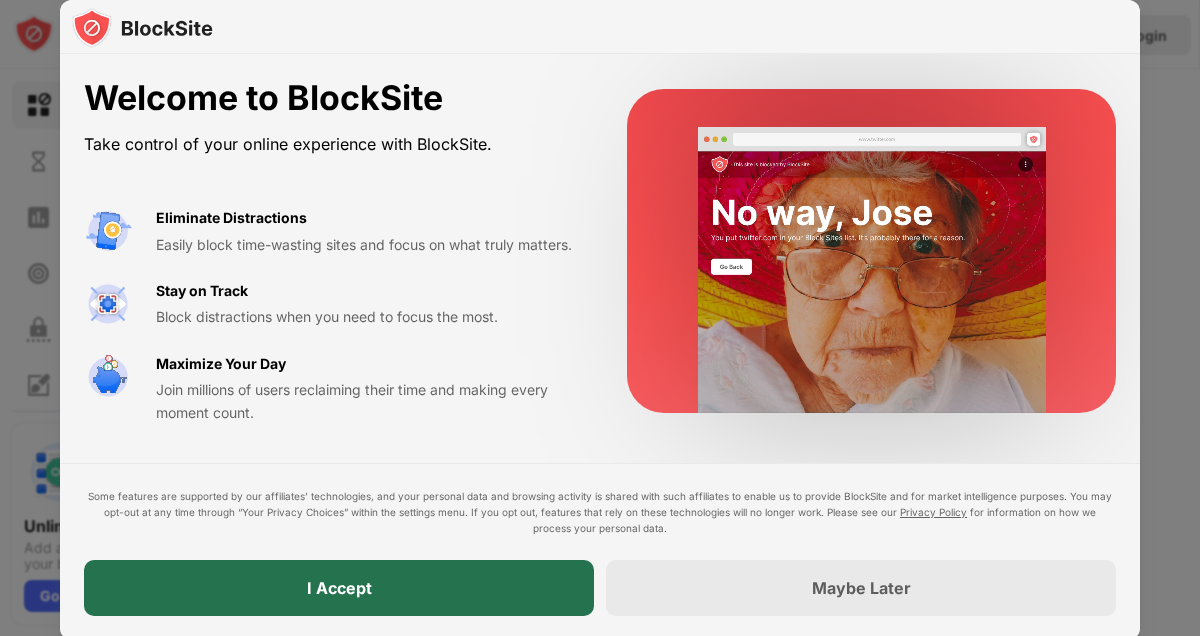click on "I Accept" at bounding box center (339, 588) 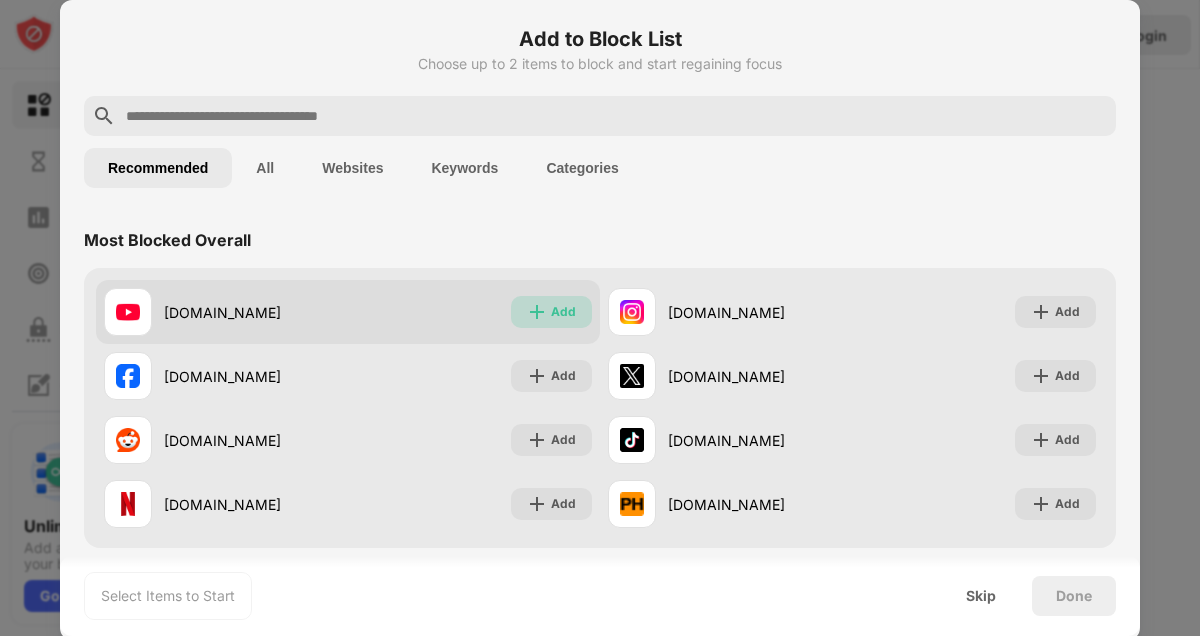 click at bounding box center (537, 312) 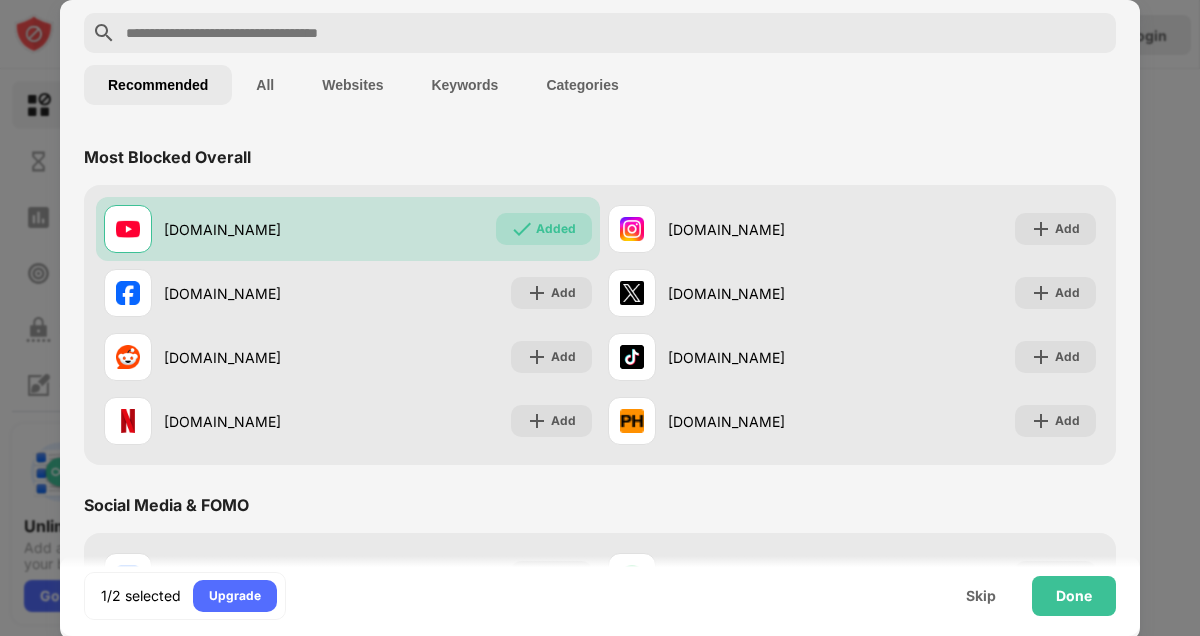 scroll, scrollTop: 0, scrollLeft: 0, axis: both 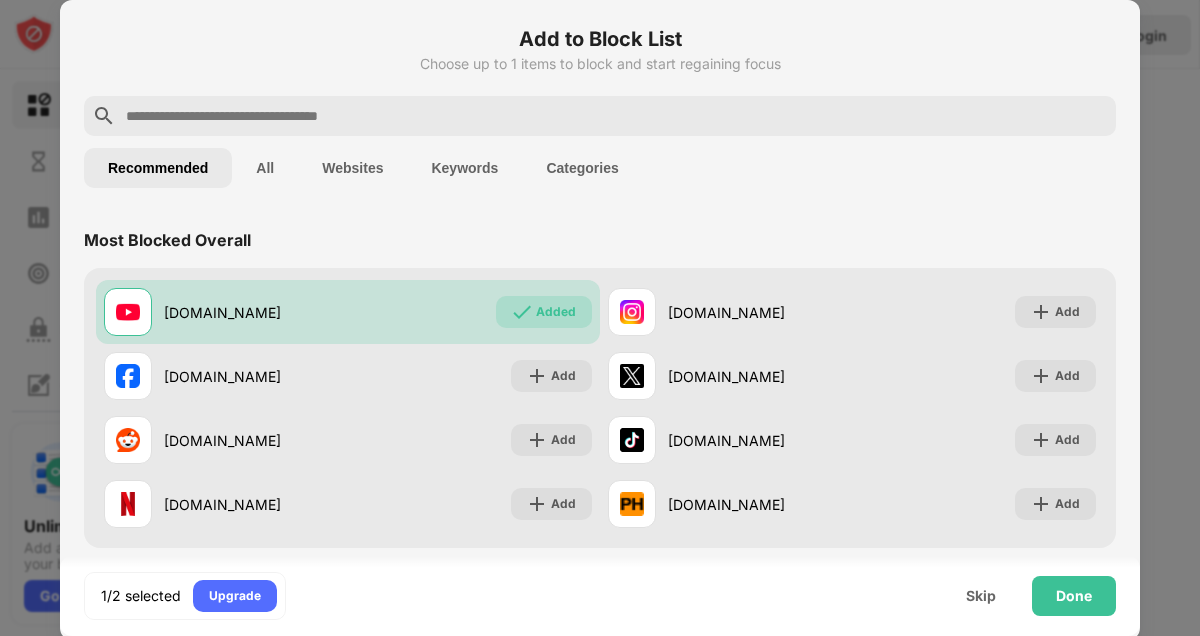 click on "Websites" at bounding box center [352, 168] 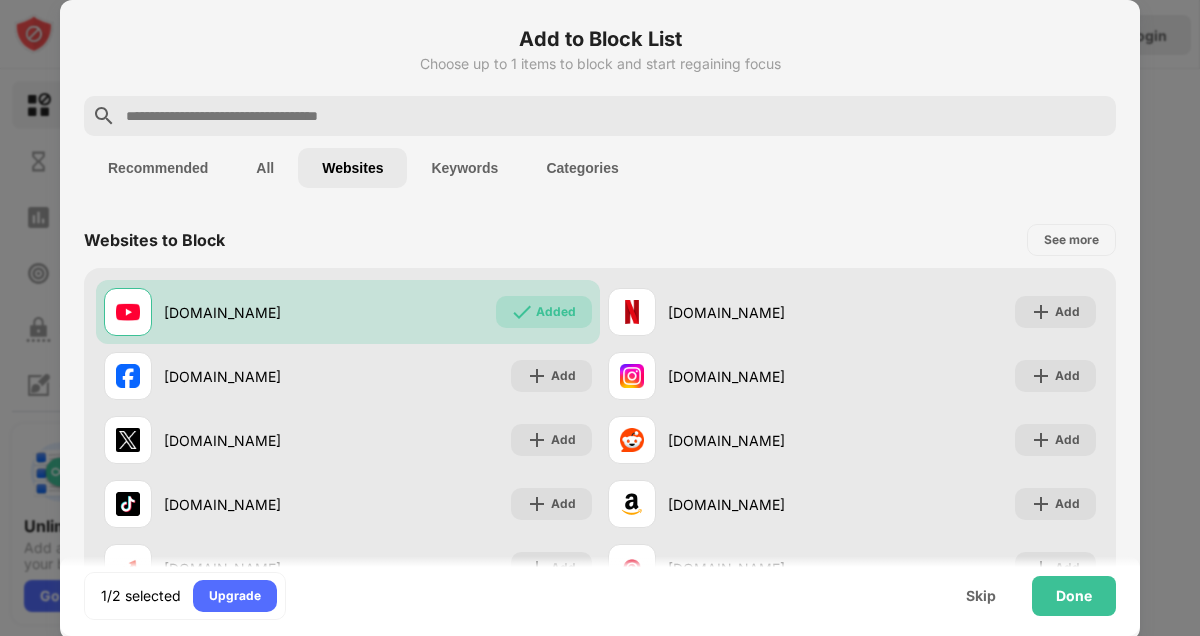 click on "All" at bounding box center [265, 168] 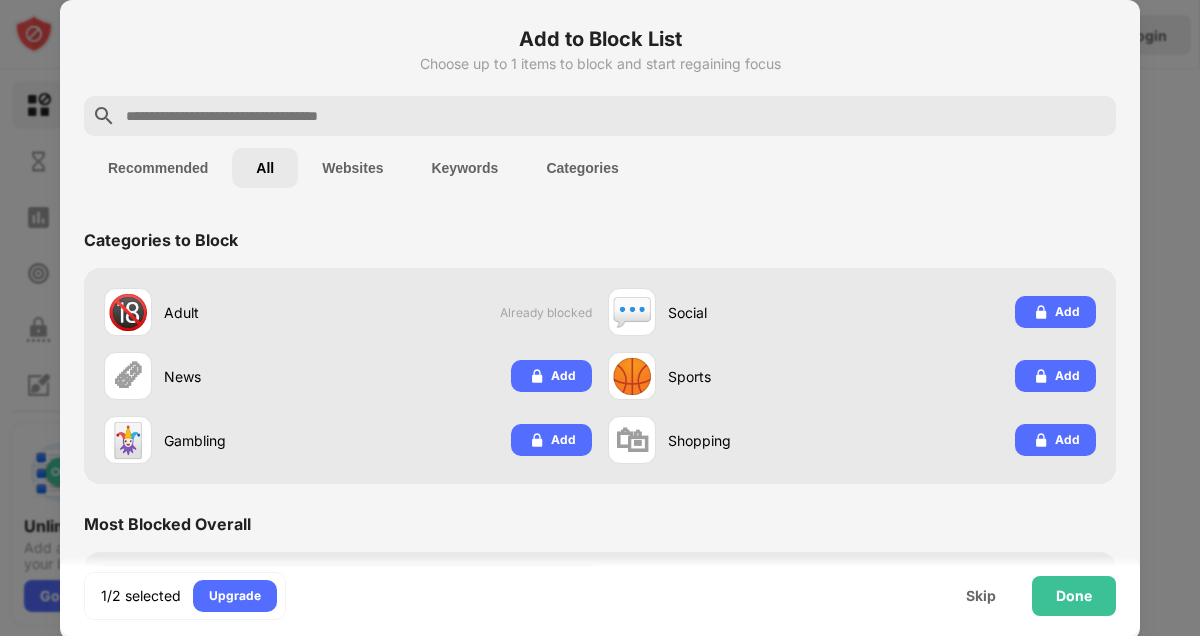 click on "Keywords" at bounding box center [464, 168] 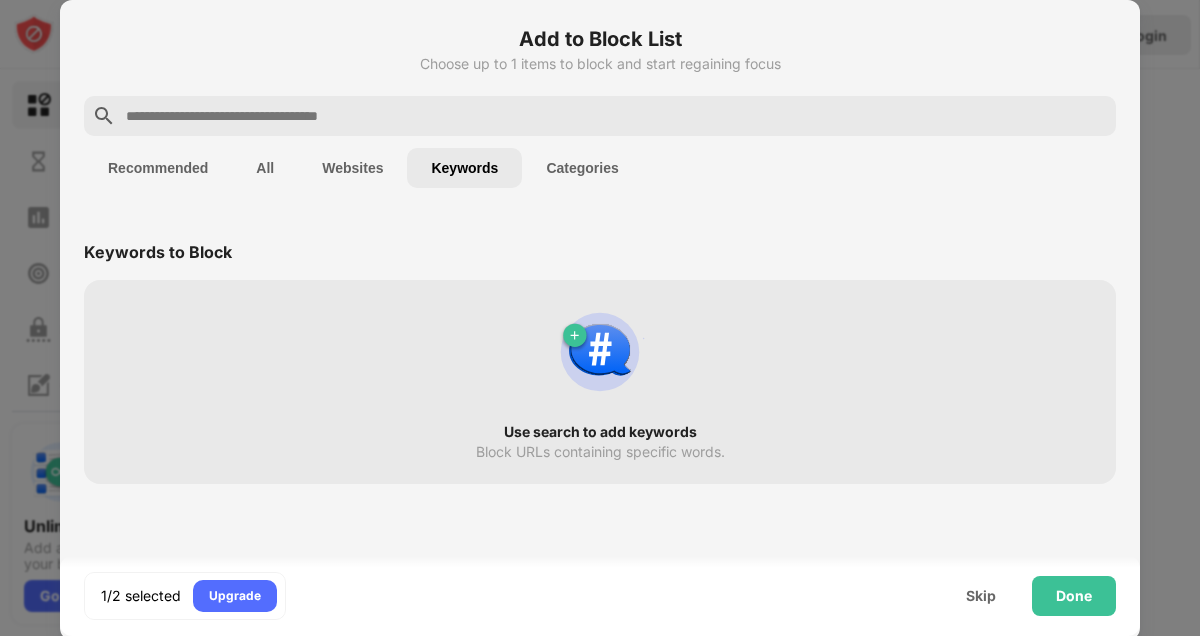 click on "Categories" at bounding box center (582, 168) 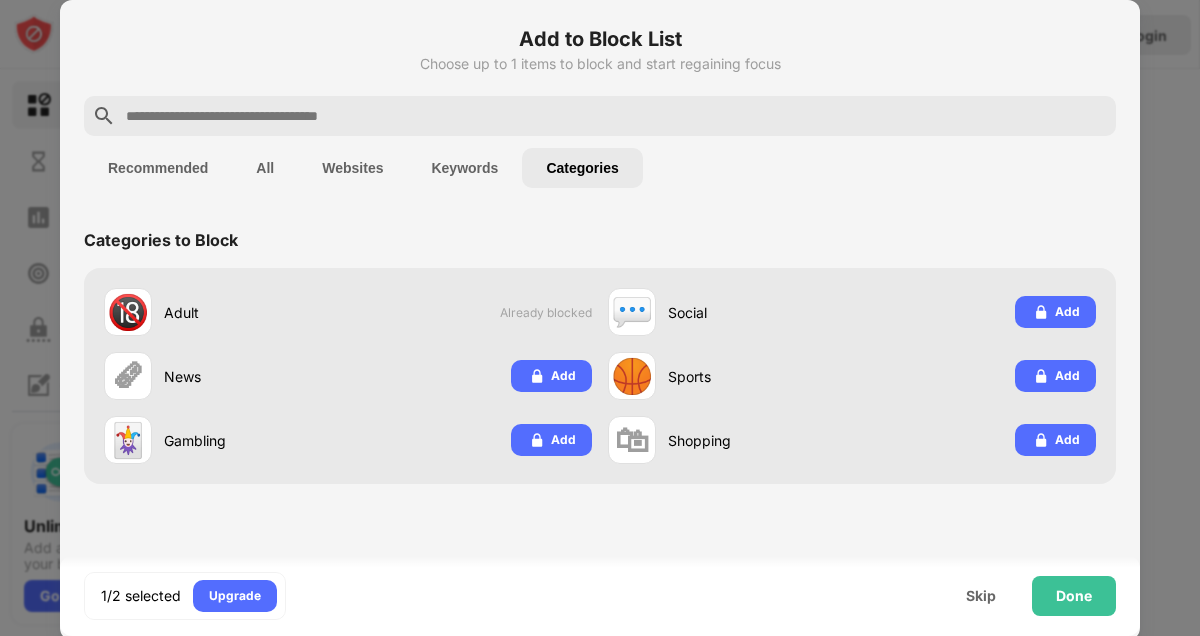 click on "Recommended" at bounding box center (158, 168) 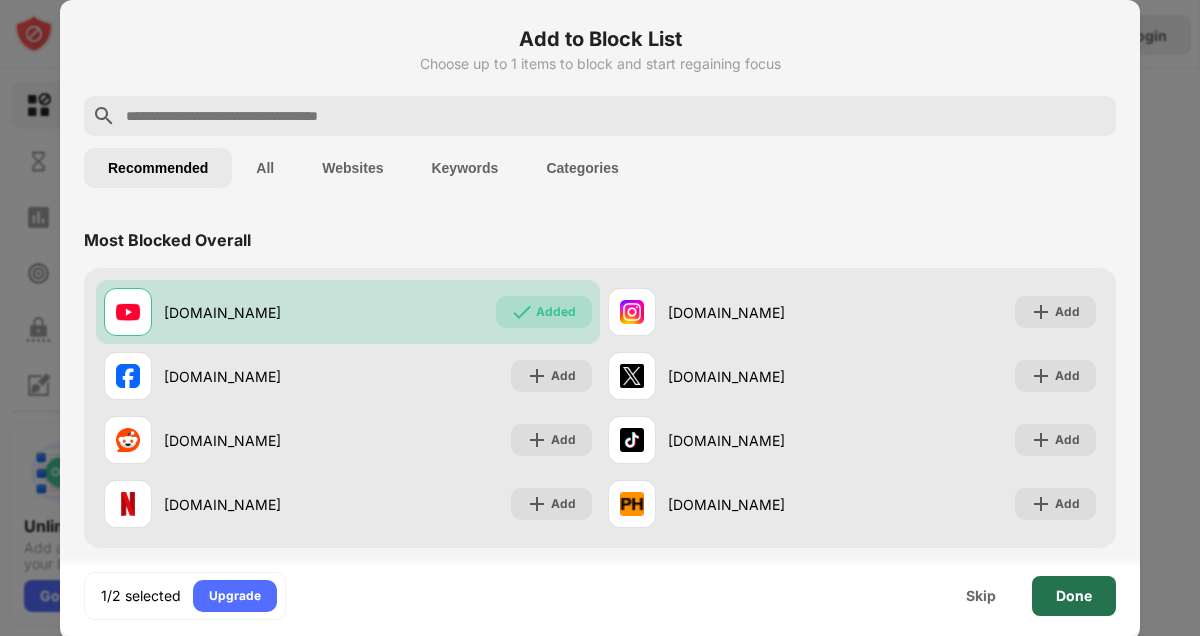 click on "Done" at bounding box center [1074, 596] 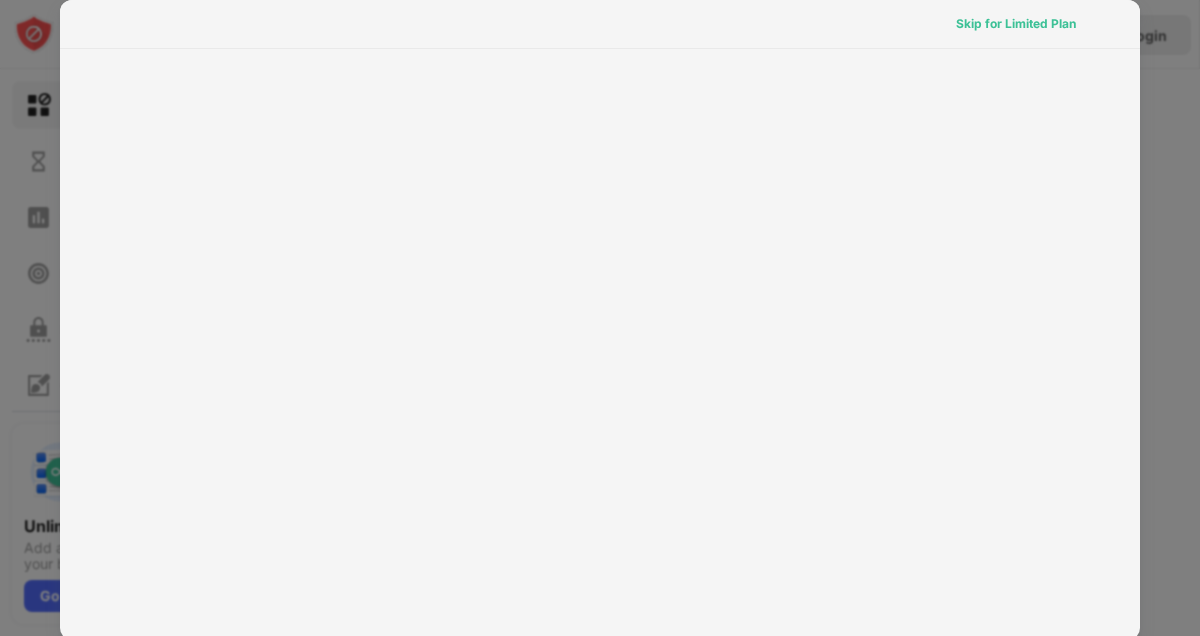 click on "Skip for Limited Plan" at bounding box center [1016, 24] 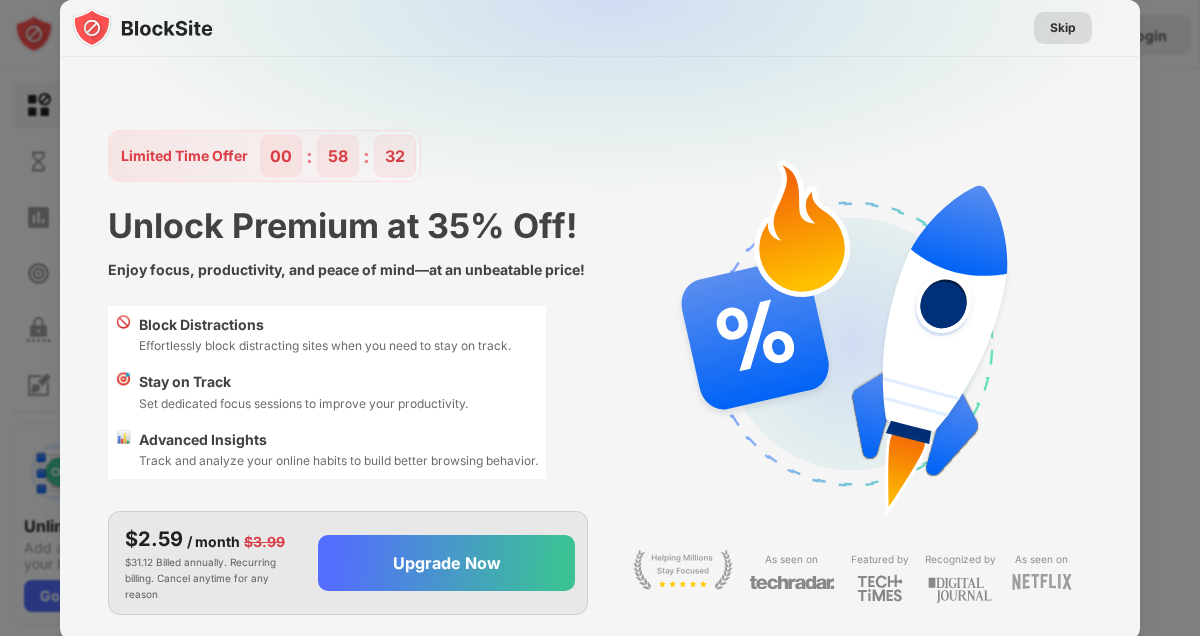 click on "Skip" at bounding box center (1063, 28) 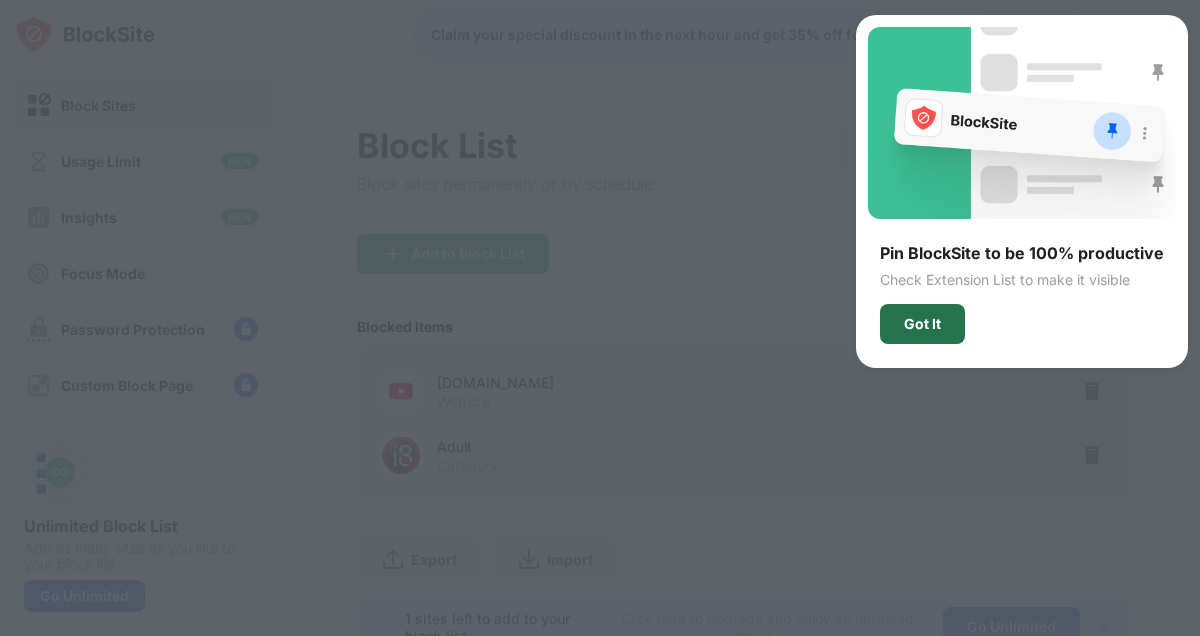 click on "Got It" at bounding box center [922, 324] 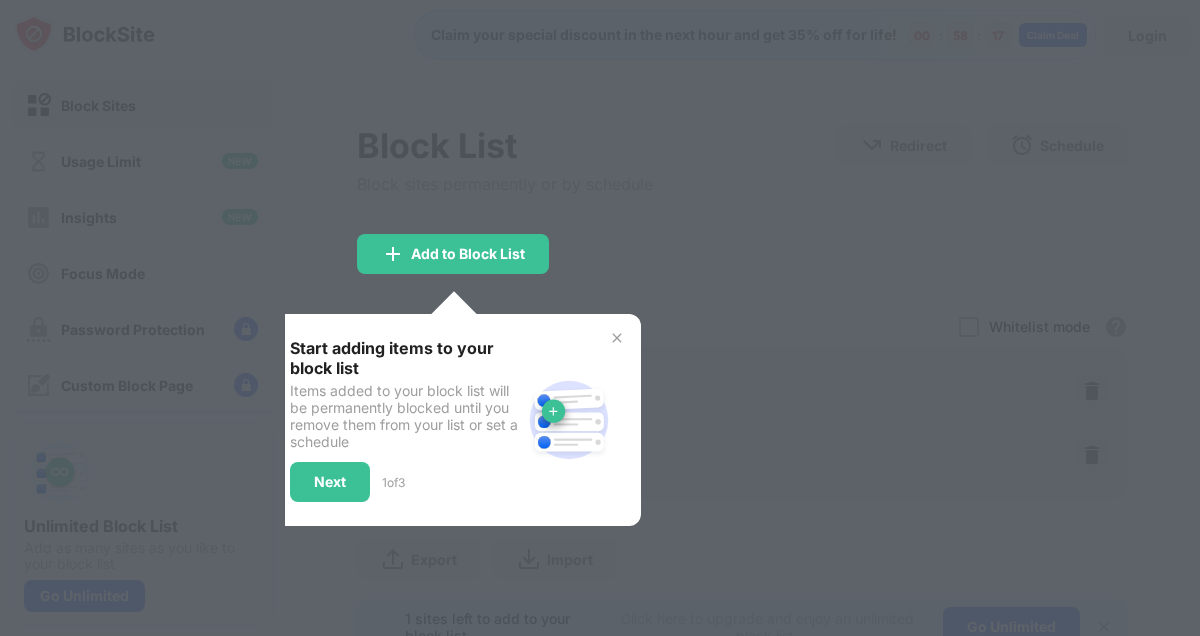 click at bounding box center [617, 338] 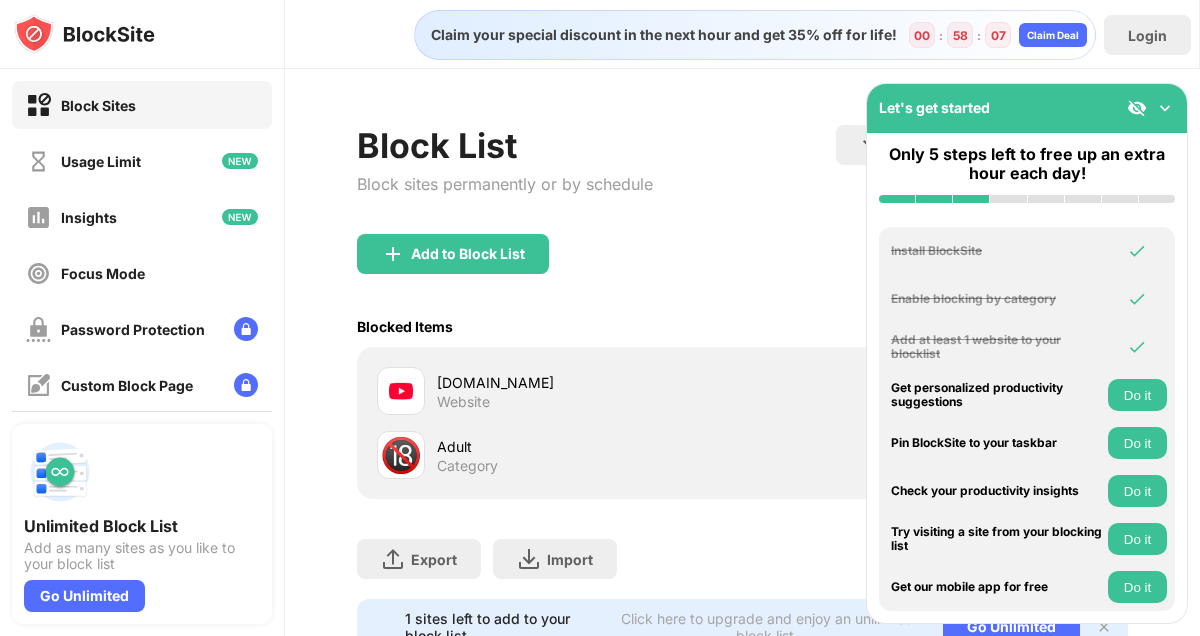 scroll, scrollTop: 74, scrollLeft: 0, axis: vertical 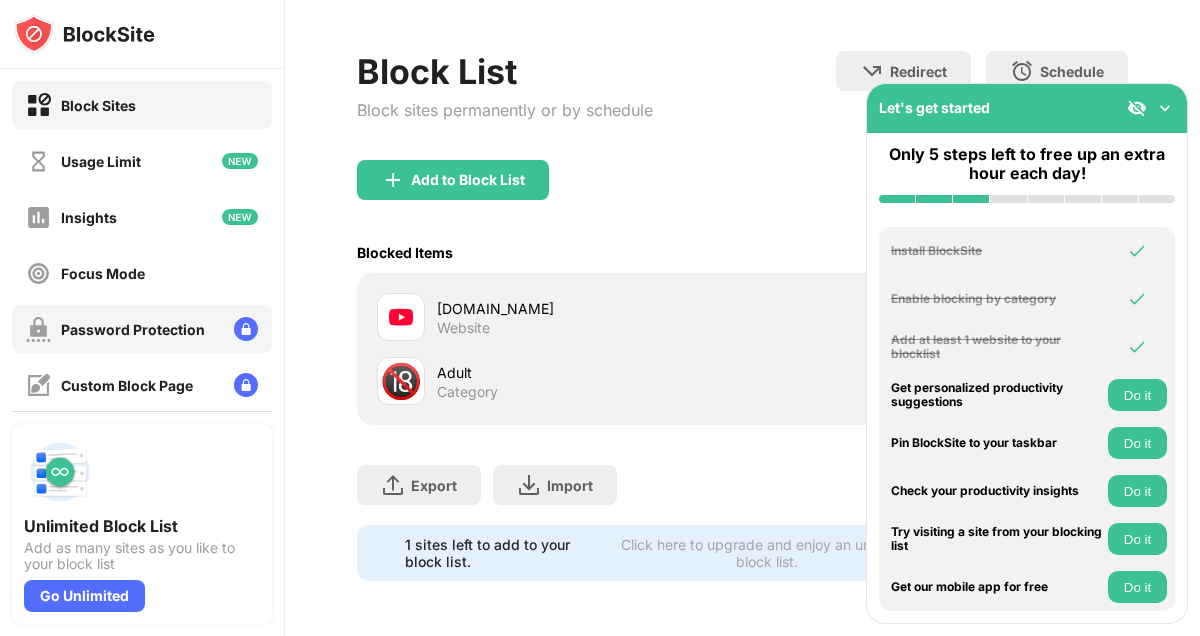 click on "Password Protection" at bounding box center [133, 329] 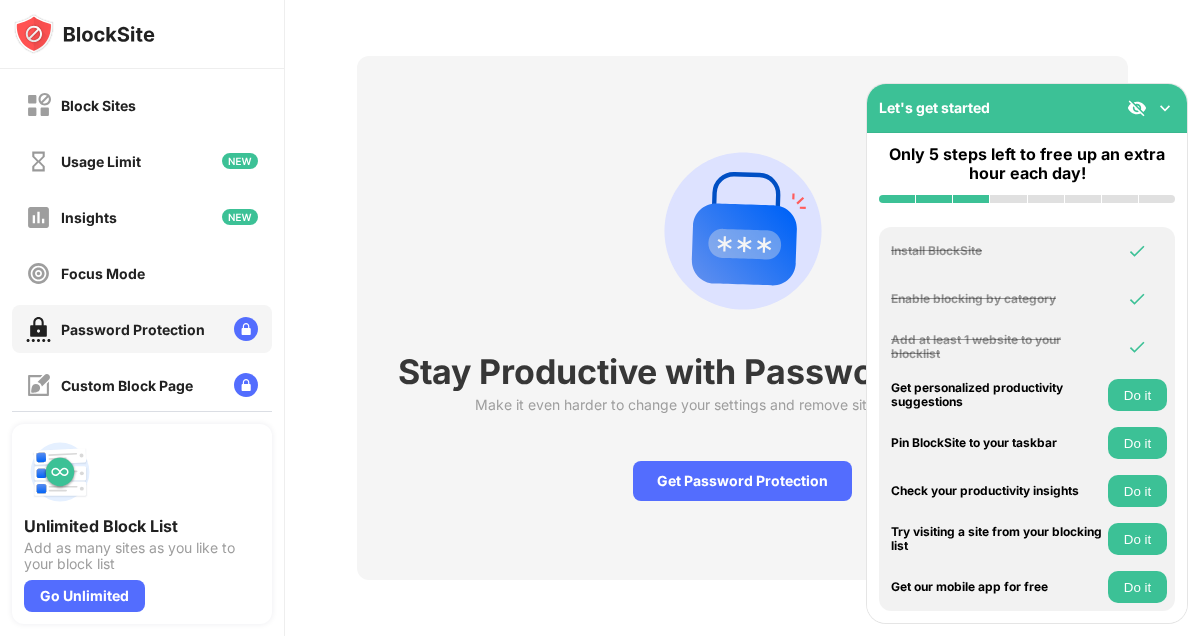 click on "Let's get started" at bounding box center [1027, 108] 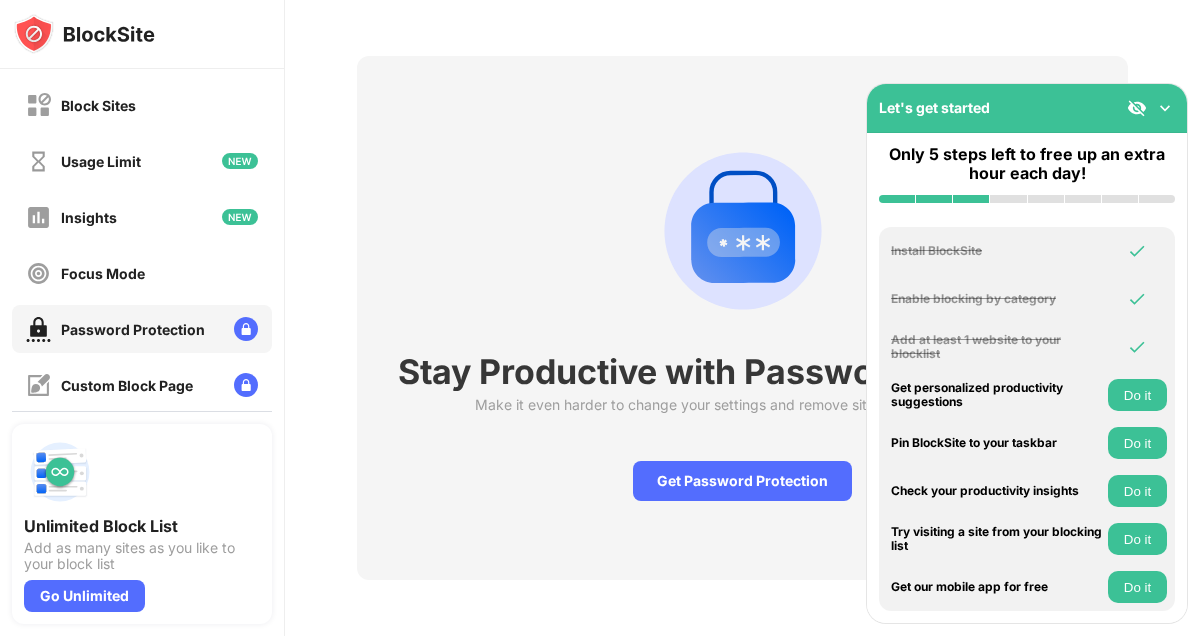 click at bounding box center (1165, 108) 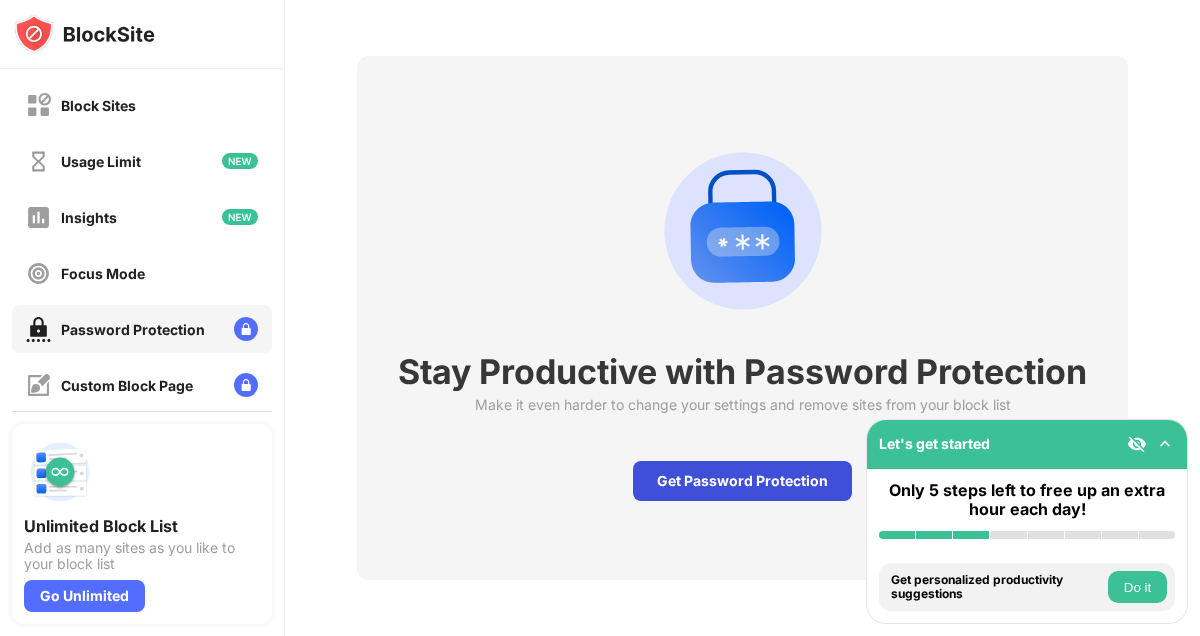 click on "Get Password Protection" at bounding box center (742, 481) 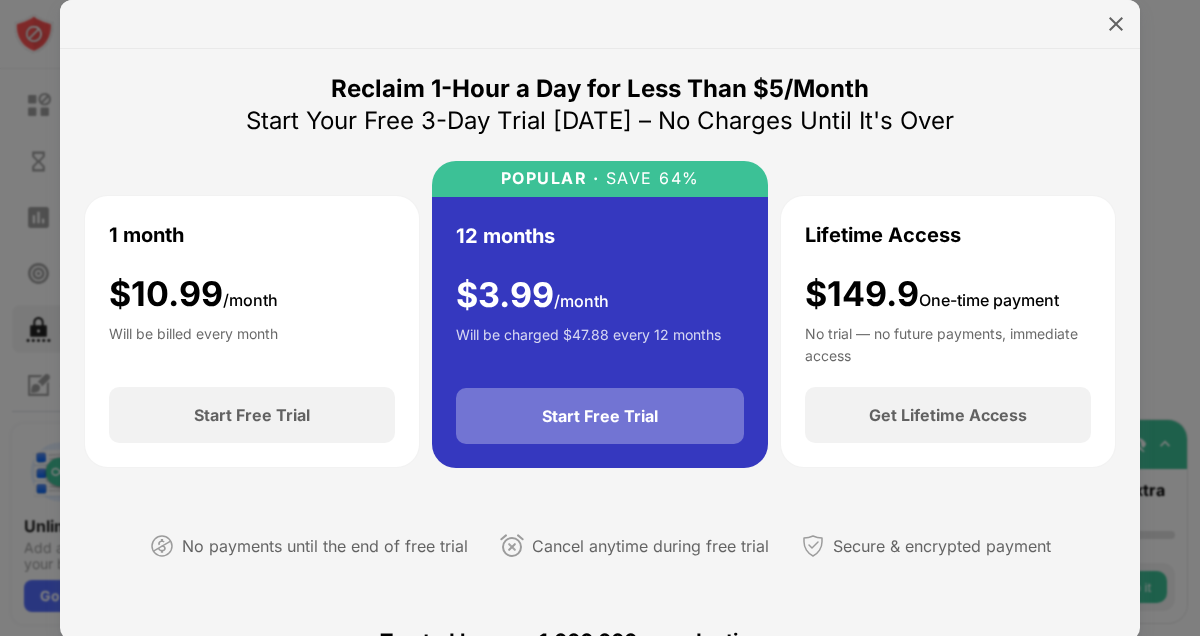 click on "Start Free Trial" at bounding box center (600, 416) 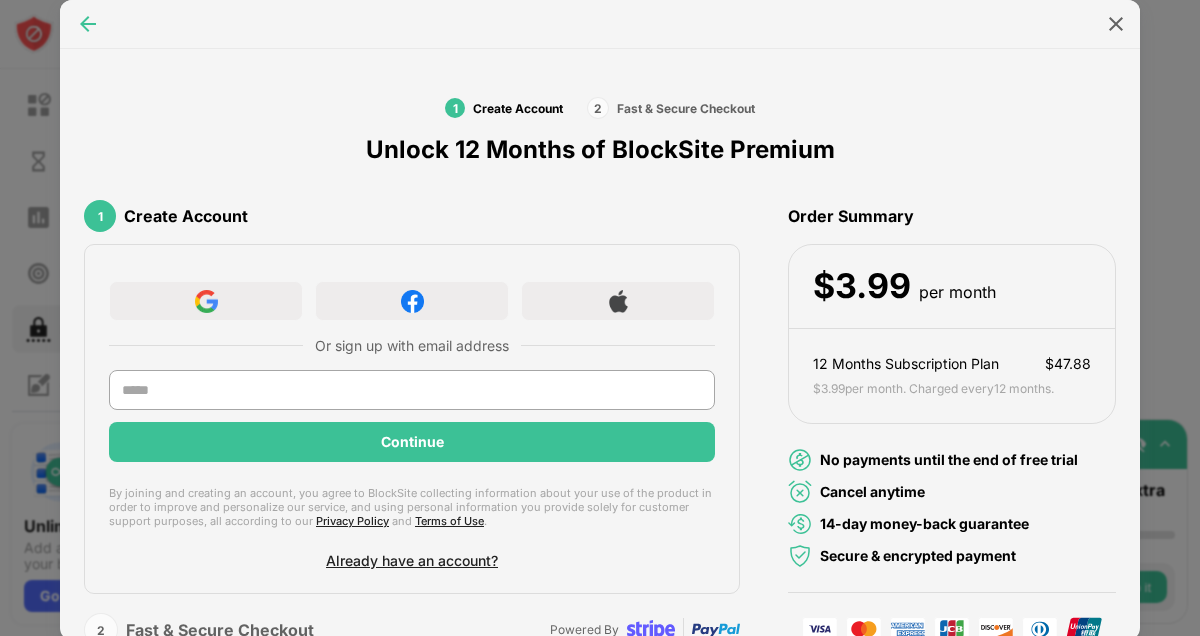 click at bounding box center [88, 24] 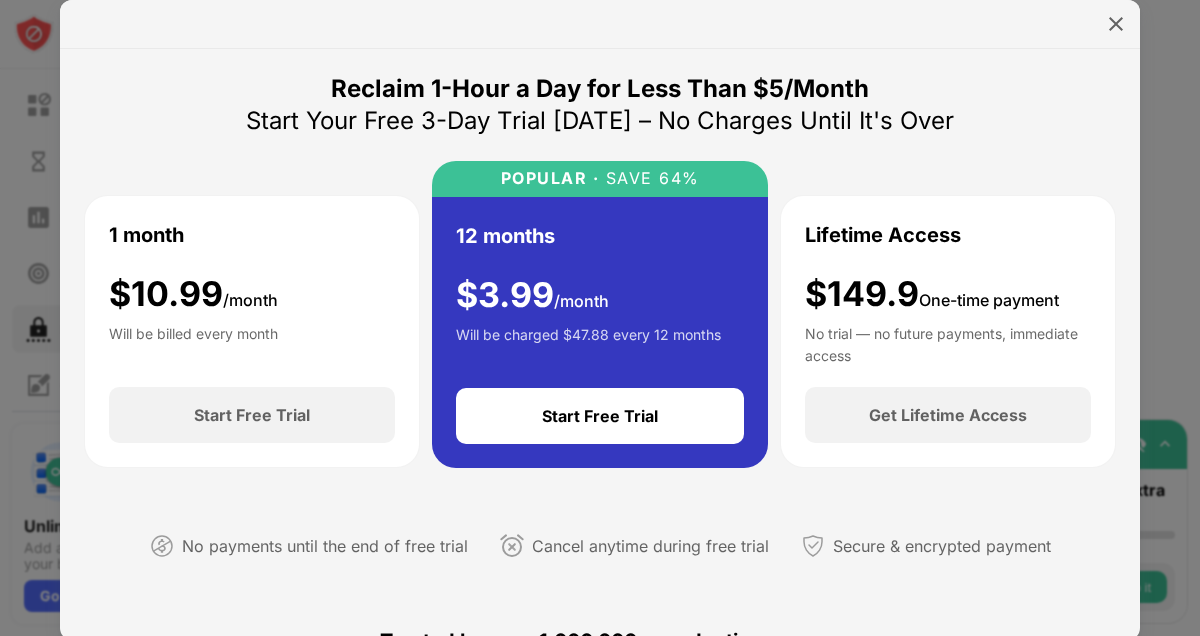 drag, startPoint x: 582, startPoint y: 407, endPoint x: 658, endPoint y: 255, distance: 169.94116 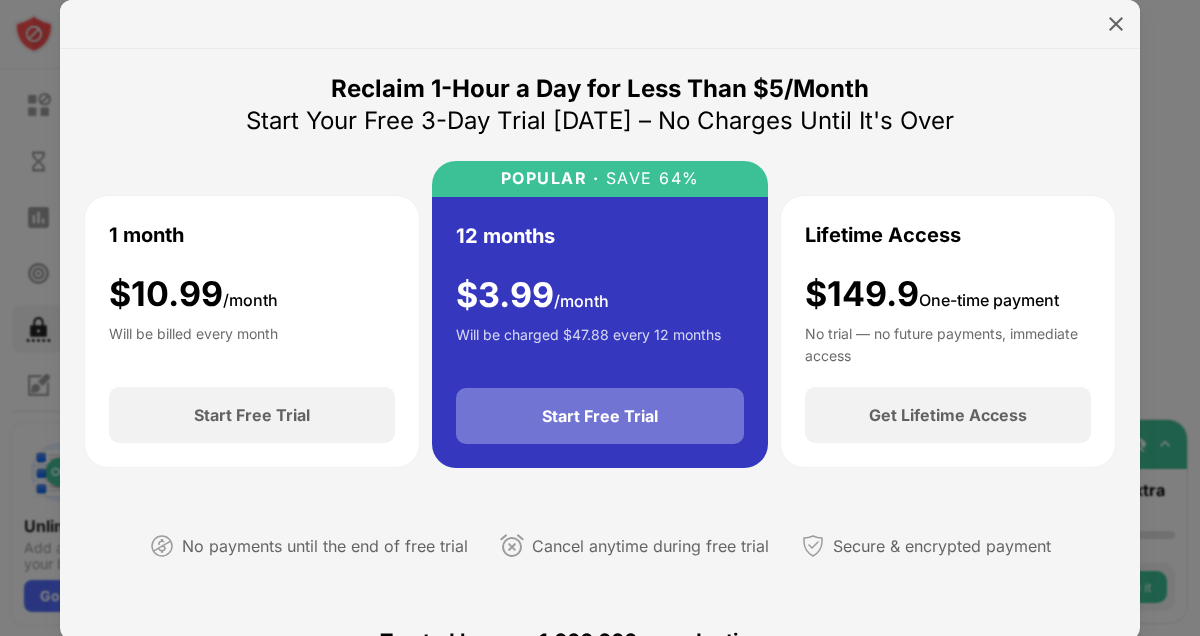 click on "Start Free Trial" at bounding box center (600, 416) 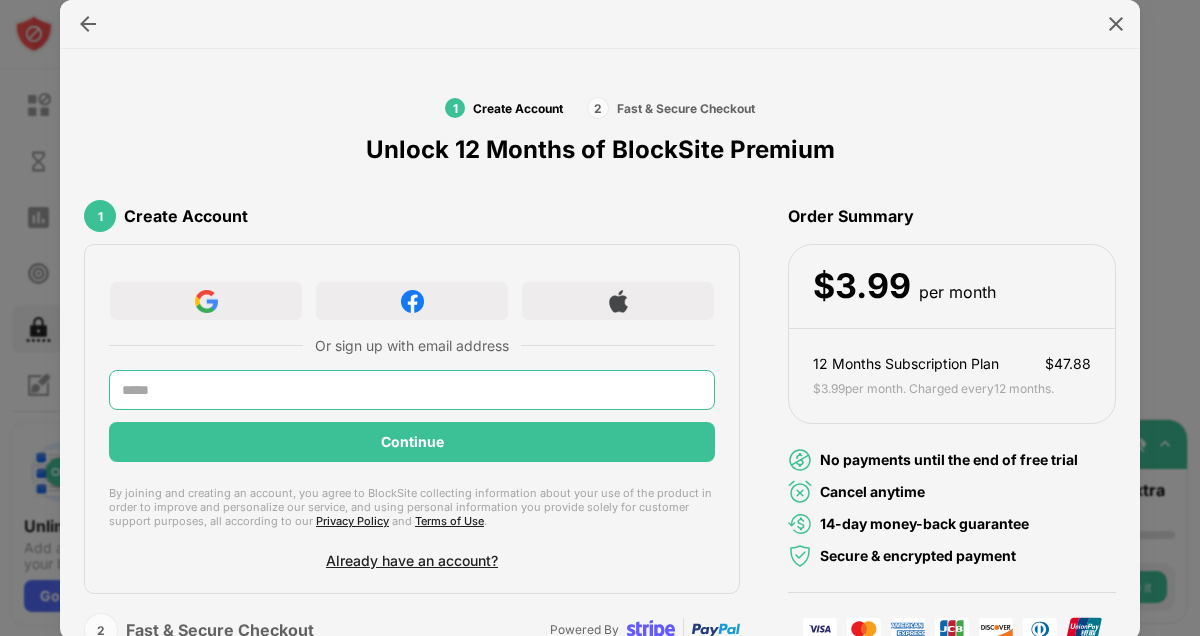click at bounding box center (412, 390) 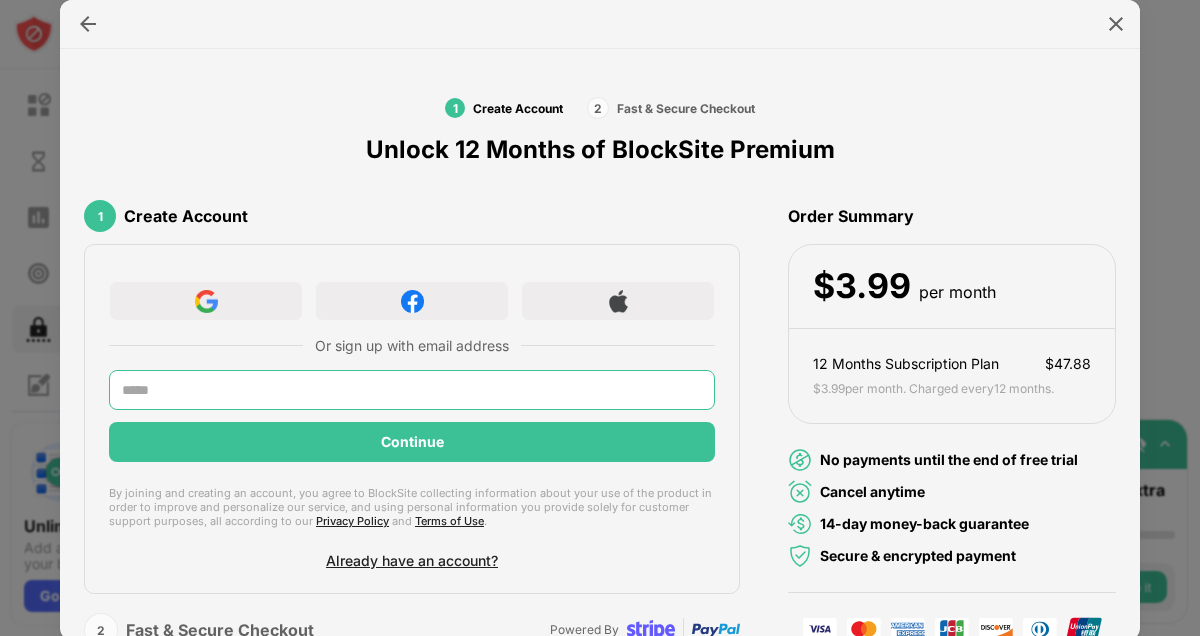 type on "**********" 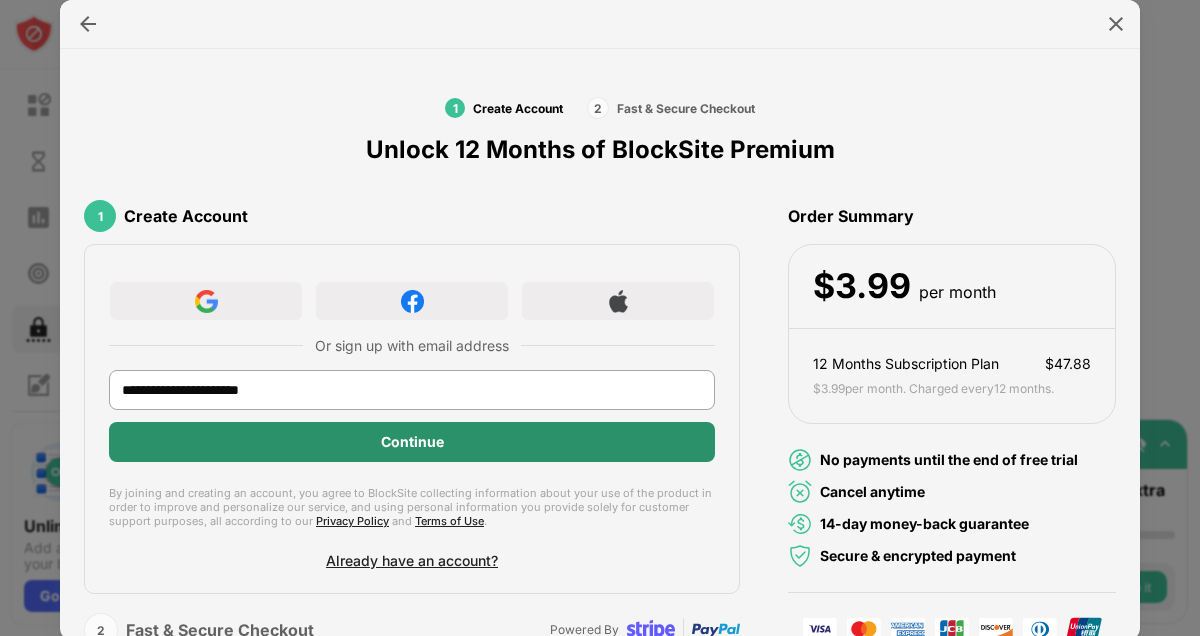 click on "Continue" at bounding box center [412, 442] 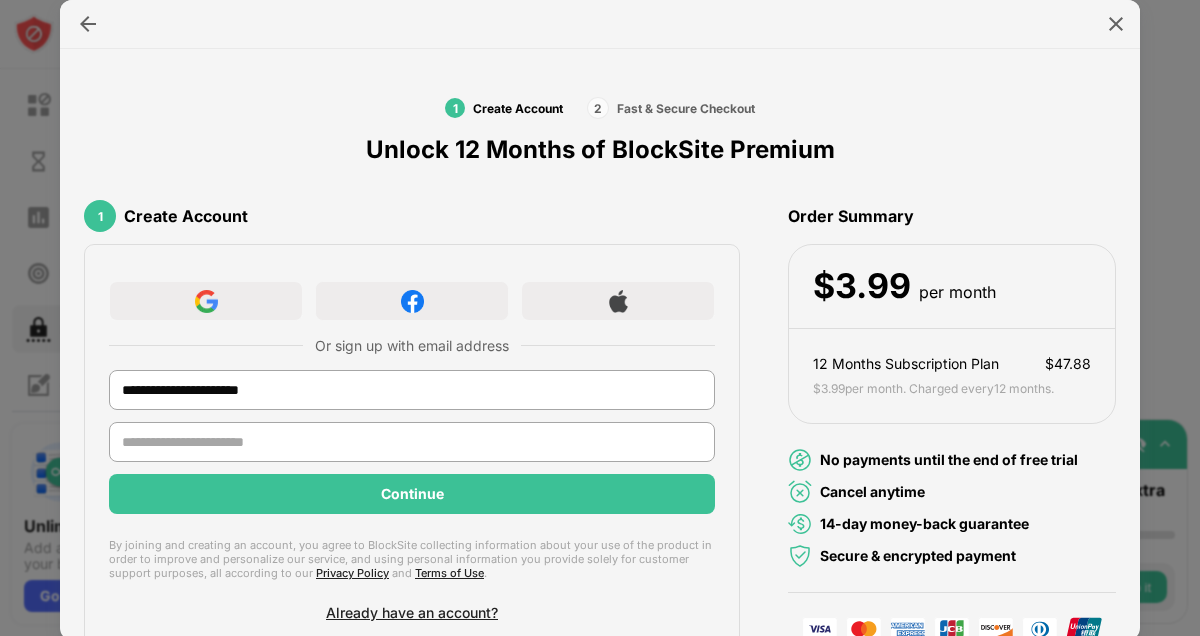 scroll, scrollTop: 75, scrollLeft: 0, axis: vertical 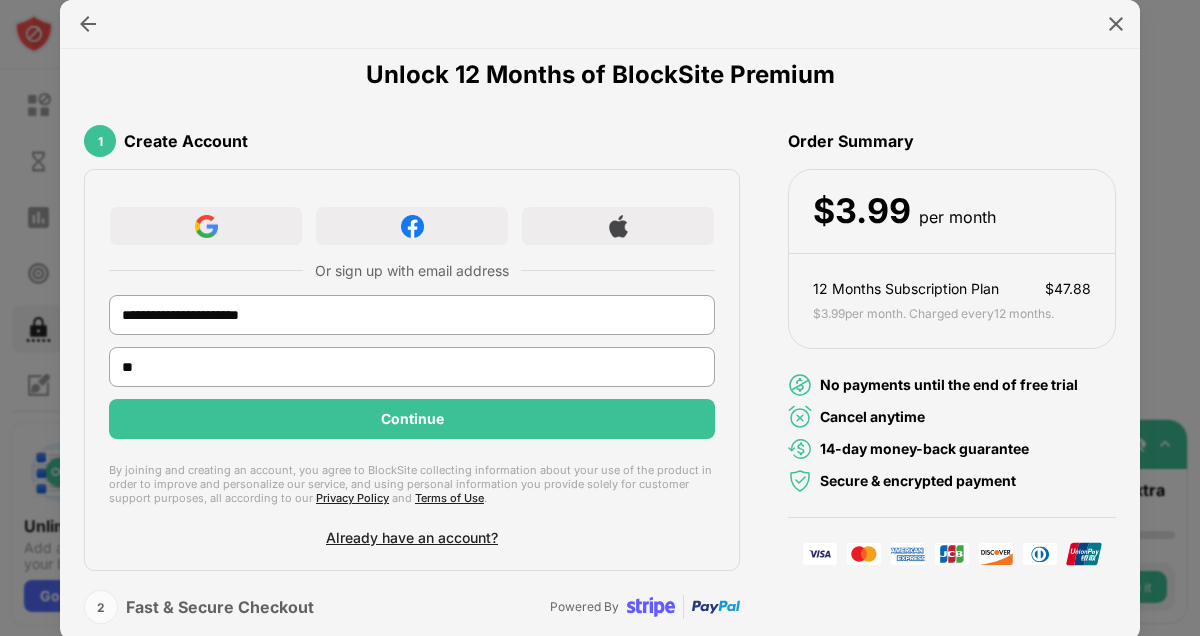 type on "*" 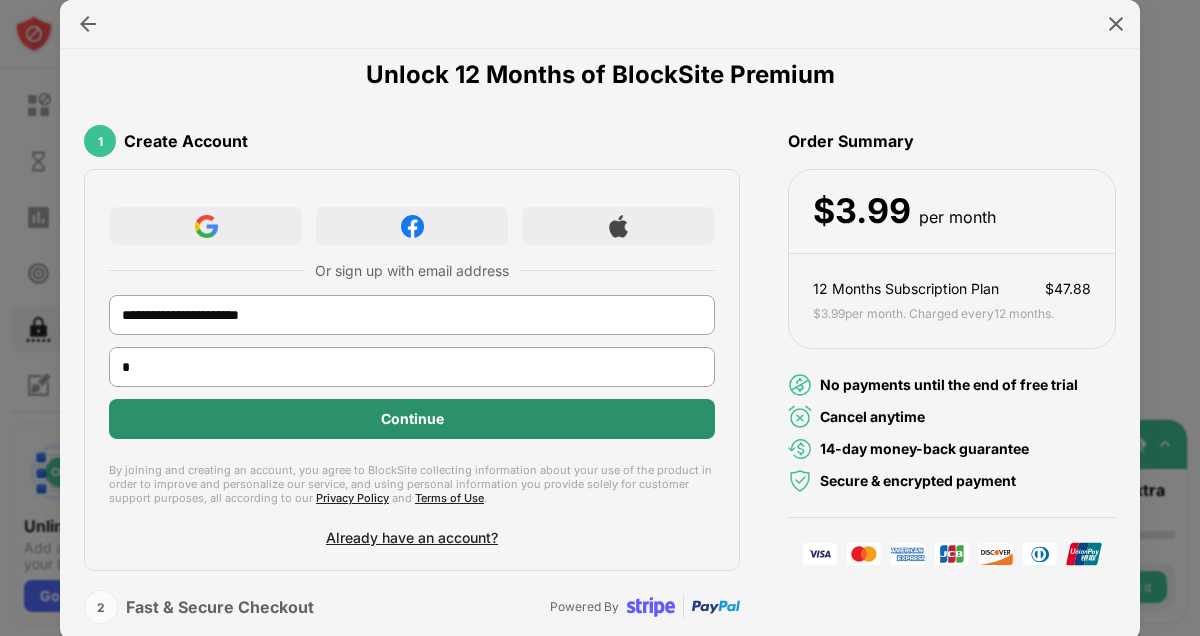 type on "*" 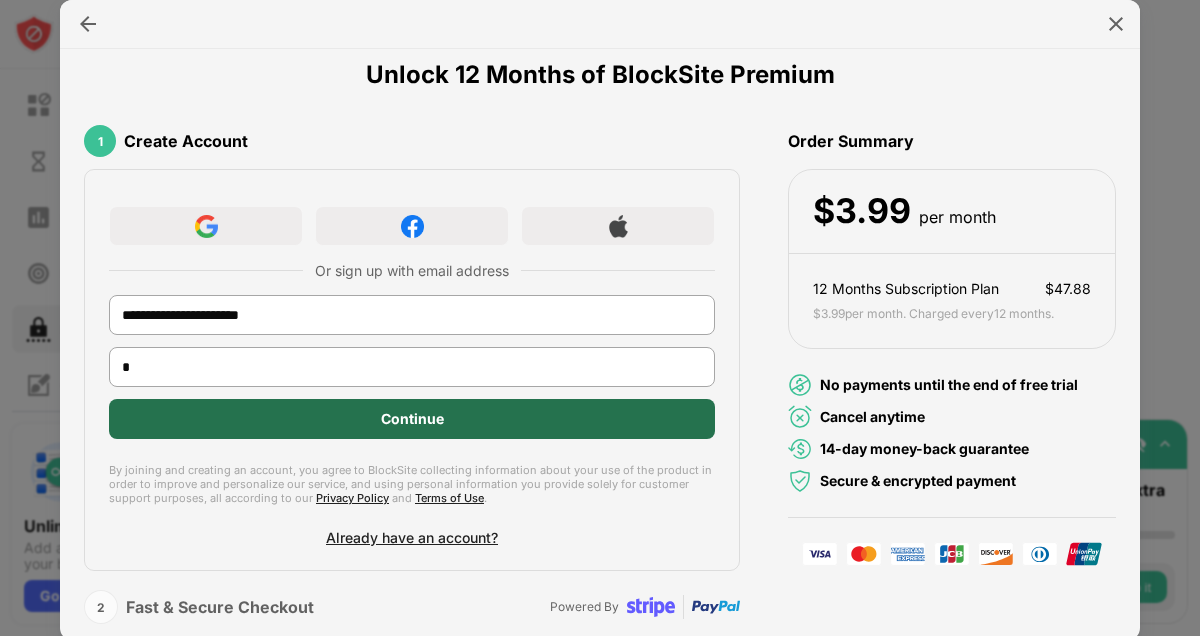 click on "Continue" at bounding box center (412, 419) 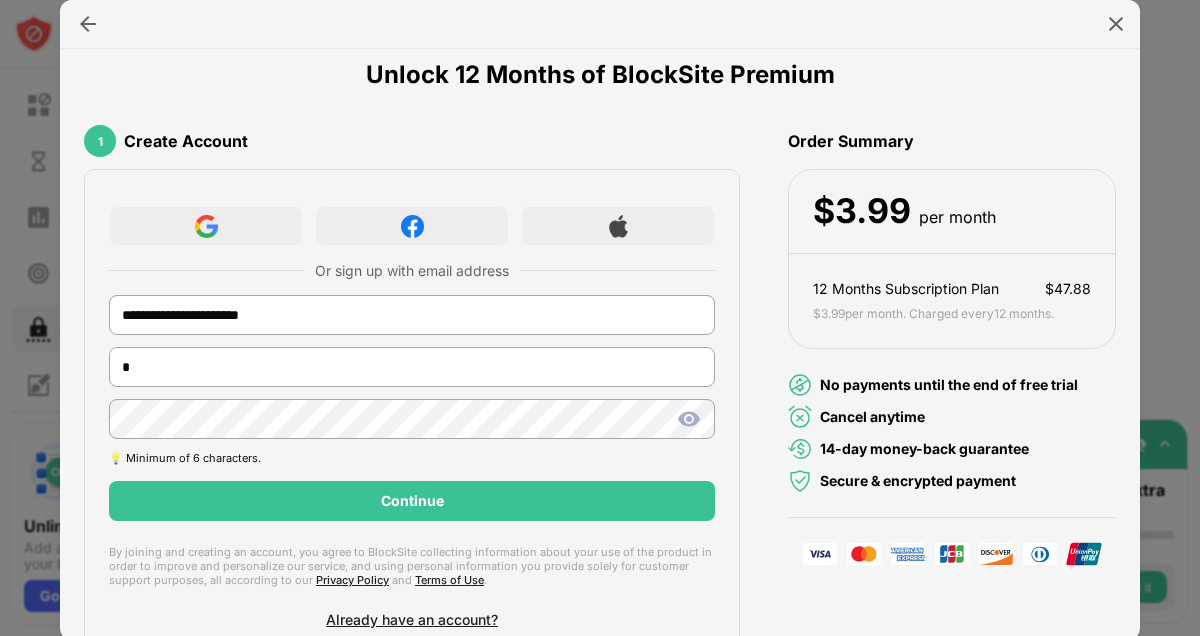 scroll, scrollTop: 158, scrollLeft: 0, axis: vertical 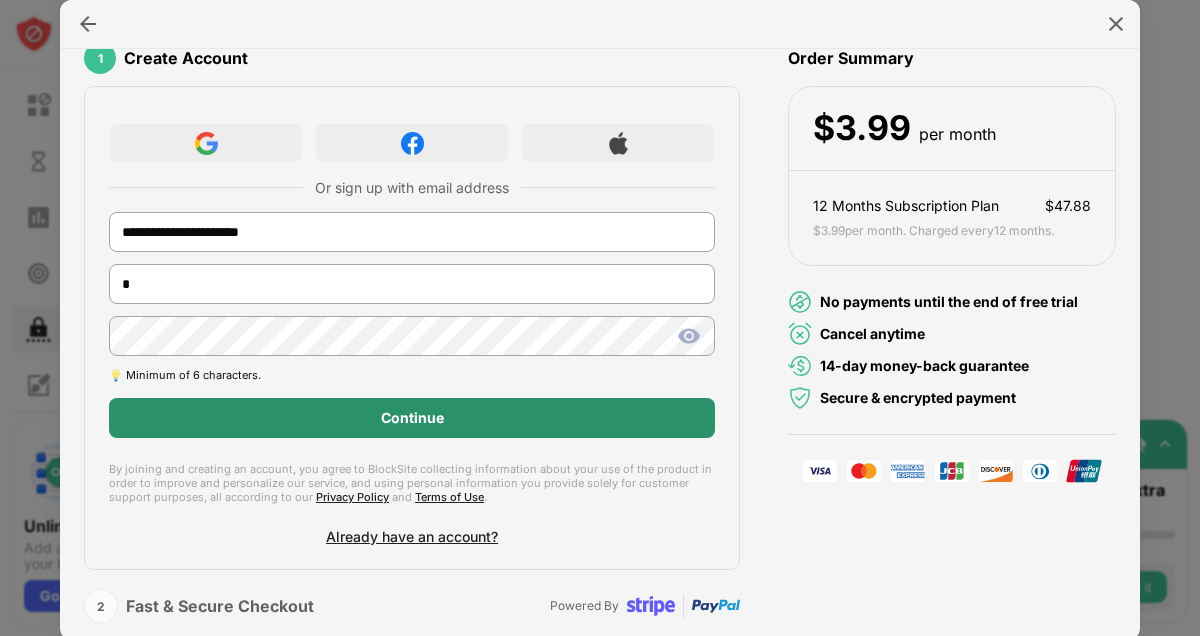 click on "Continue" at bounding box center (412, 418) 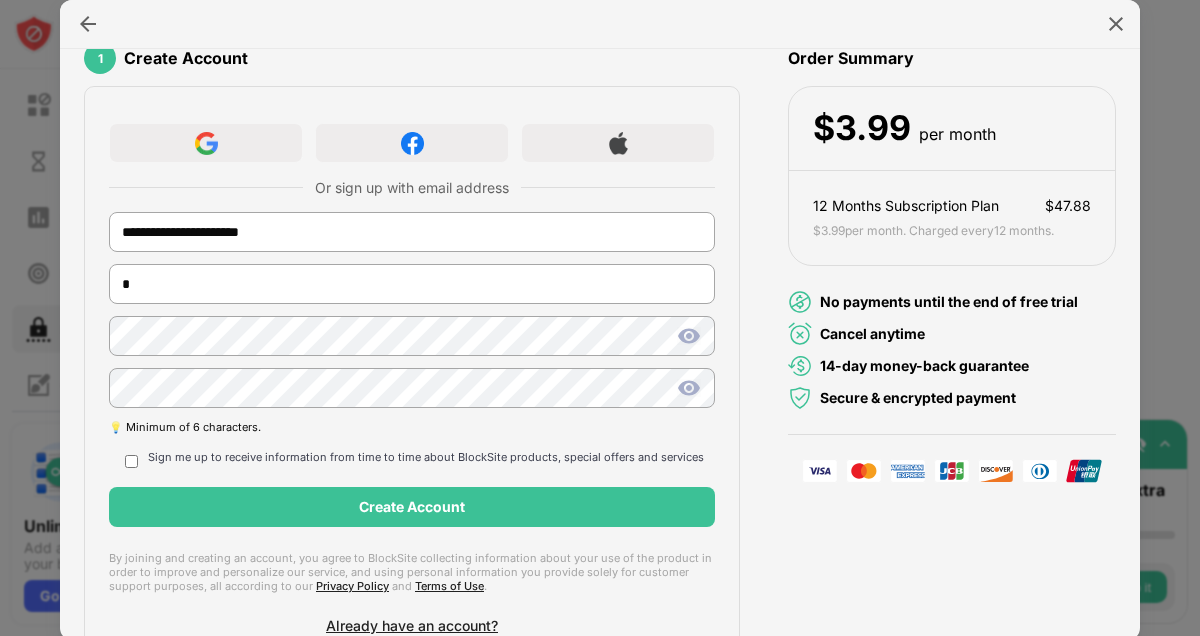 scroll, scrollTop: 247, scrollLeft: 0, axis: vertical 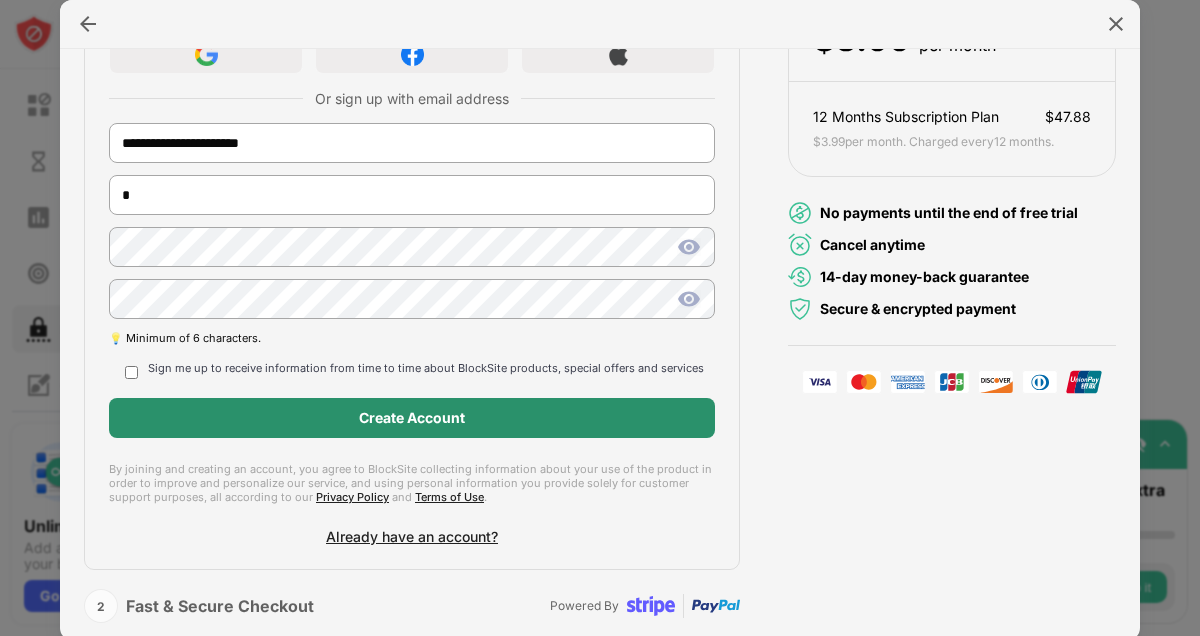 click on "Create Account" at bounding box center (412, 418) 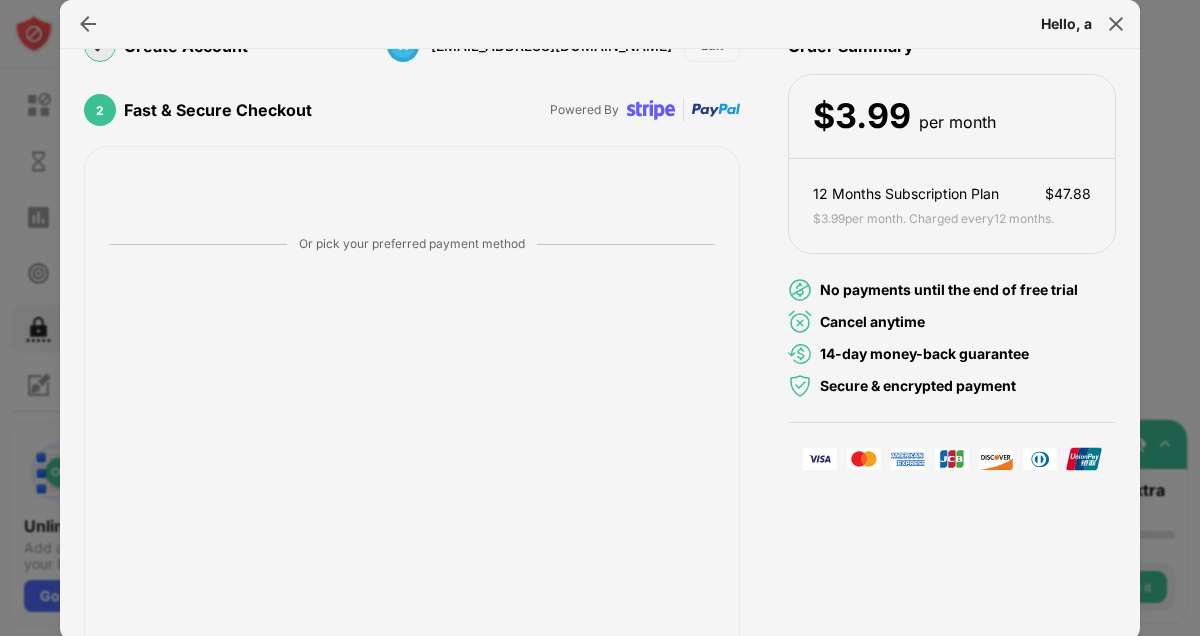 scroll, scrollTop: 264, scrollLeft: 0, axis: vertical 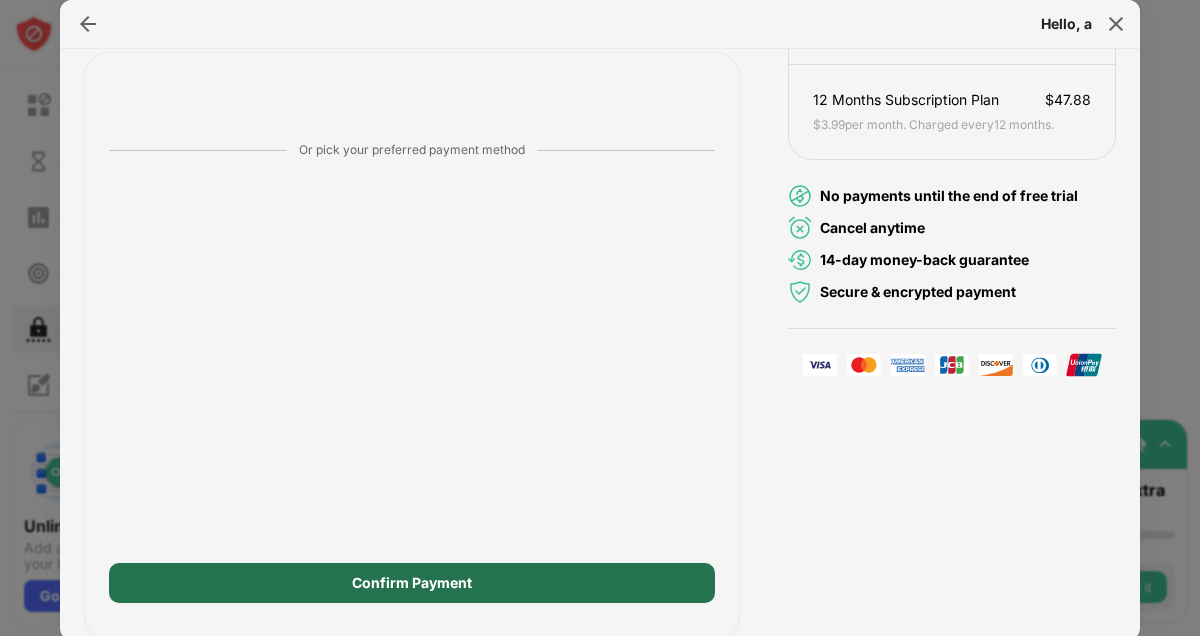 click on "Confirm Payment" at bounding box center (412, 583) 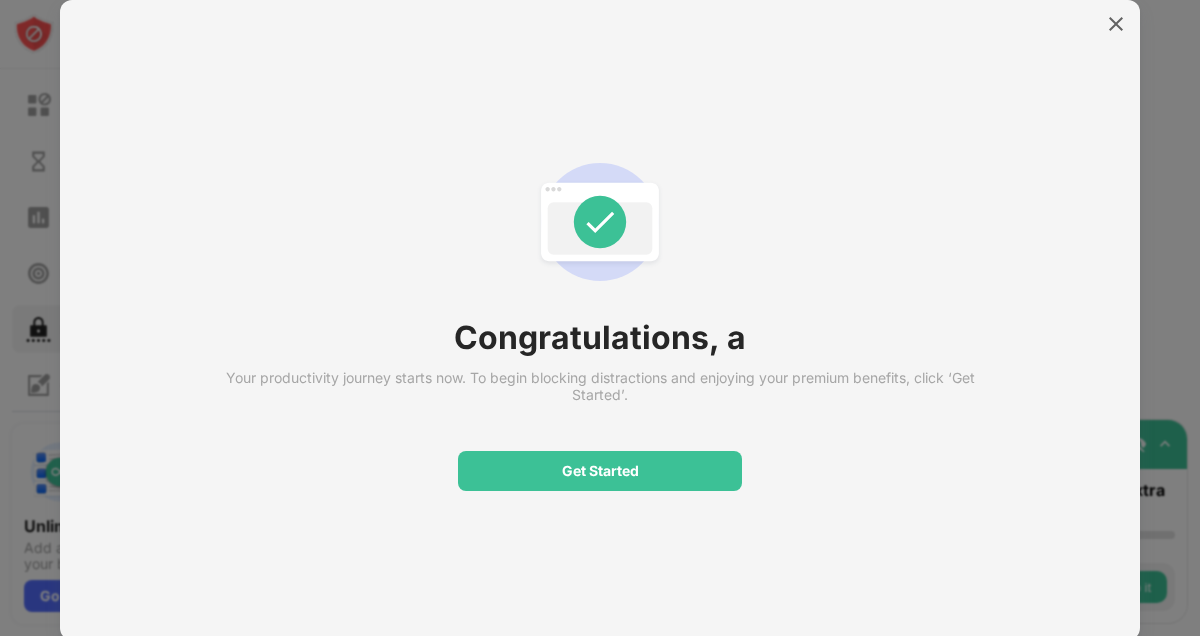 scroll, scrollTop: 0, scrollLeft: 0, axis: both 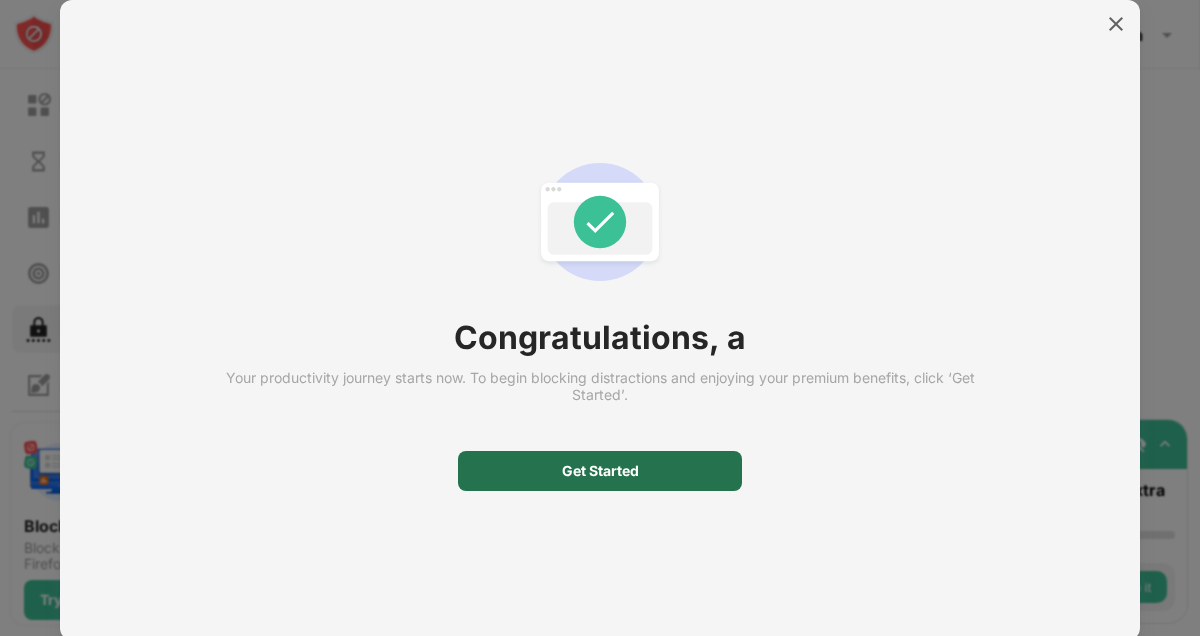 click on "Get Started" at bounding box center (600, 471) 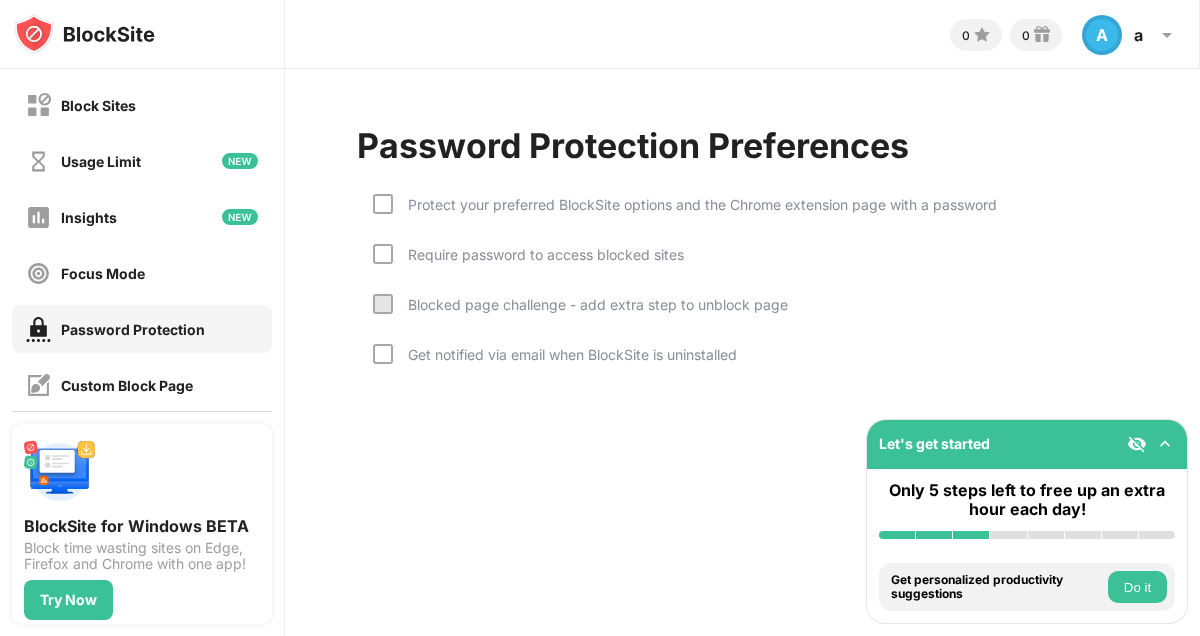 click at bounding box center (1165, 444) 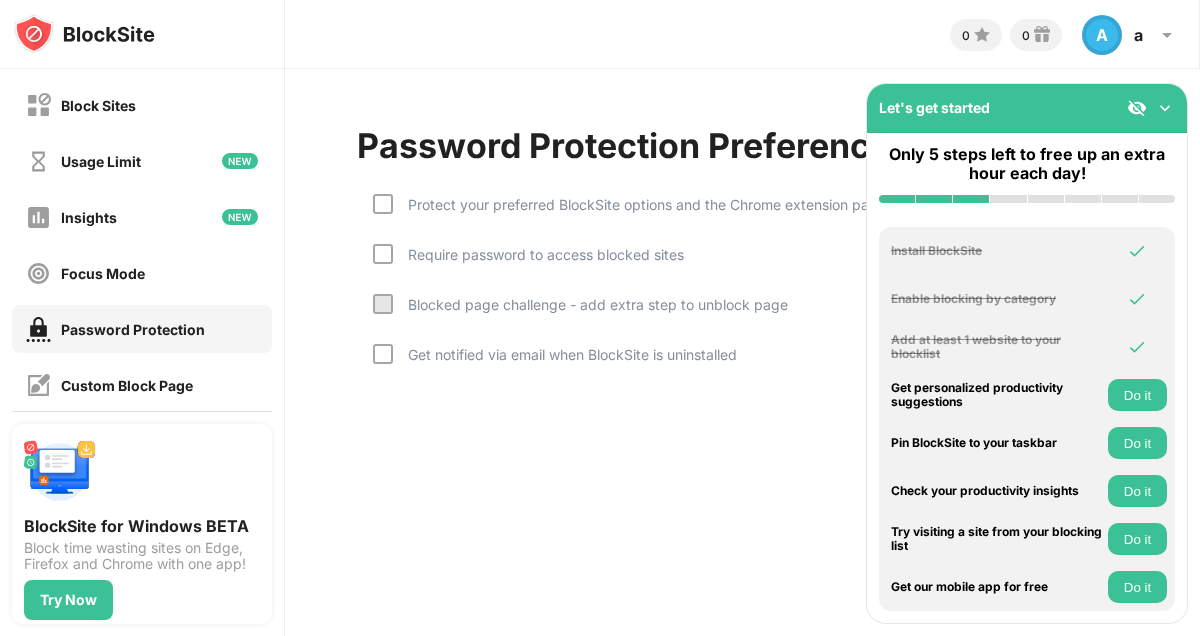 click at bounding box center (1165, 108) 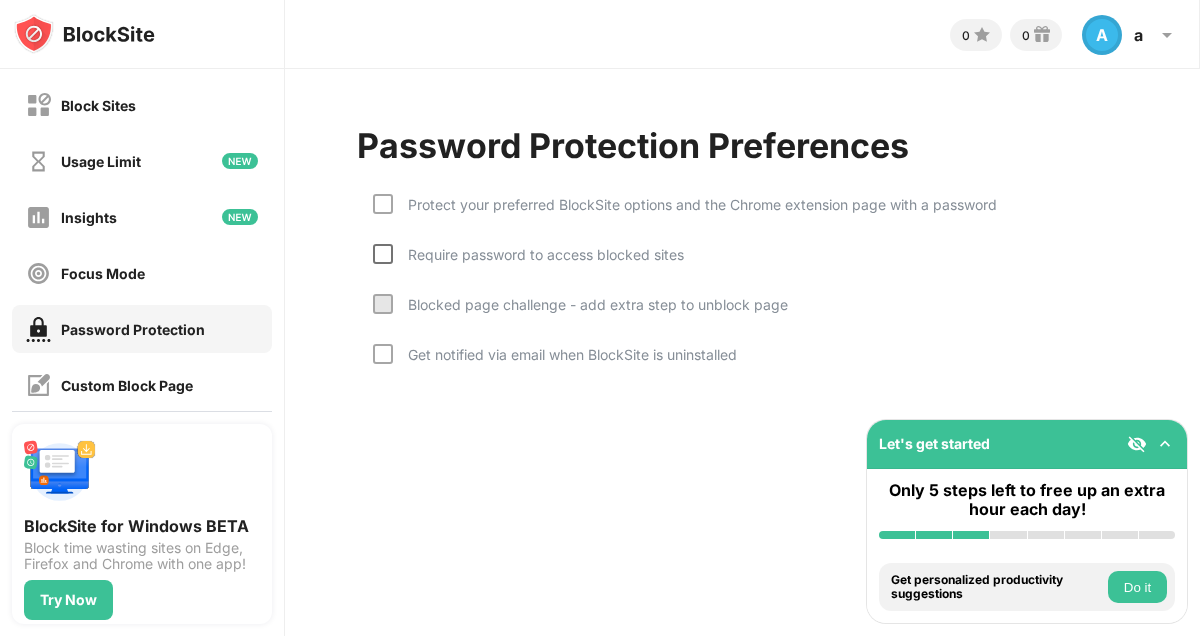 click at bounding box center [383, 254] 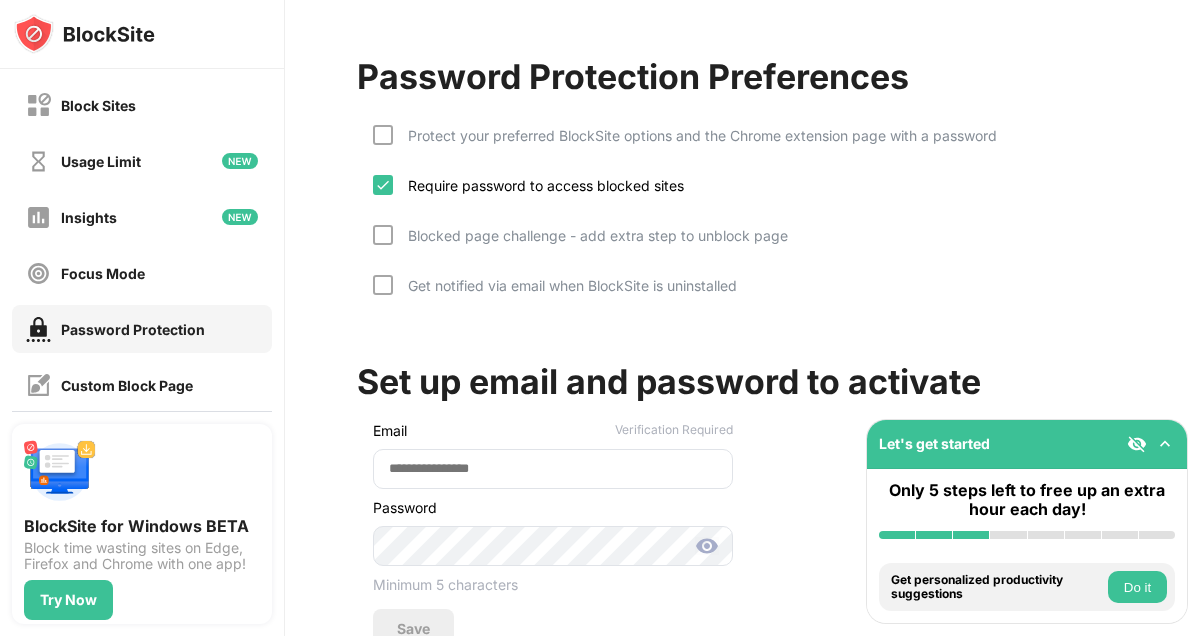 scroll, scrollTop: 193, scrollLeft: 0, axis: vertical 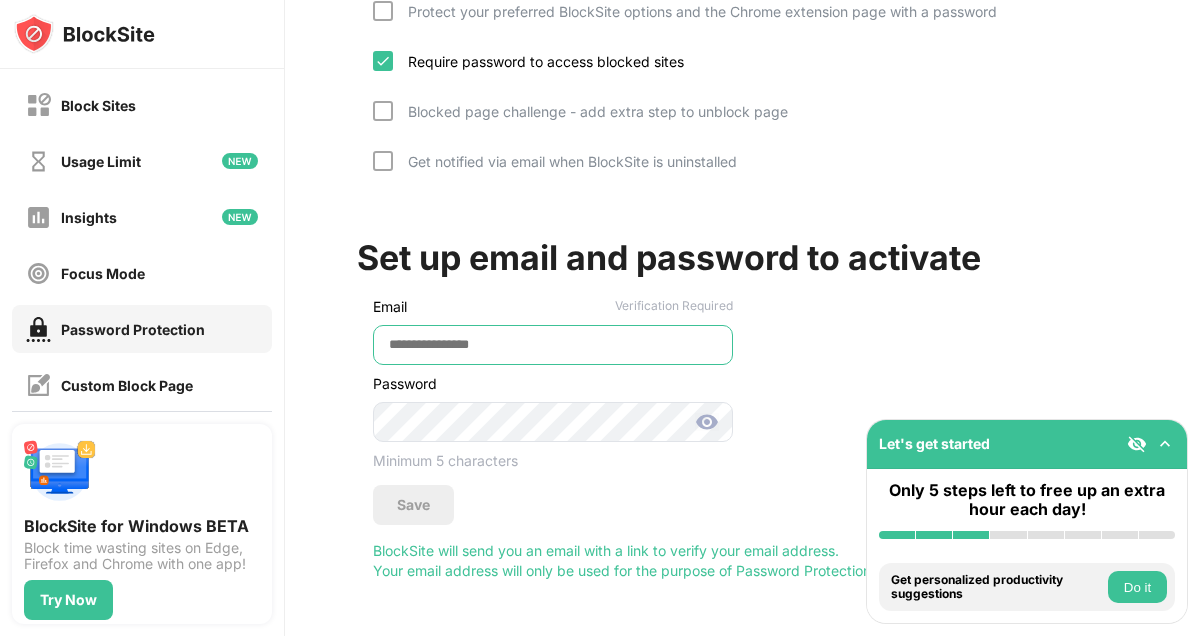 click at bounding box center (553, 345) 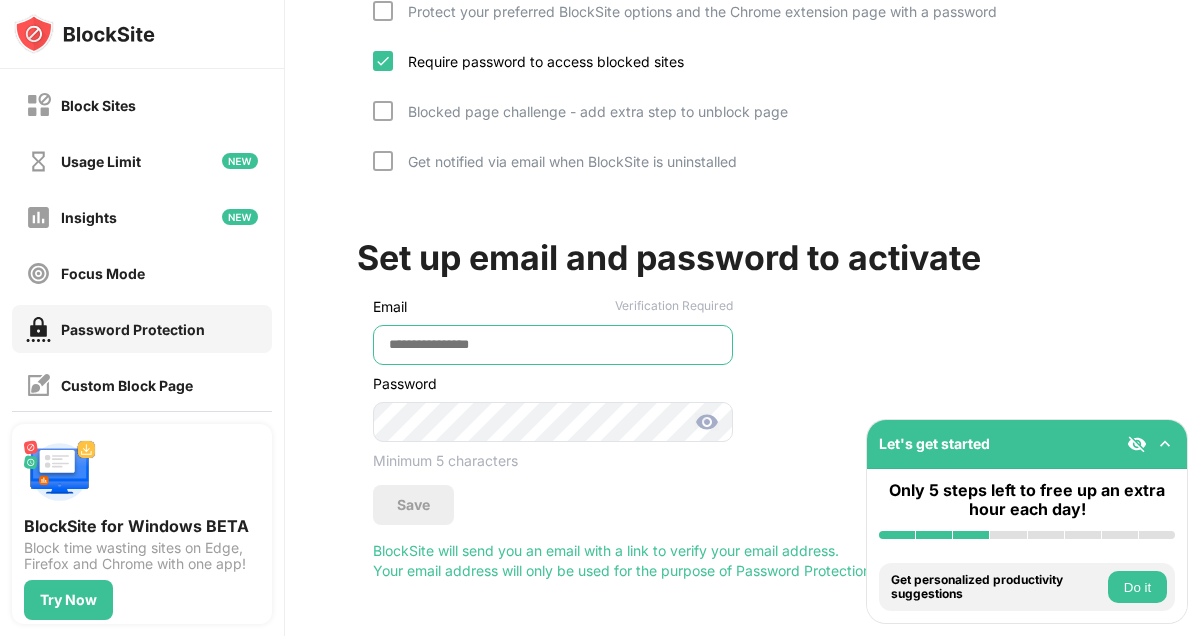 type on "**********" 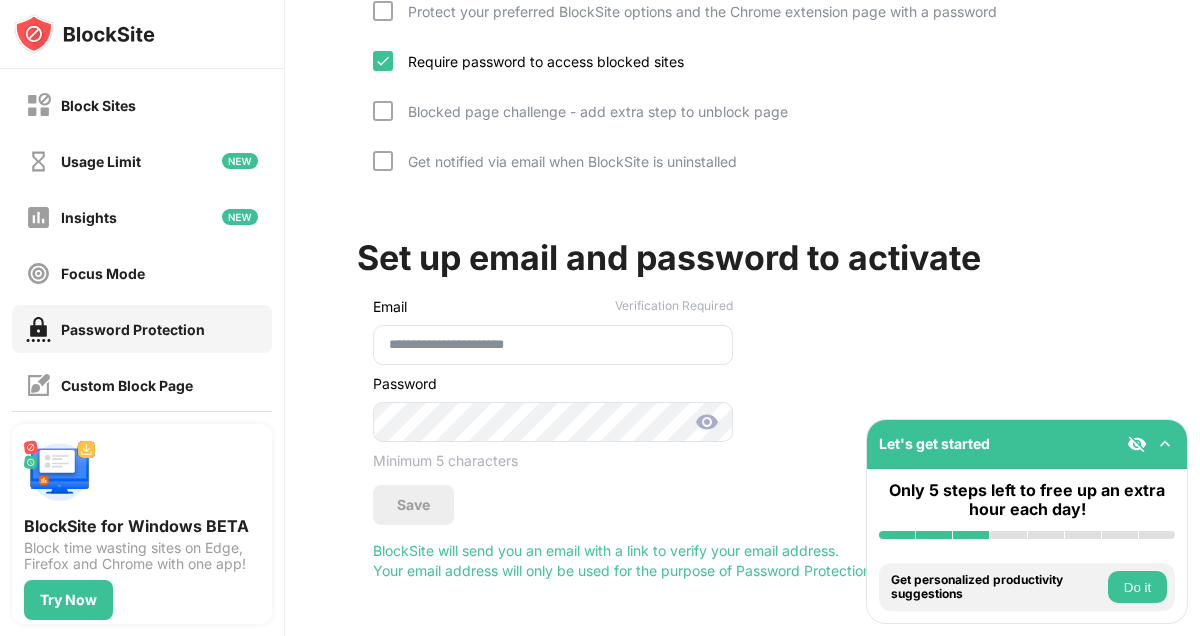 click on "**********" at bounding box center [742, 390] 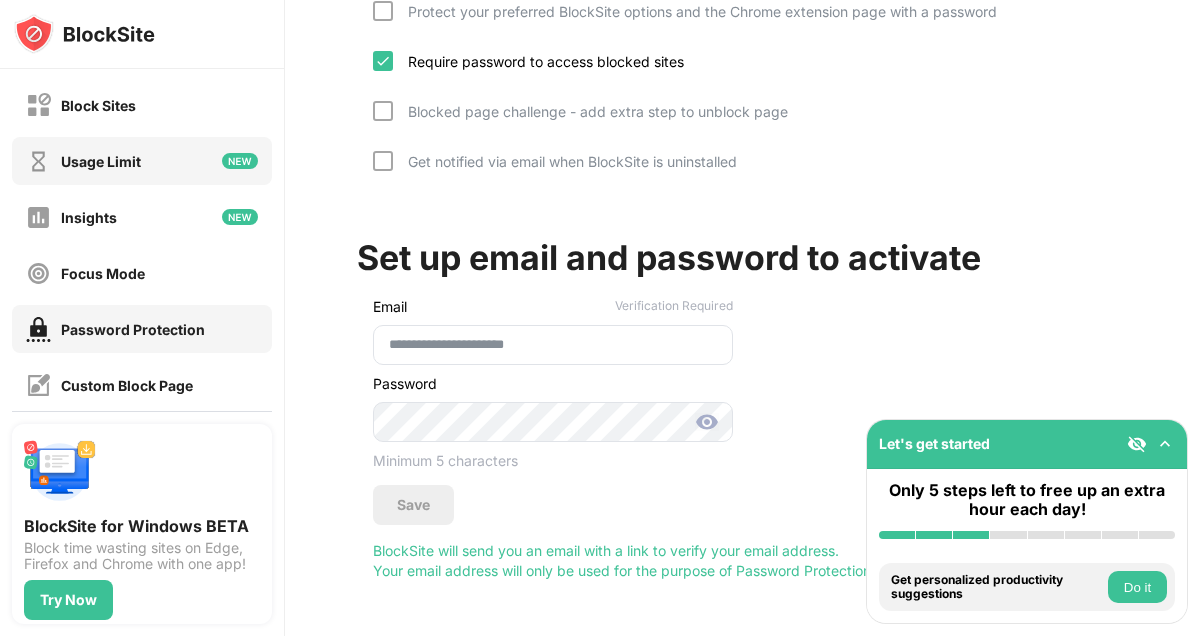 click on "Usage Limit" at bounding box center [101, 161] 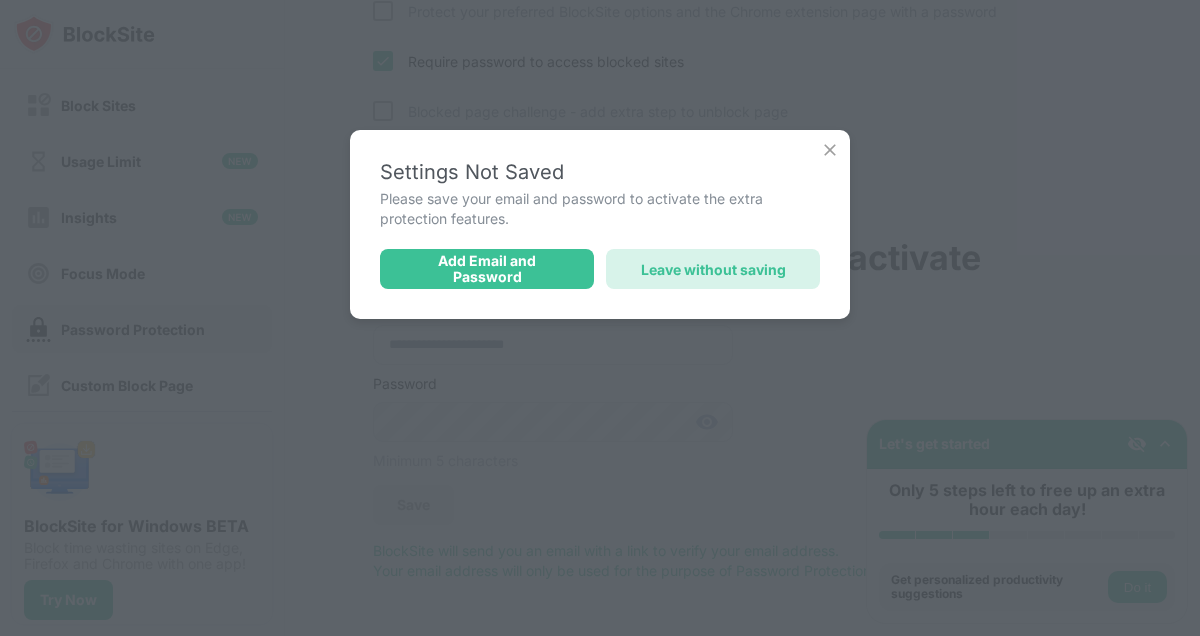 click on "Leave without saving" at bounding box center (713, 269) 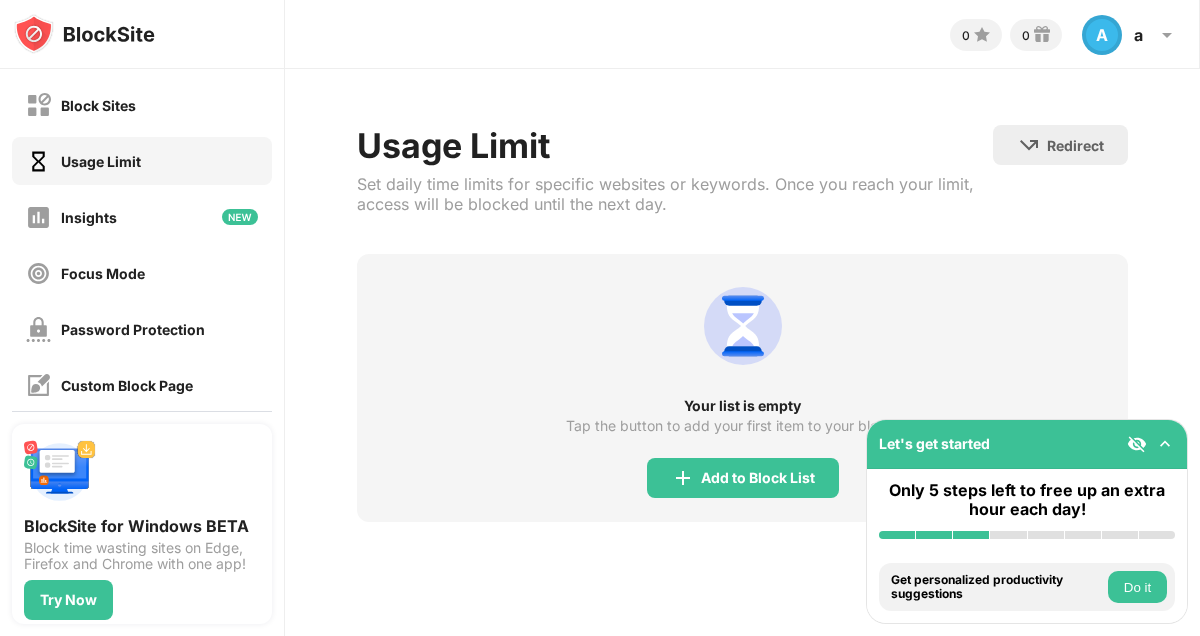 scroll, scrollTop: 0, scrollLeft: 0, axis: both 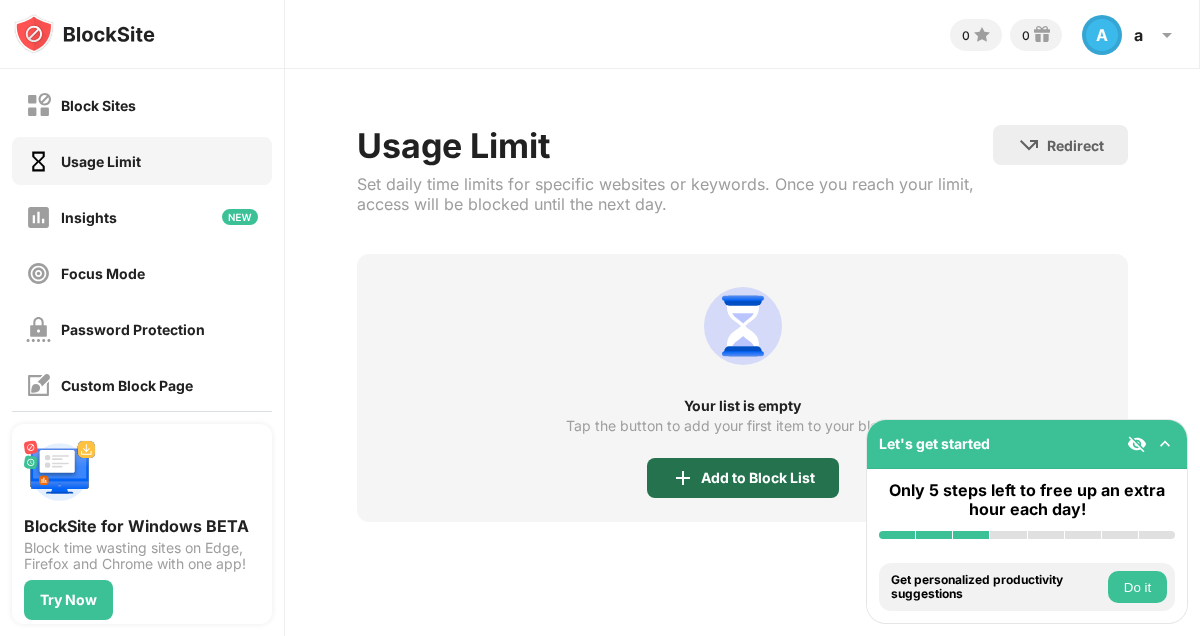 click on "Add to Block List" at bounding box center (758, 478) 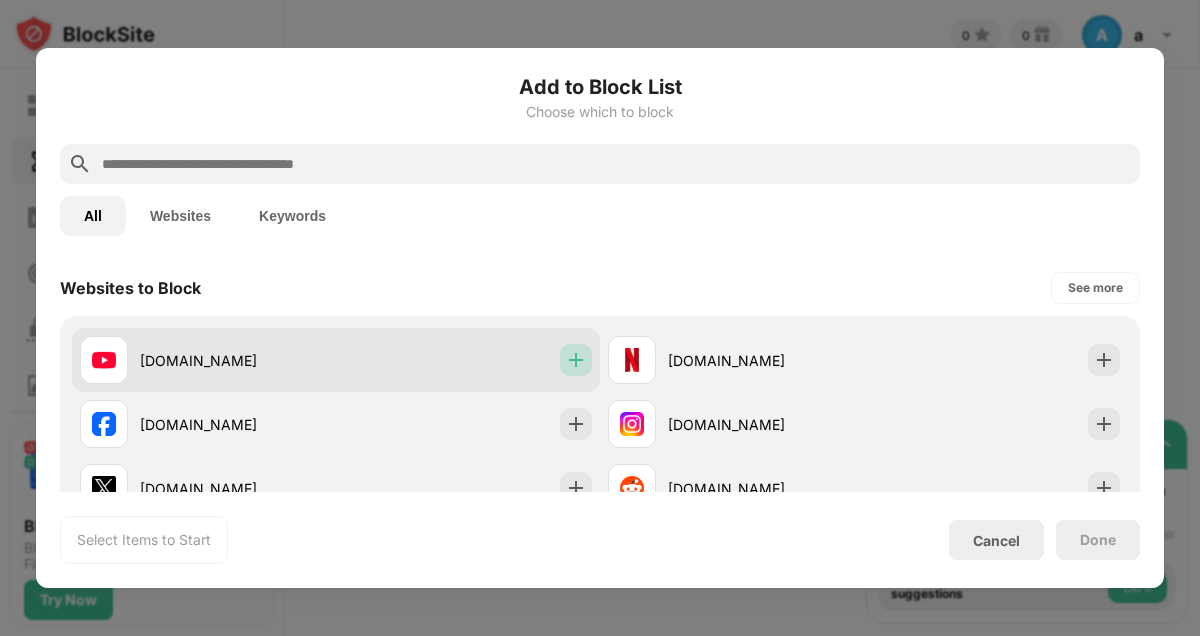 click at bounding box center (576, 360) 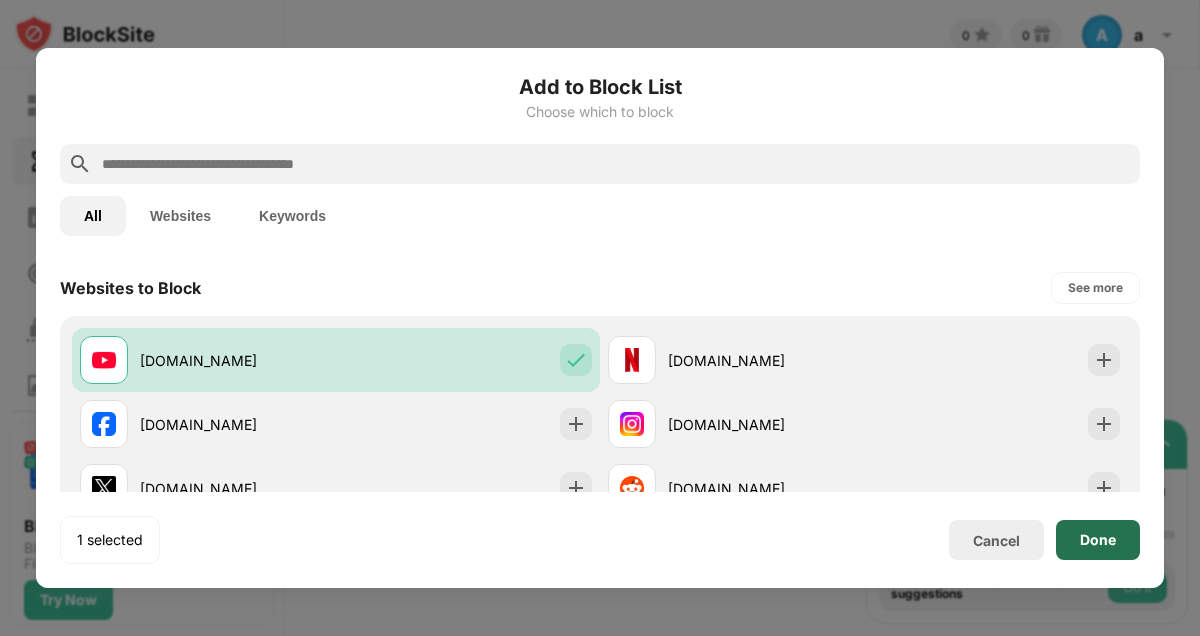click on "Done" at bounding box center [1098, 540] 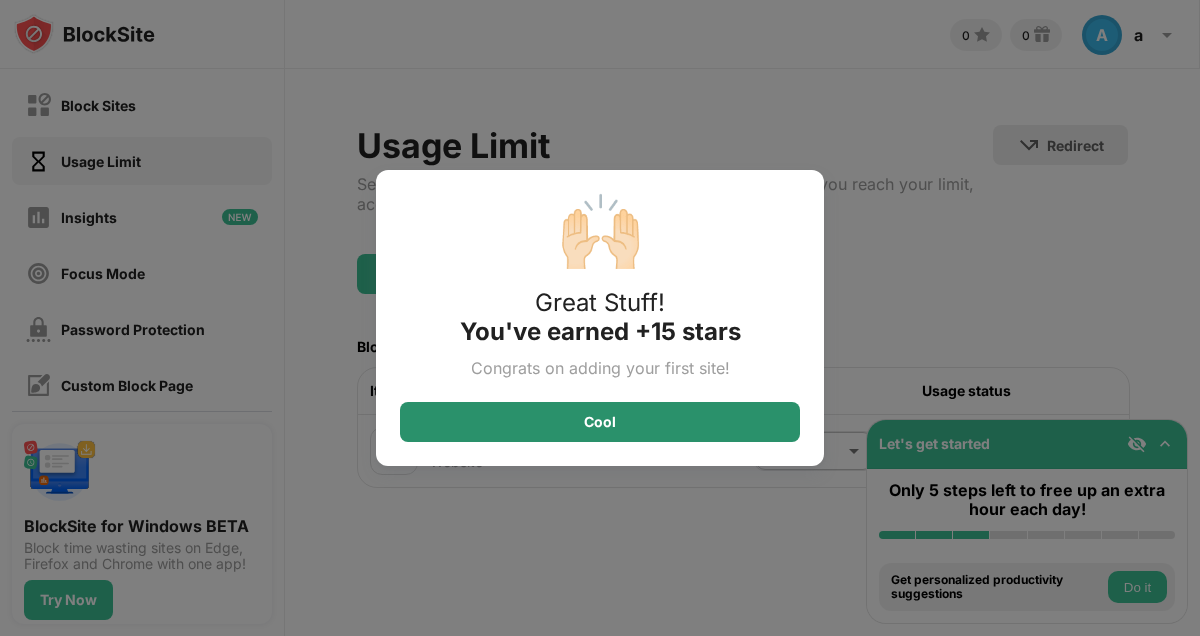click on "Cool" at bounding box center [600, 422] 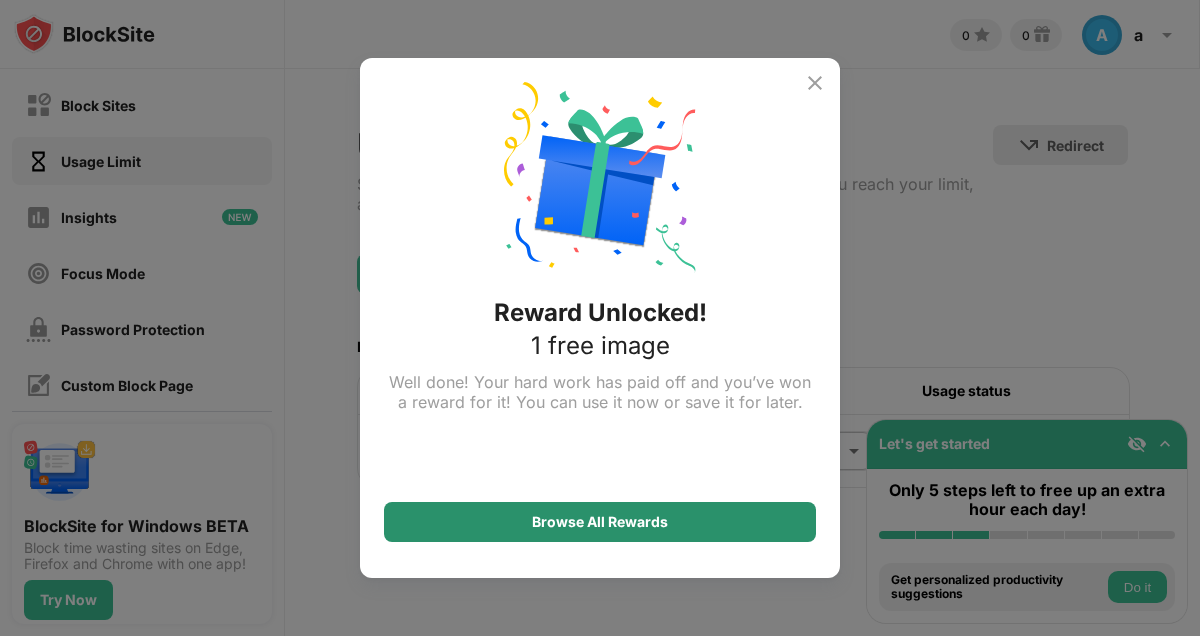 click on "Browse All Rewards" at bounding box center [600, 522] 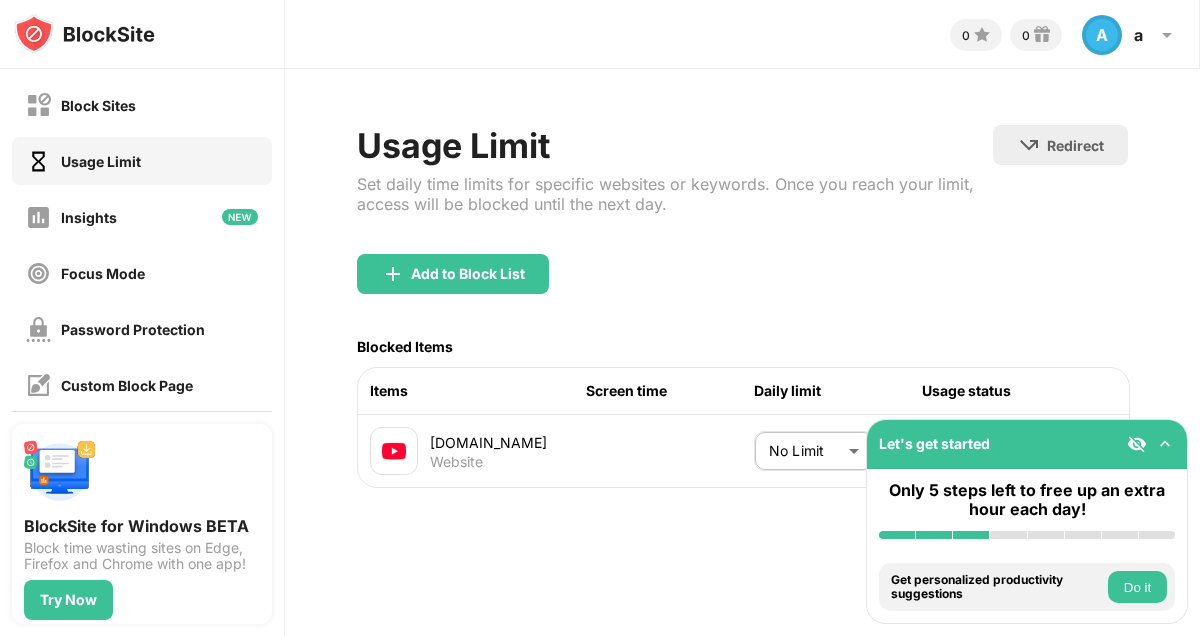 click at bounding box center [1165, 444] 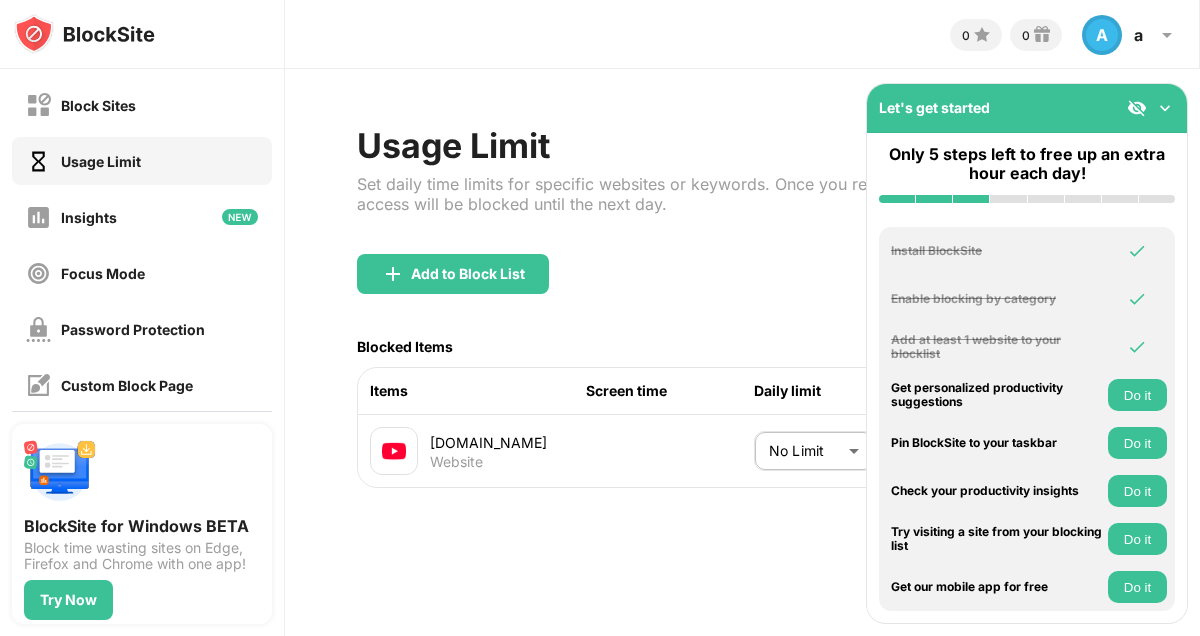 click at bounding box center (1165, 108) 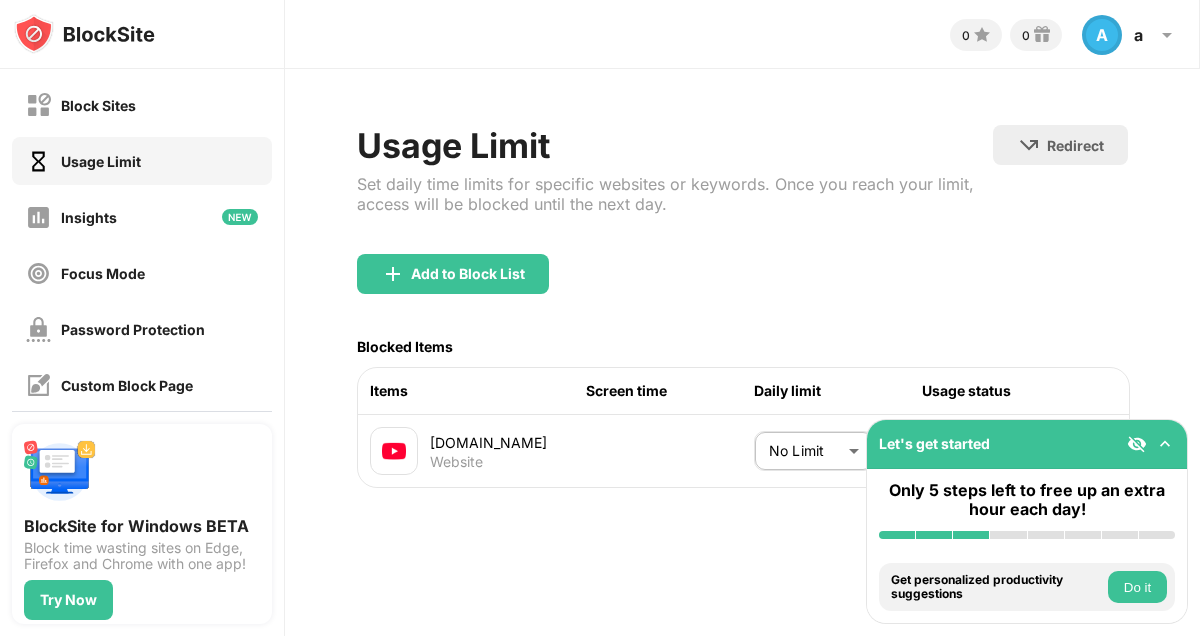 click on "Let's get started" at bounding box center [1027, 444] 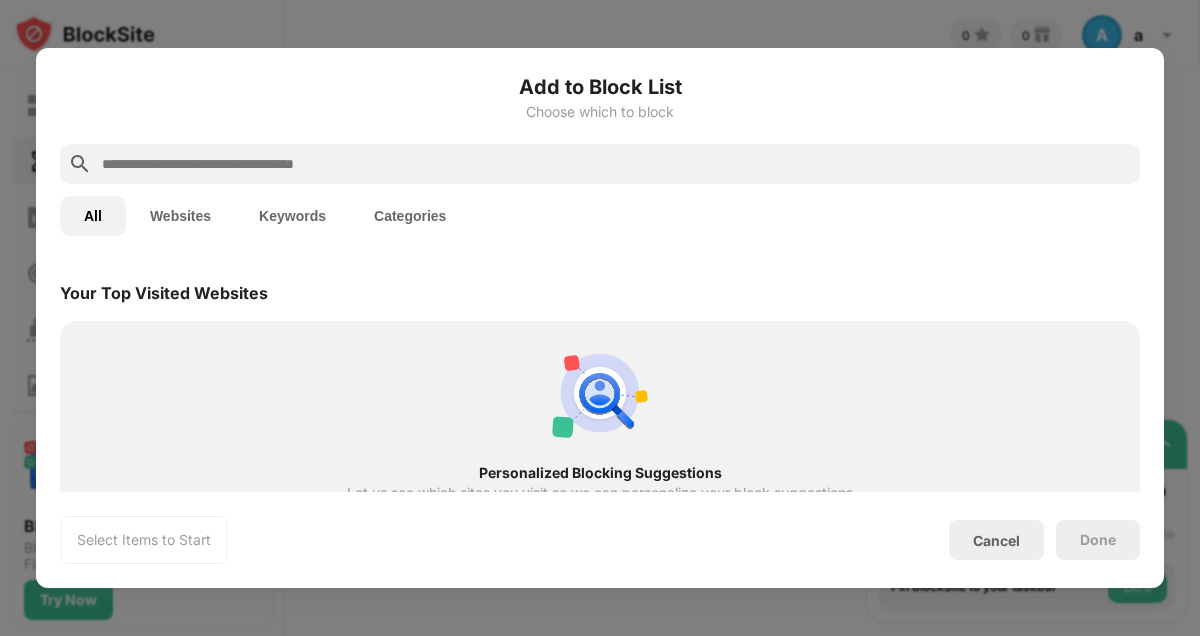 scroll, scrollTop: 696, scrollLeft: 0, axis: vertical 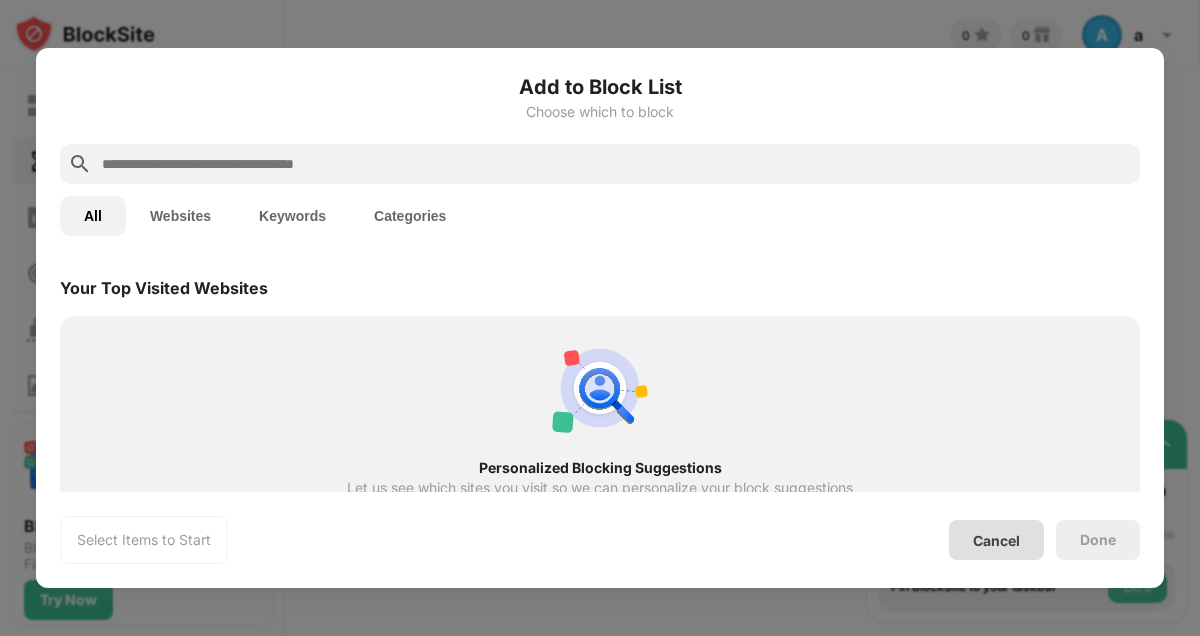 click on "Cancel" at bounding box center [996, 540] 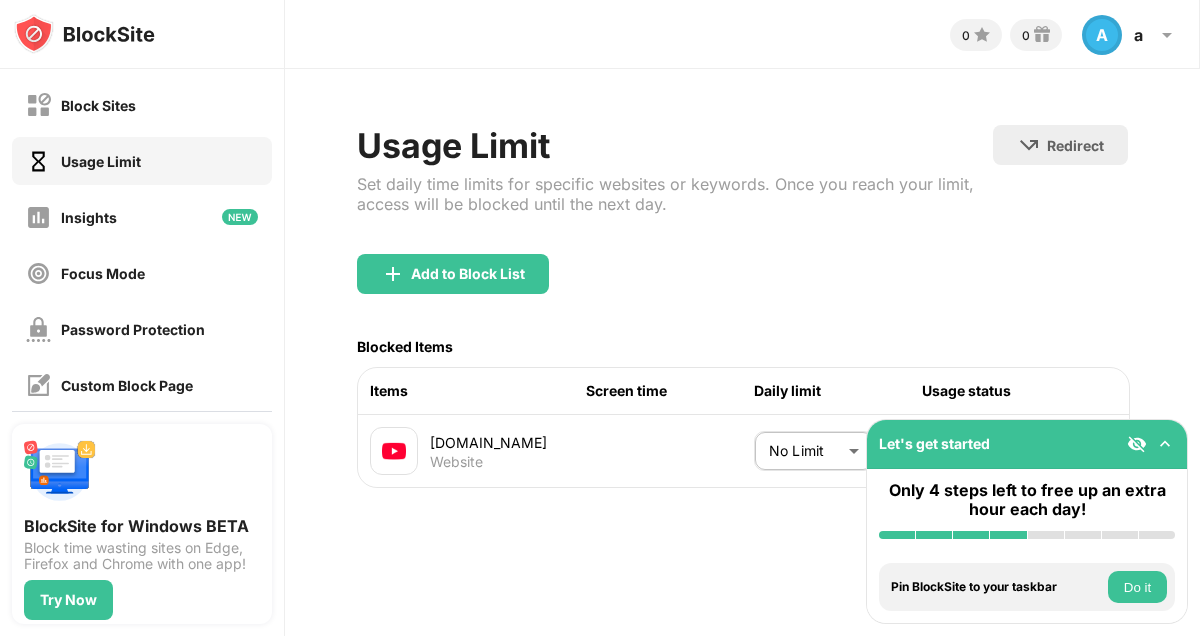 click on "Usage Limit Set daily time limits for specific websites or keywords. Once you reach your limit, access will be blocked until the next day. Redirect Choose a site to be redirected to when blocking is active Add to Block List Blocked Items Items Screen time Daily limit Usage status youtube.com Website No Limit ******** ​" at bounding box center [742, 306] 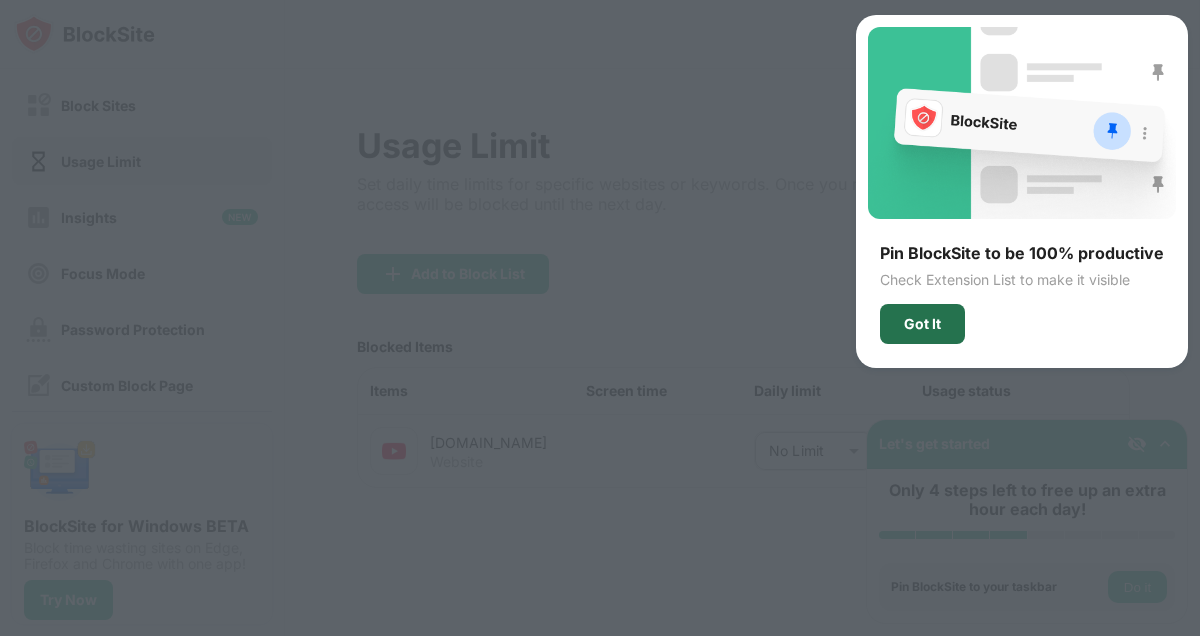 click on "Got It" at bounding box center (922, 324) 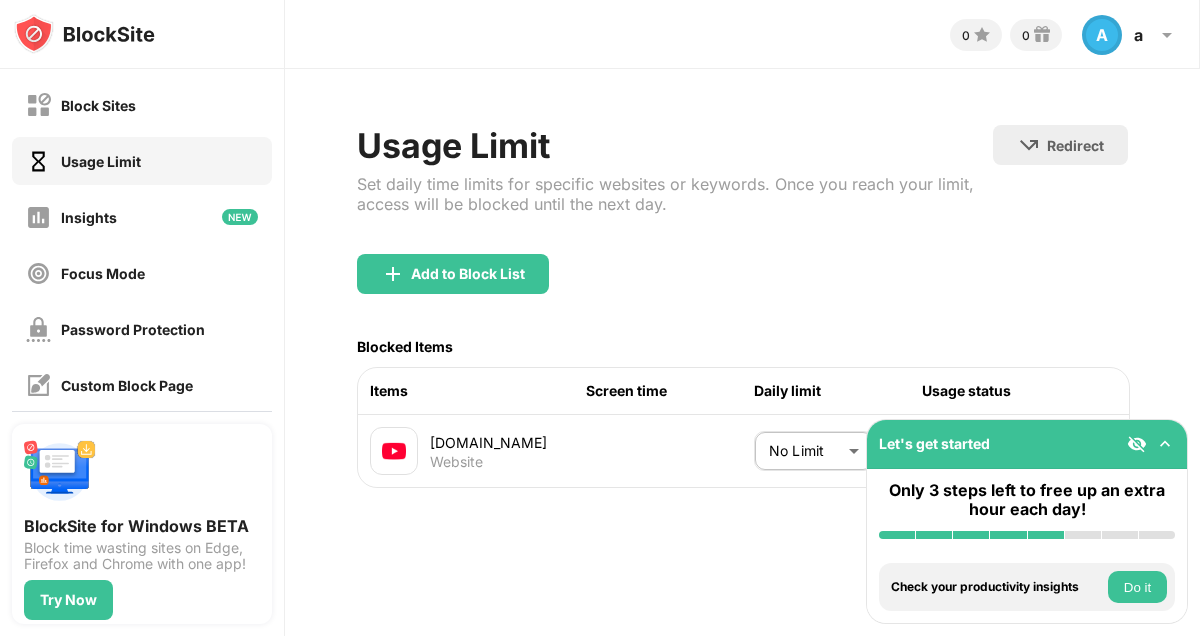 click on "Do it" at bounding box center (1137, 587) 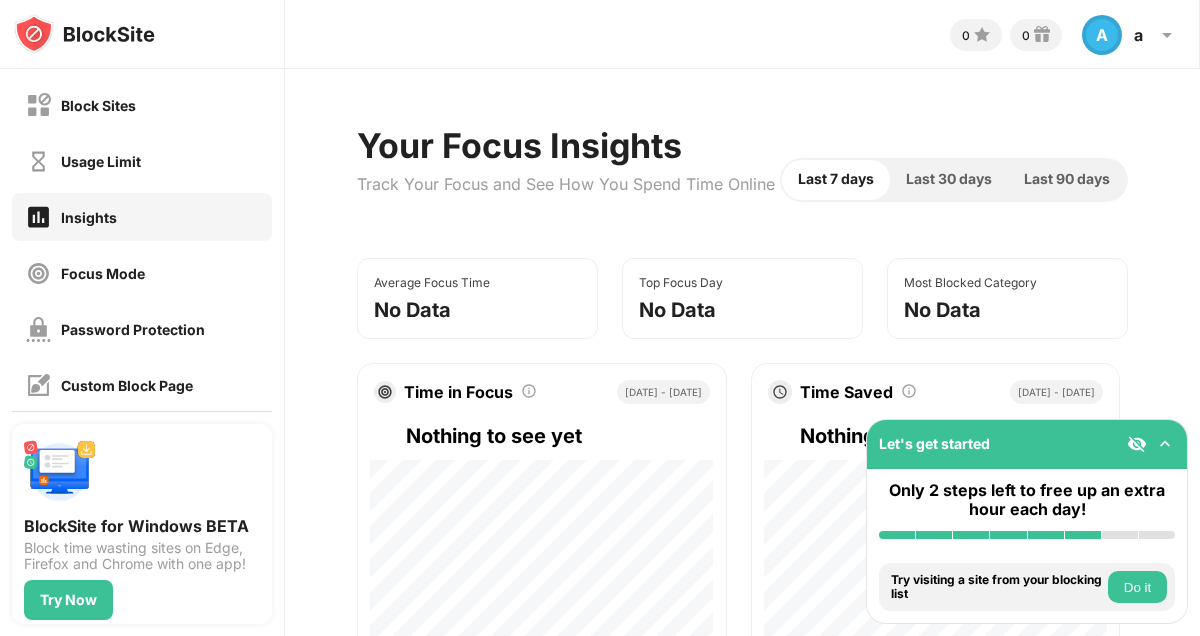 click on "Let's get started" at bounding box center [1027, 444] 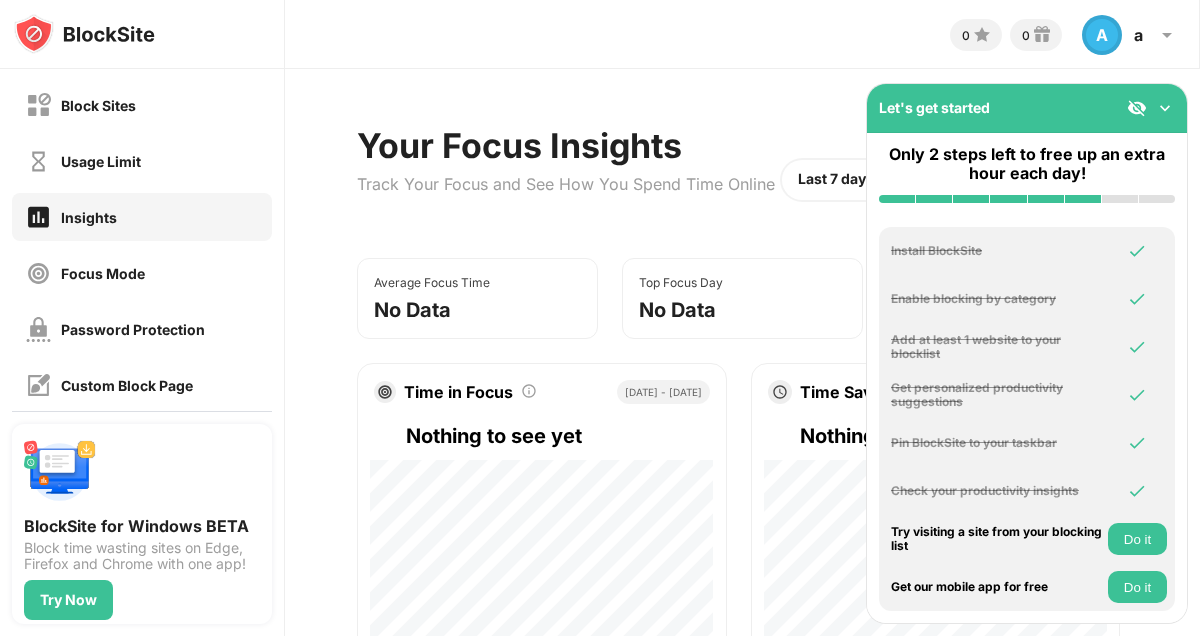 click on "Do it" at bounding box center [1137, 539] 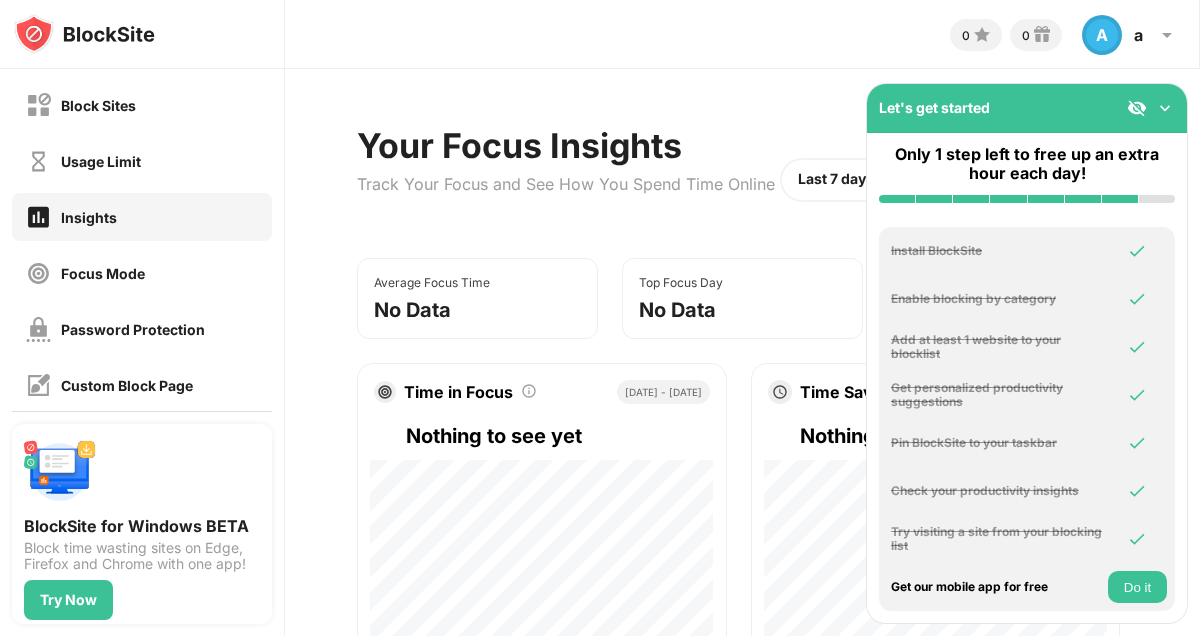 click at bounding box center [1137, 108] 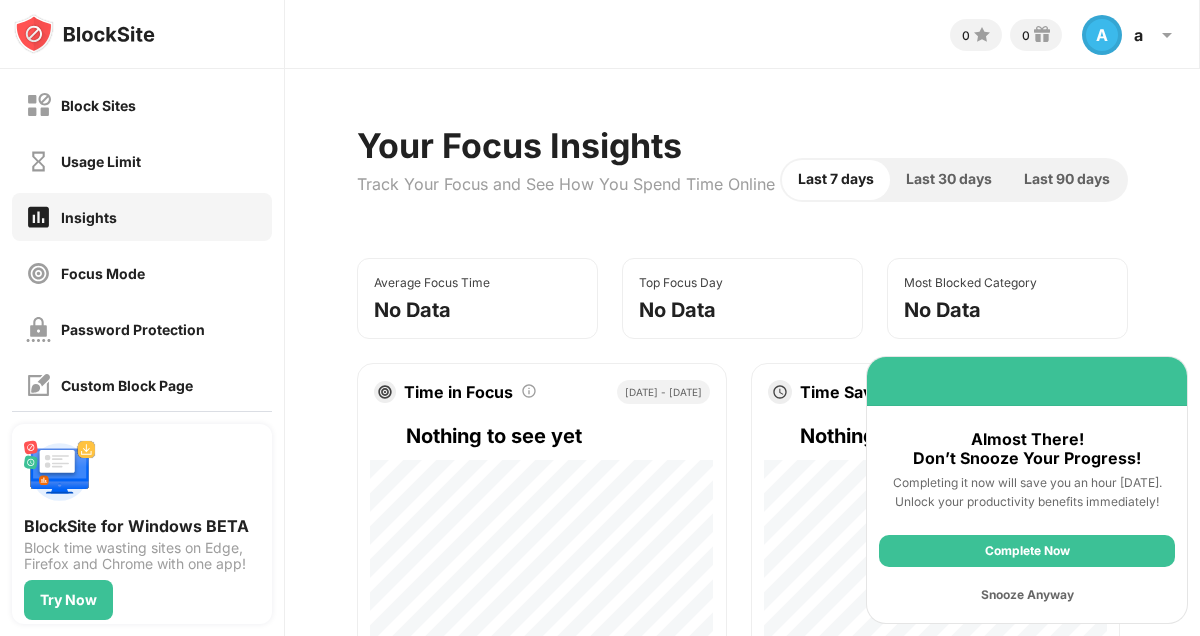 click on "Snooze Anyway" at bounding box center (1027, 595) 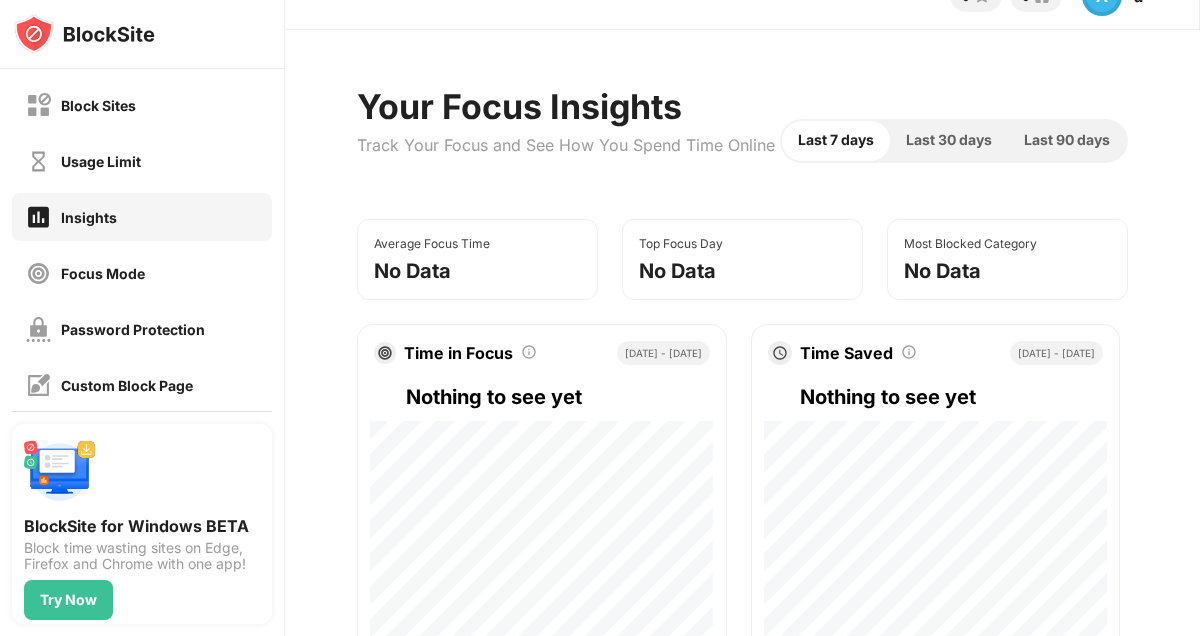 scroll, scrollTop: 0, scrollLeft: 0, axis: both 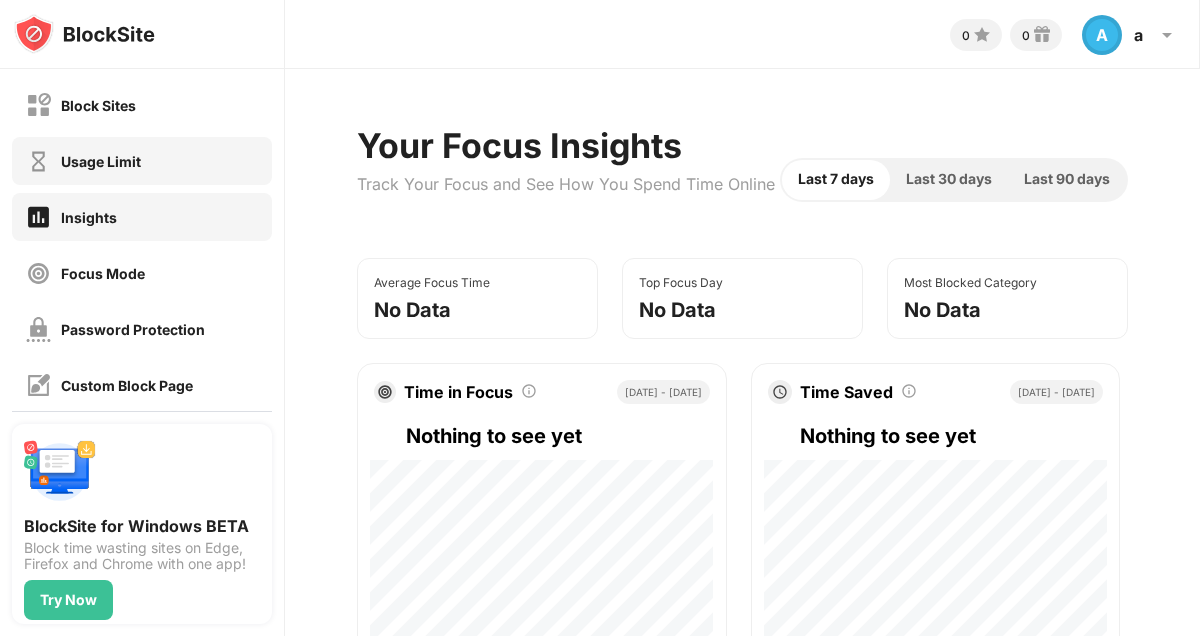 click on "Usage Limit" at bounding box center (83, 161) 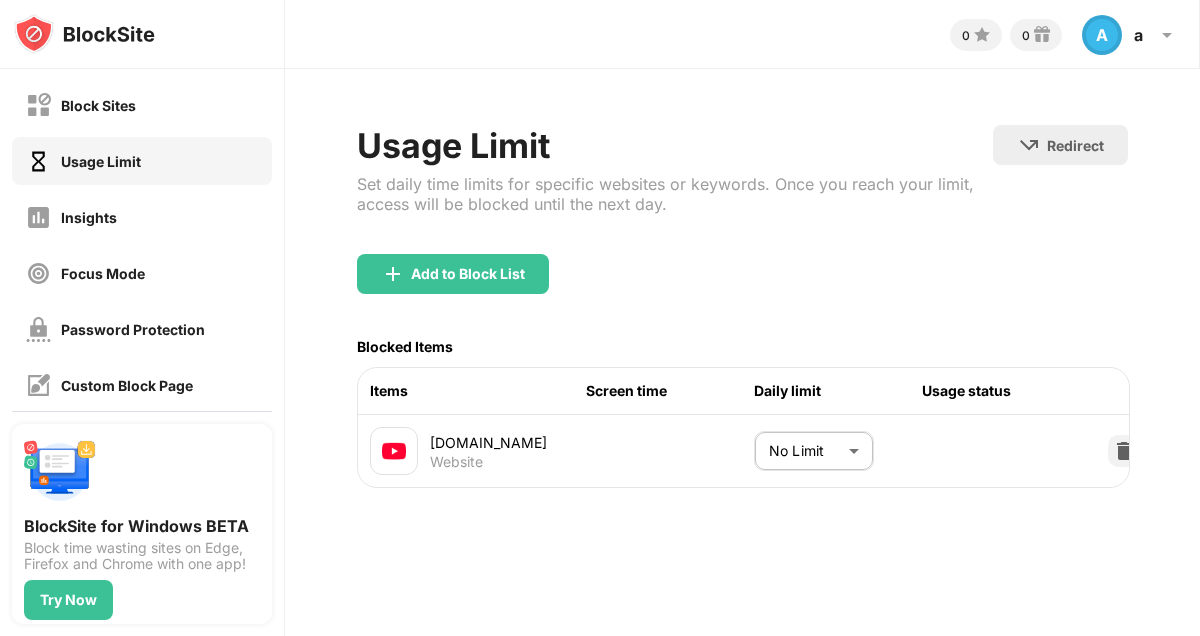 click on "Block Sites Usage Limit Insights Focus Mode Password Protection Custom Block Page Settings About Blocking Sync with other devices Disabled BlockSite for Windows BETA Block time wasting sites on Edge, Firefox and Chrome with one app! Try Now 0 0 A a A a View Account Insights Rewards Settings Support Log Out Usage Limit Set daily time limits for specific websites or keywords. Once you reach your limit, access will be blocked until the next day. Redirect Choose a site to be redirected to when blocking is active Add to Block List Blocked Items Items Screen time Daily limit Usage status youtube.com Website No Limit ******** ​" at bounding box center [600, 318] 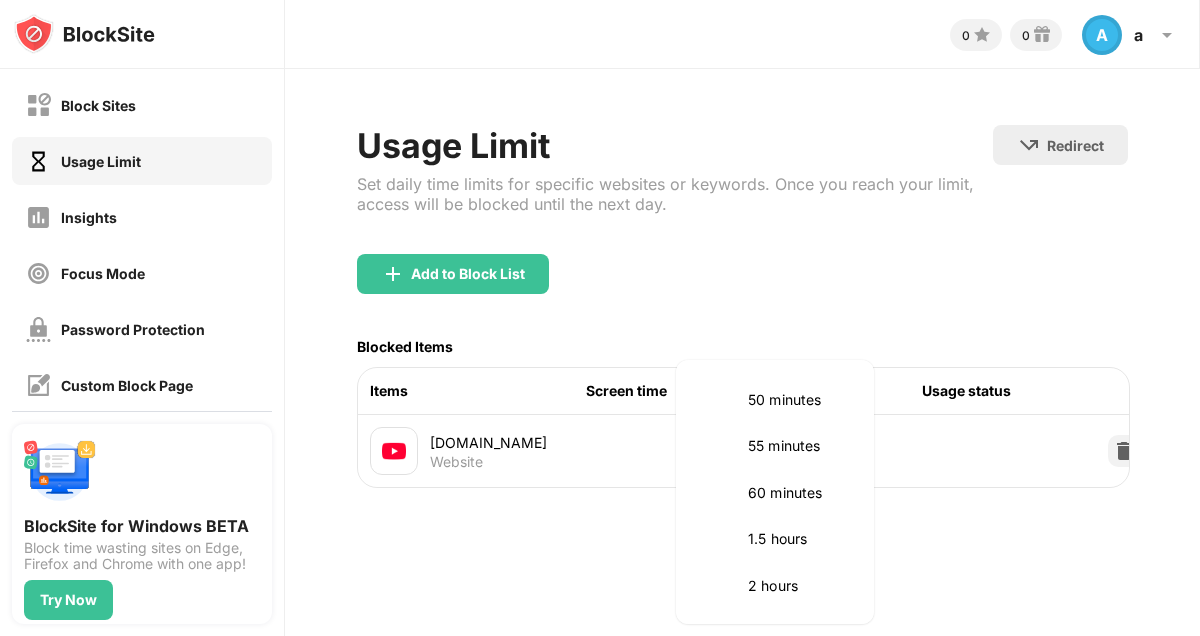 scroll, scrollTop: 470, scrollLeft: 0, axis: vertical 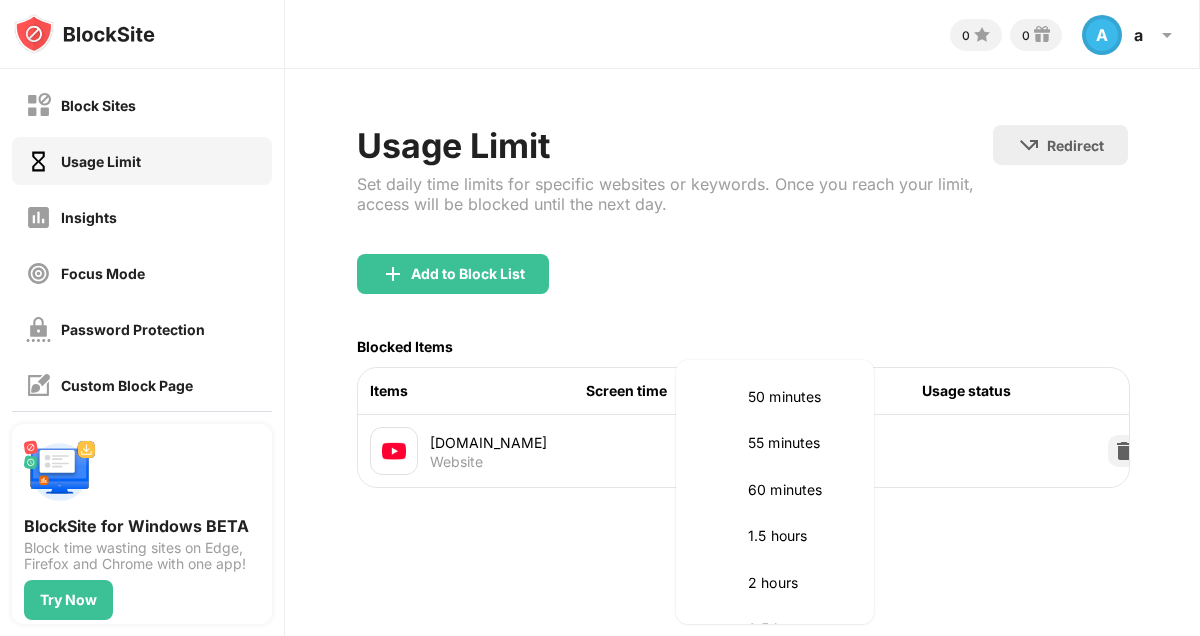 click on "60 minutes" at bounding box center [799, 490] 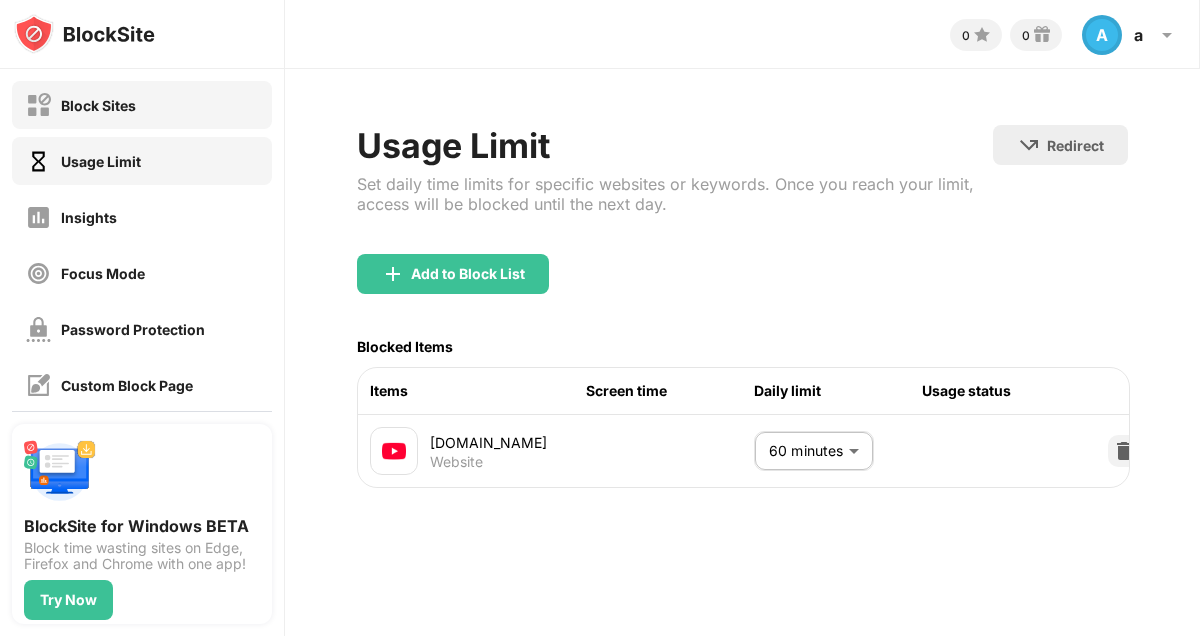 click on "Block Sites" at bounding box center (142, 105) 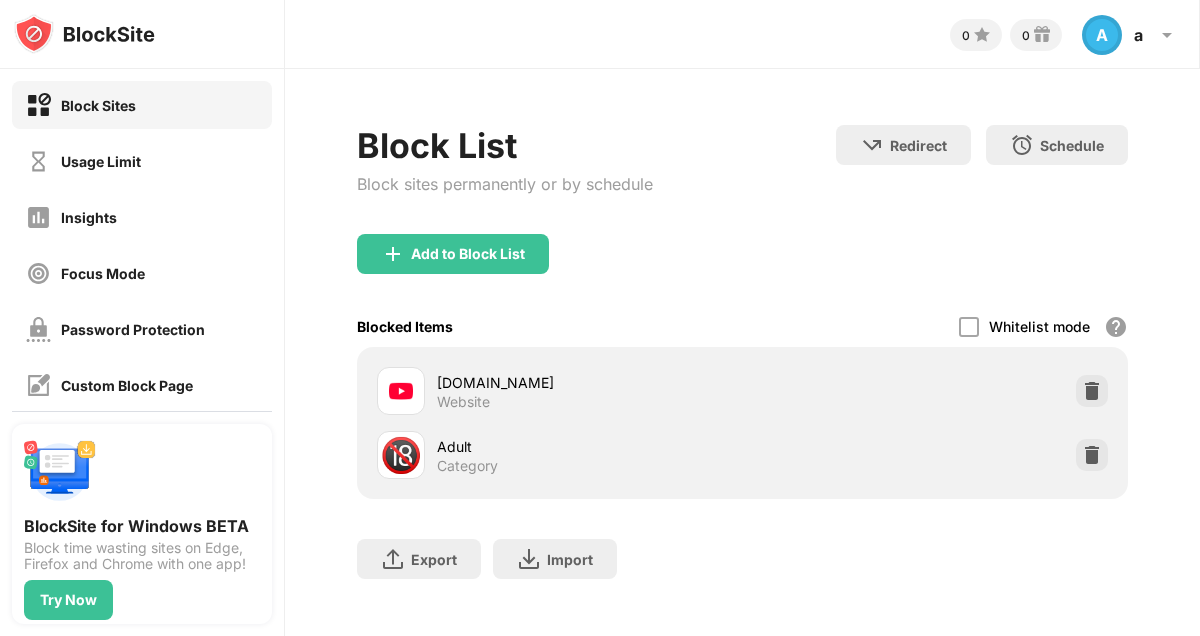 click on "[DOMAIN_NAME]" at bounding box center [590, 382] 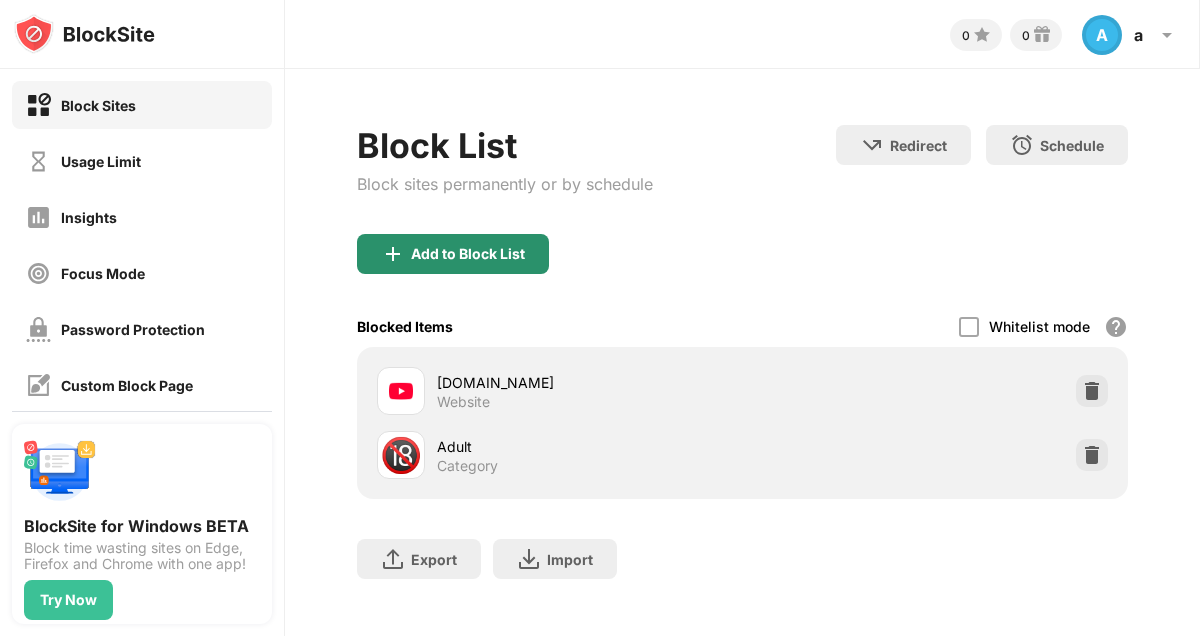 click on "Add to Block List" at bounding box center (468, 254) 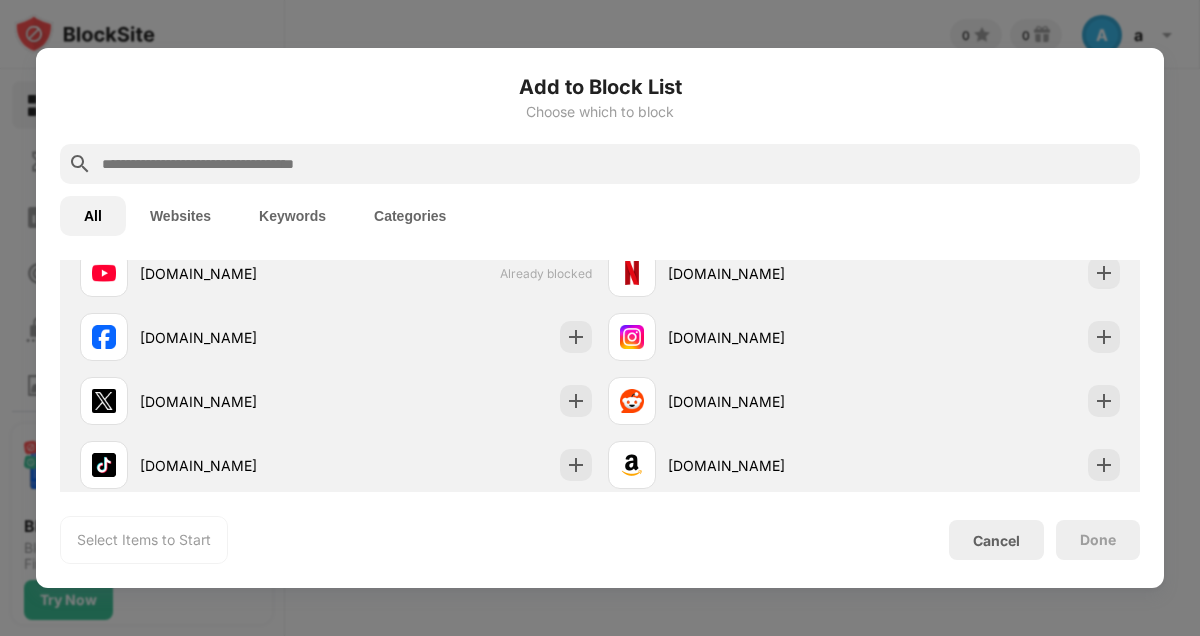 scroll, scrollTop: 282, scrollLeft: 0, axis: vertical 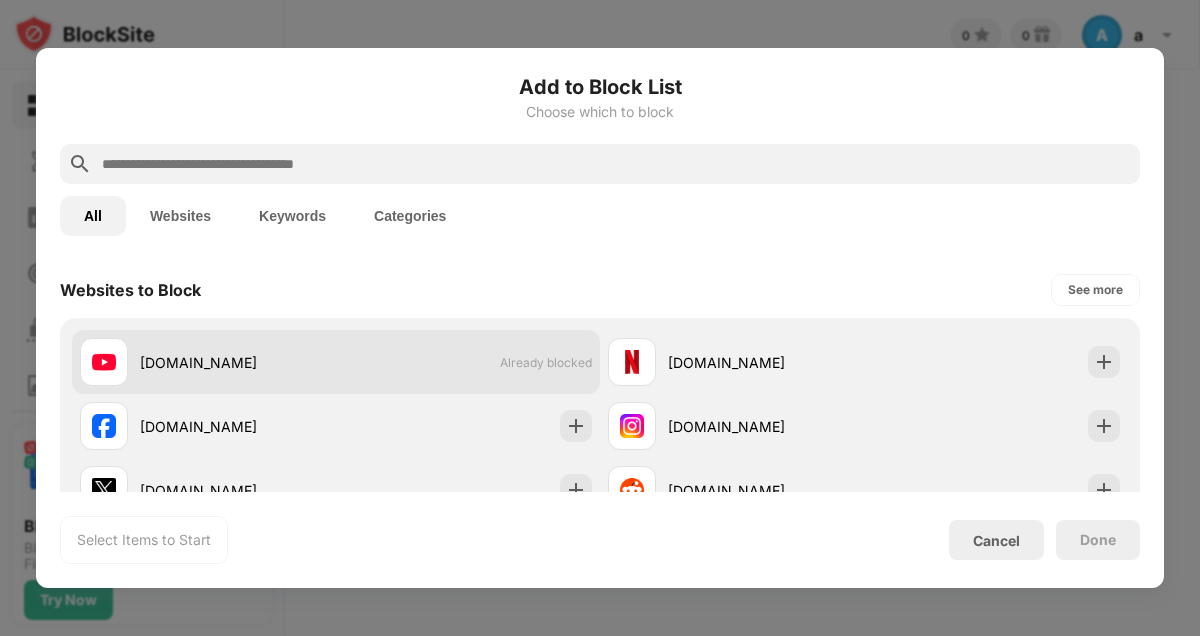 click on "youtube.com Already blocked" at bounding box center [336, 362] 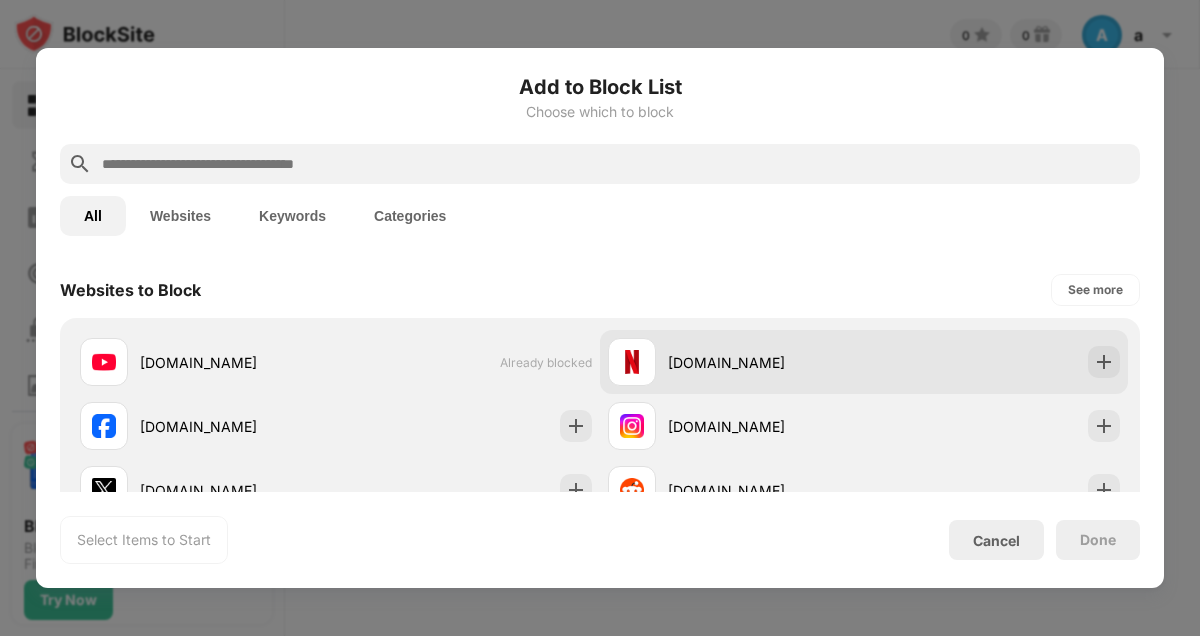scroll, scrollTop: 0, scrollLeft: 0, axis: both 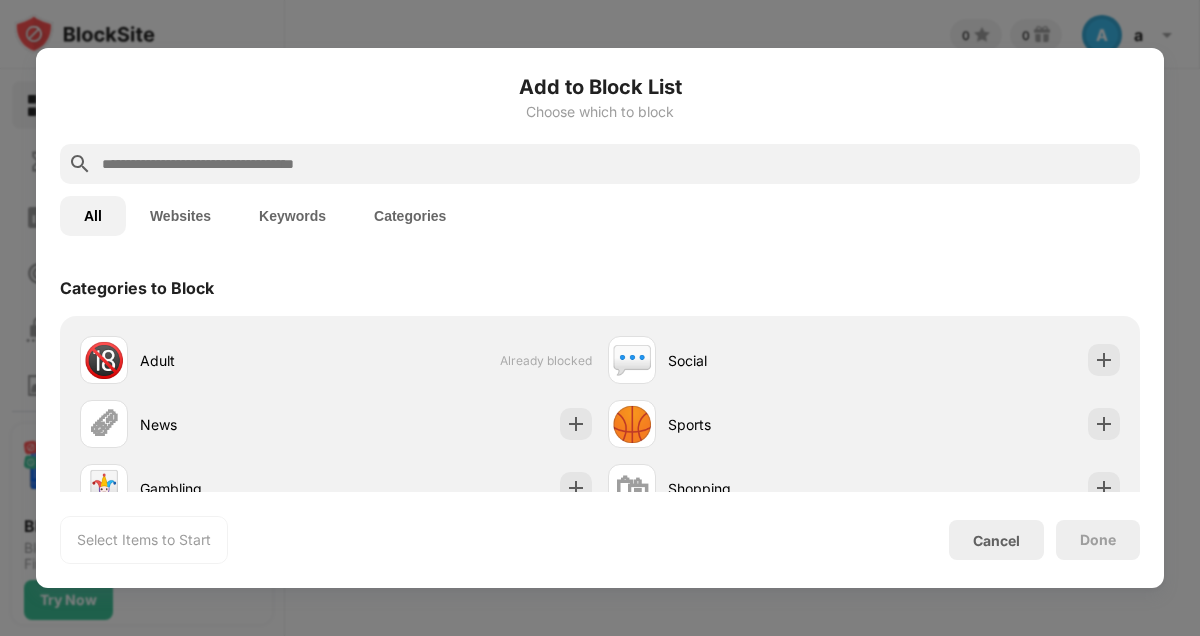 click on "Websites" at bounding box center (180, 216) 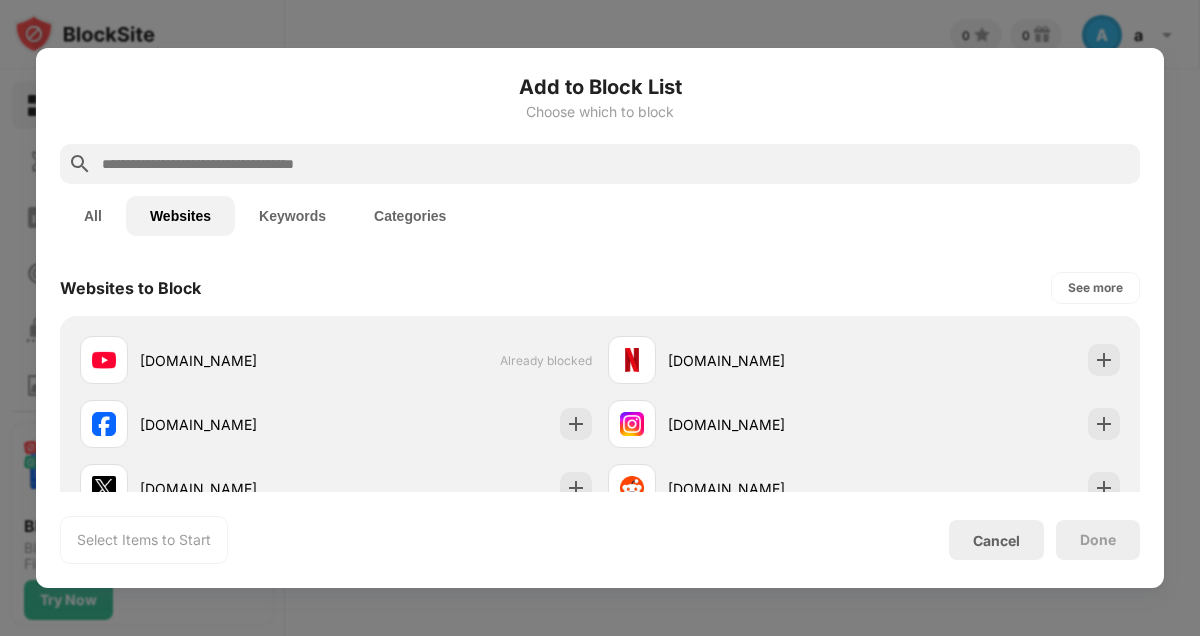 click on "Add to Block List Choose which to block All Websites Keywords Categories Websites to Block See more youtube.com Already blocked netflix.com facebook.com instagram.com x.com reddit.com tiktok.com amazon.com buzzfeed.com pinterest.com Your Top Visited Websites Personalized Blocking Suggestions Let us see which sites you visit so we can personalize your block suggestions Show me the sites I visit the most Select Items to Start Cancel Done" at bounding box center (600, 318) 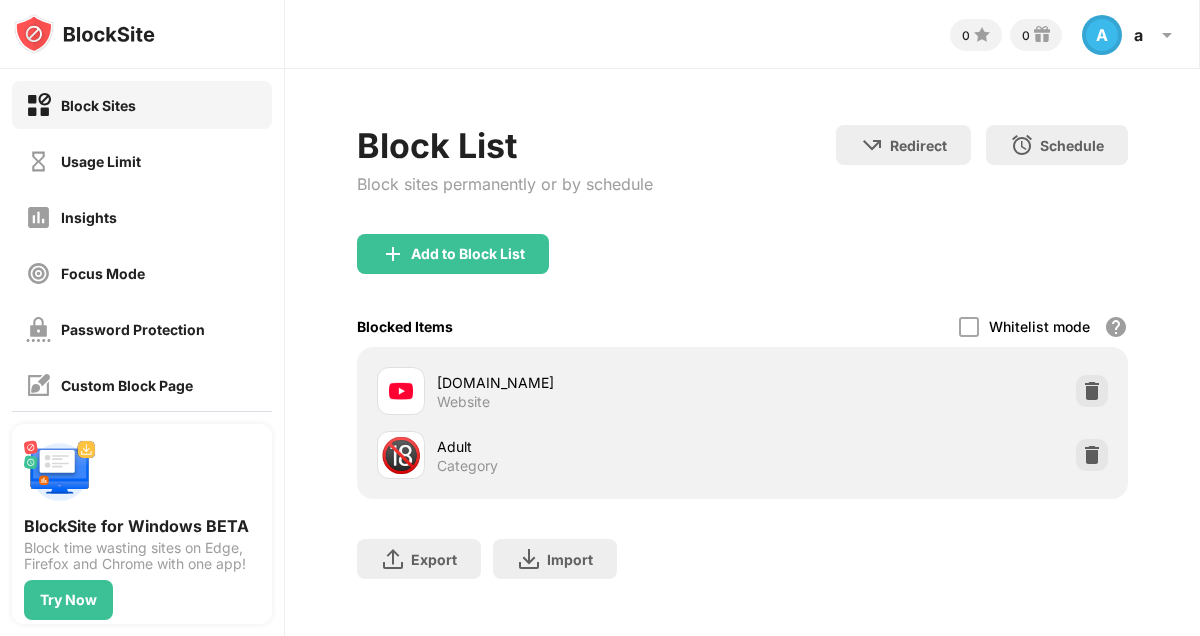 scroll, scrollTop: 18, scrollLeft: 0, axis: vertical 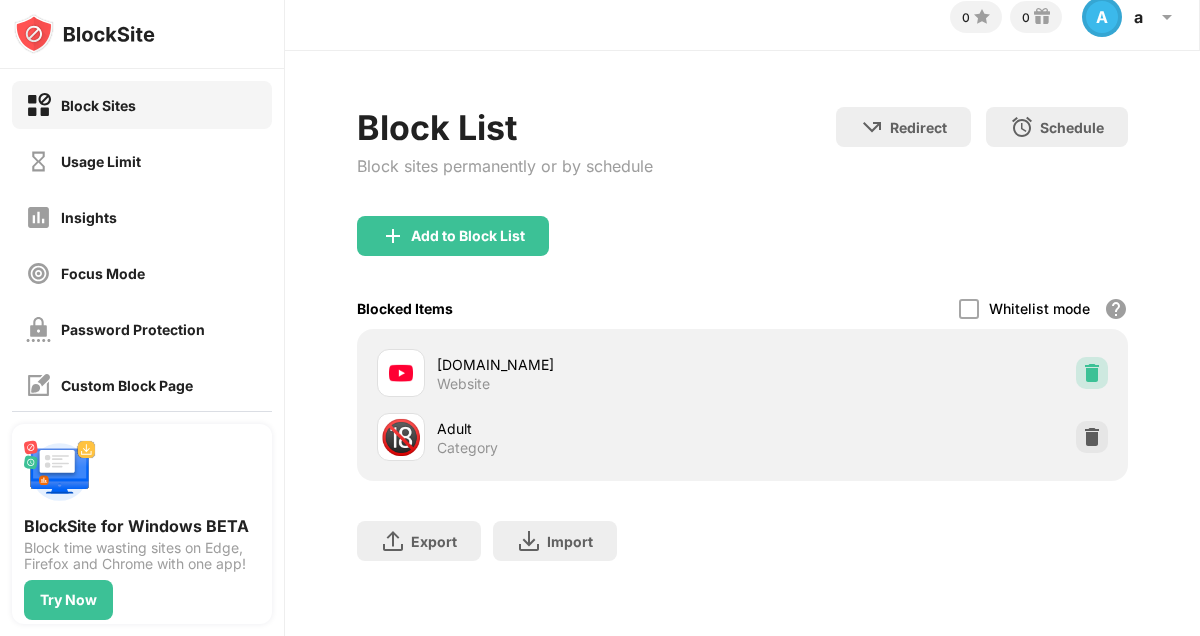 click at bounding box center [1092, 373] 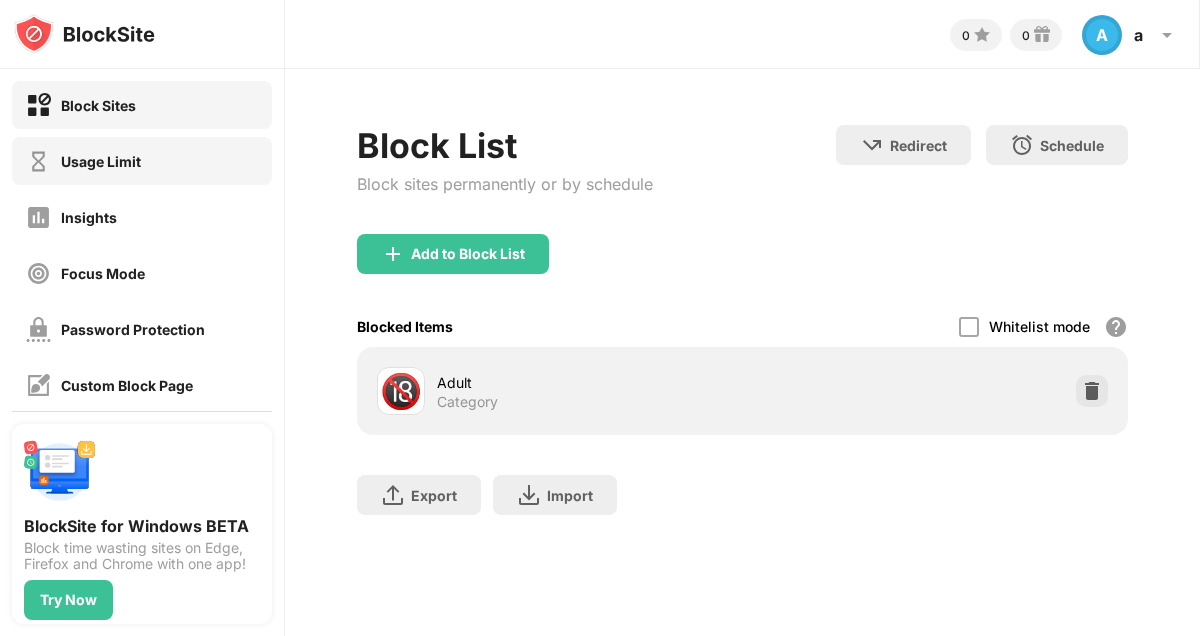 click on "Usage Limit" at bounding box center (142, 161) 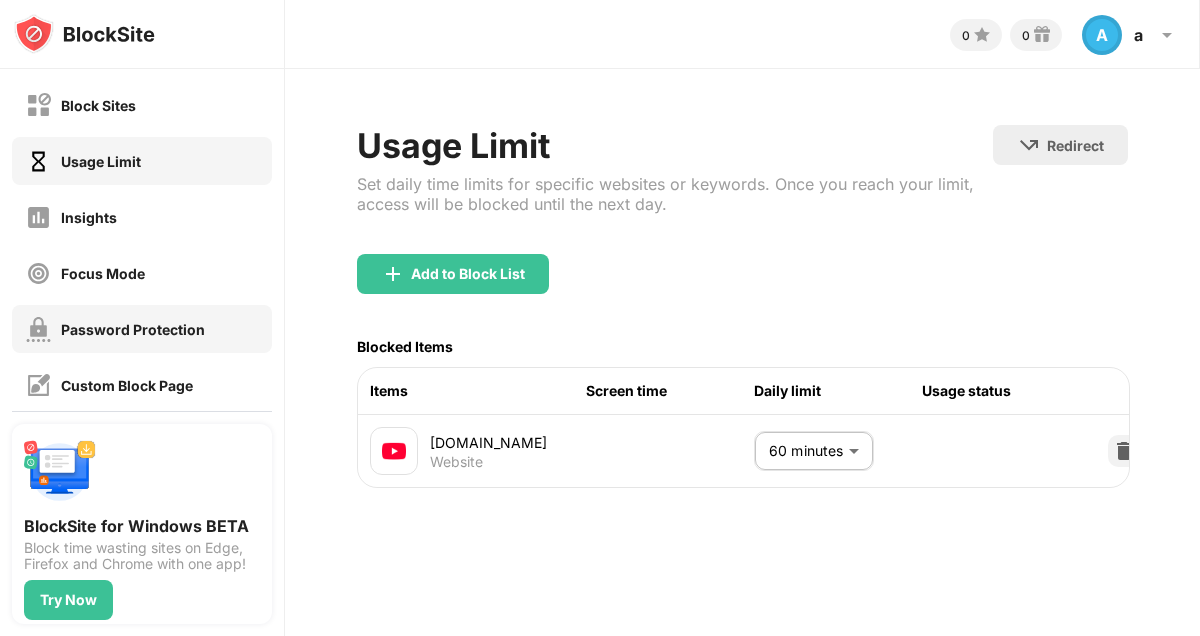 click on "Password Protection" at bounding box center [133, 329] 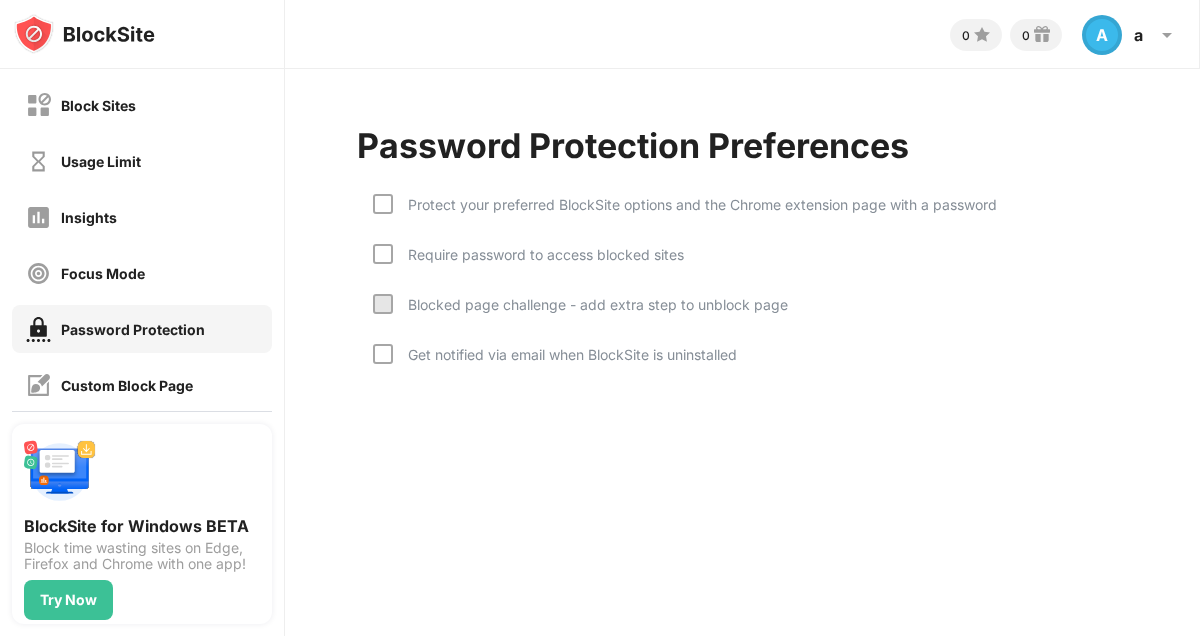 click on "Protect your preferred BlockSite options and the Chrome extension page with a password" at bounding box center (695, 204) 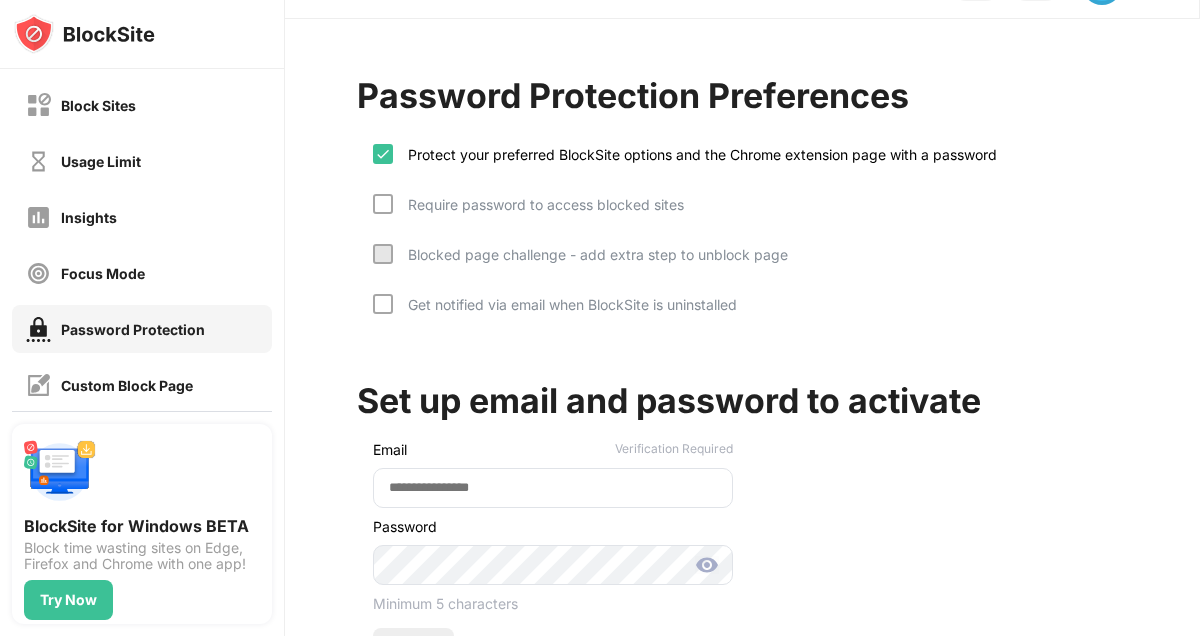 scroll, scrollTop: 60, scrollLeft: 0, axis: vertical 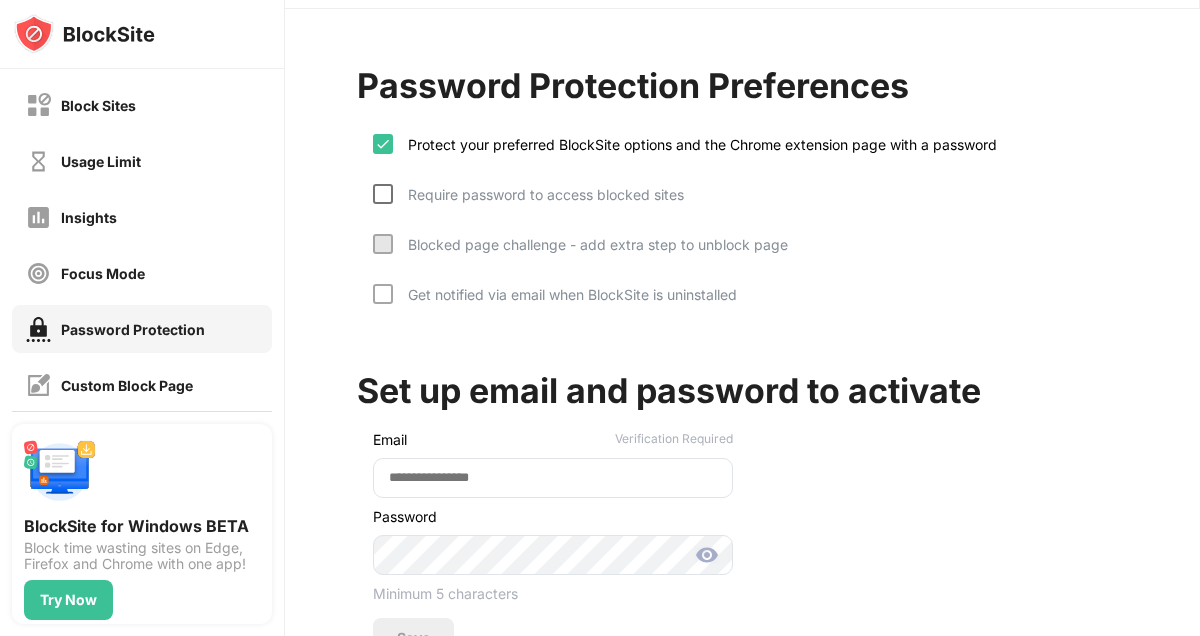 click at bounding box center (383, 194) 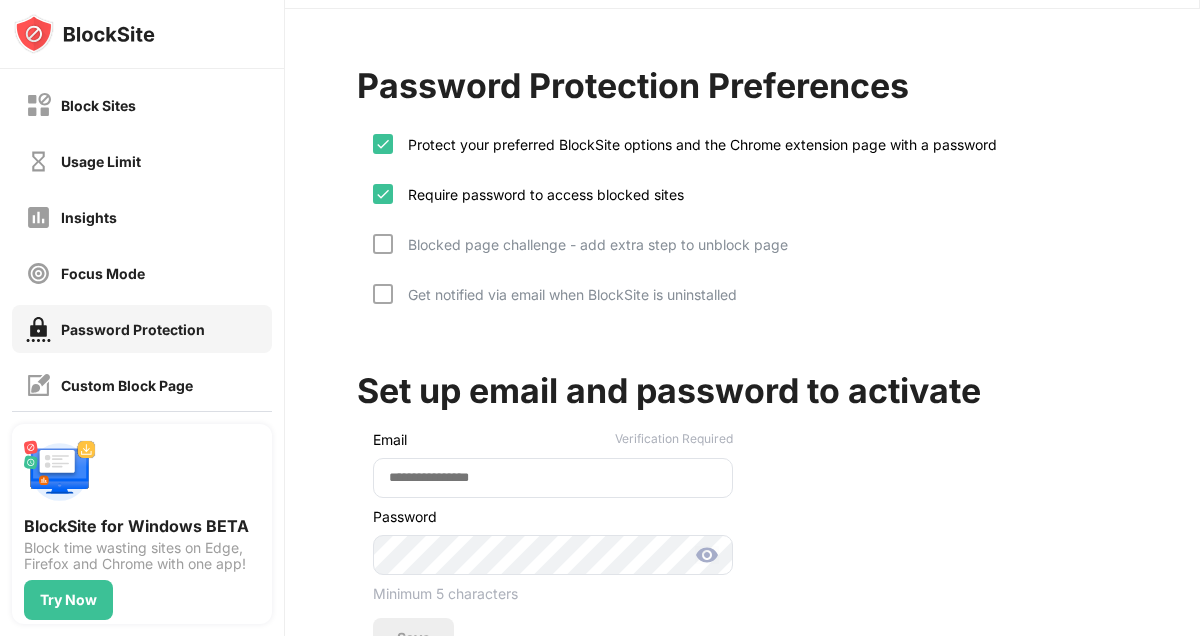 scroll, scrollTop: 193, scrollLeft: 0, axis: vertical 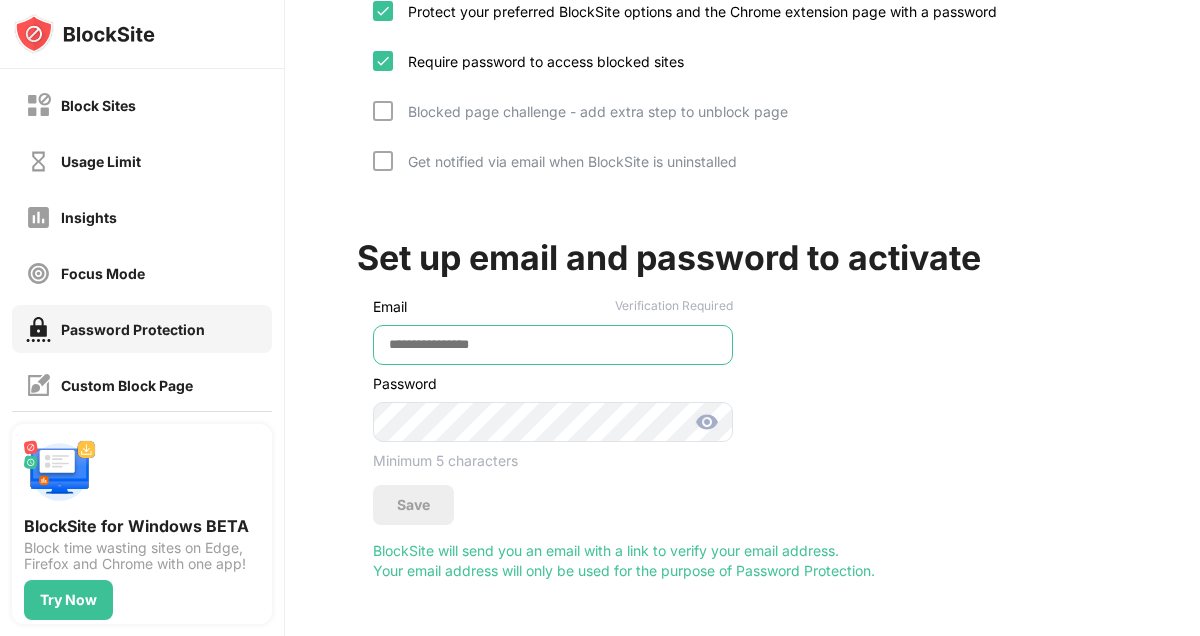 click at bounding box center [553, 345] 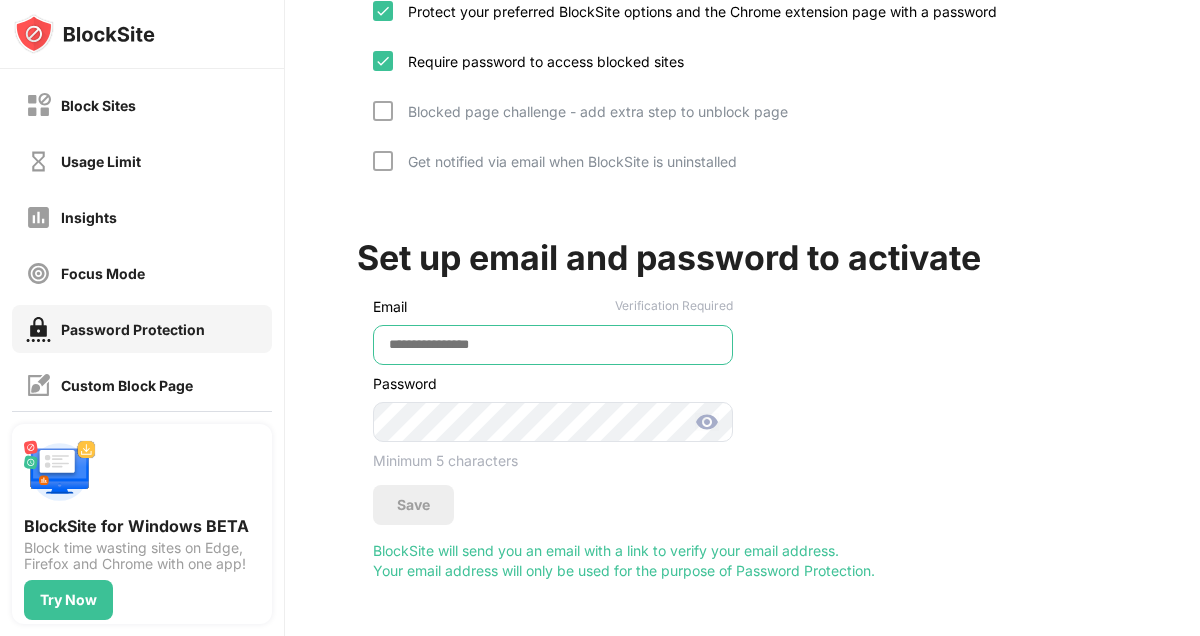 type on "**********" 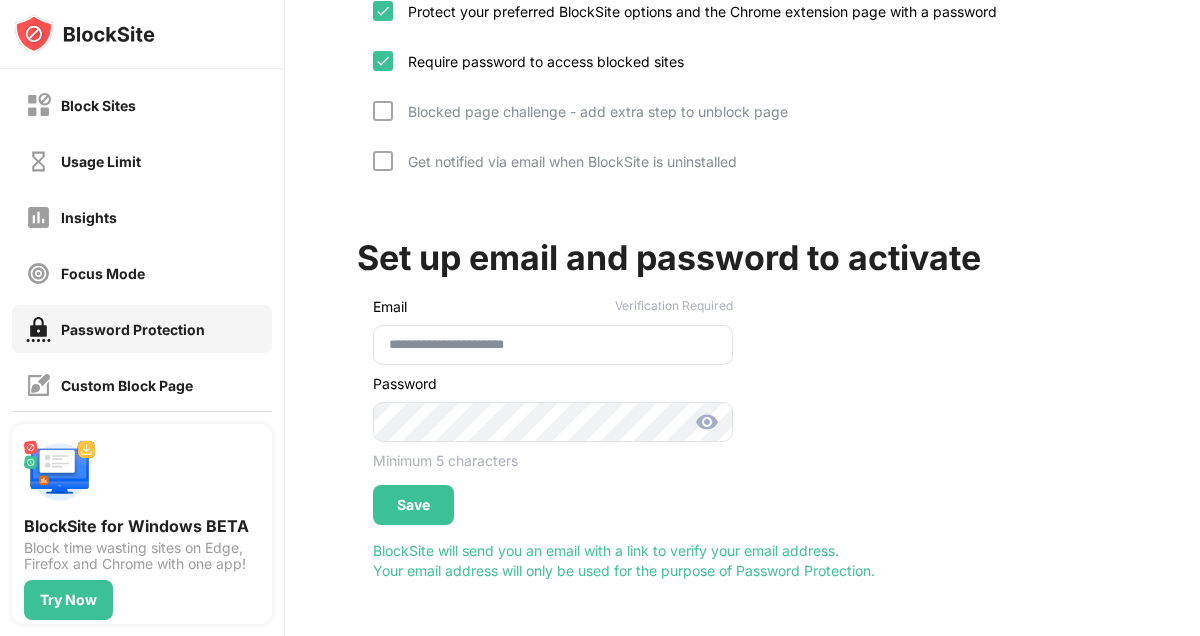 click at bounding box center (707, 422) 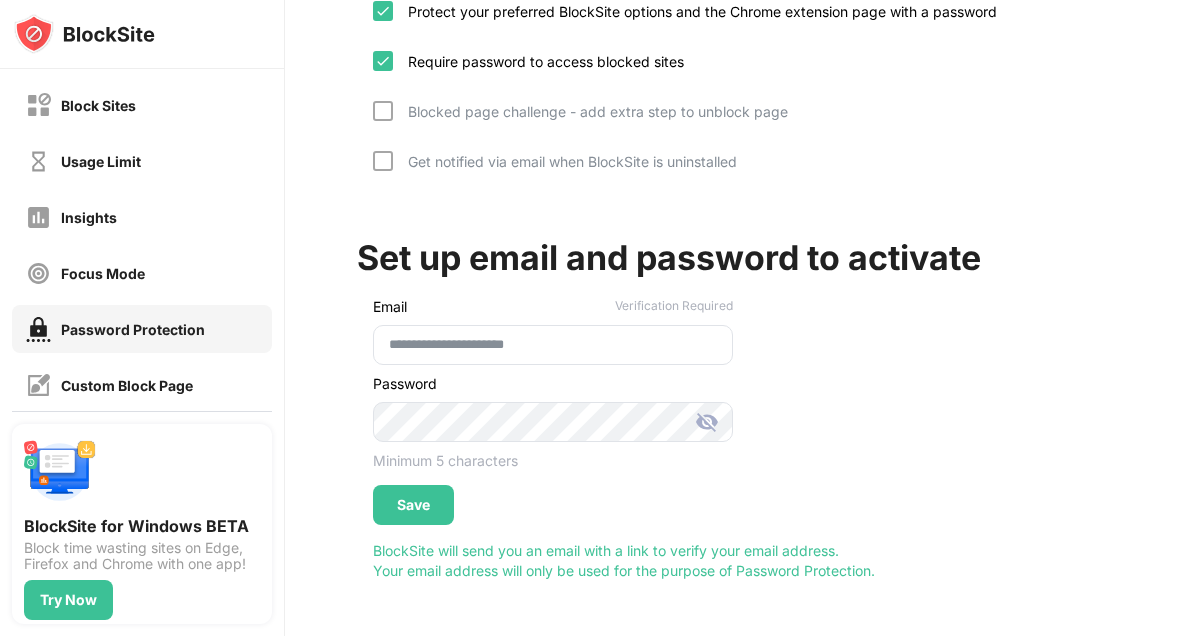 click at bounding box center [707, 422] 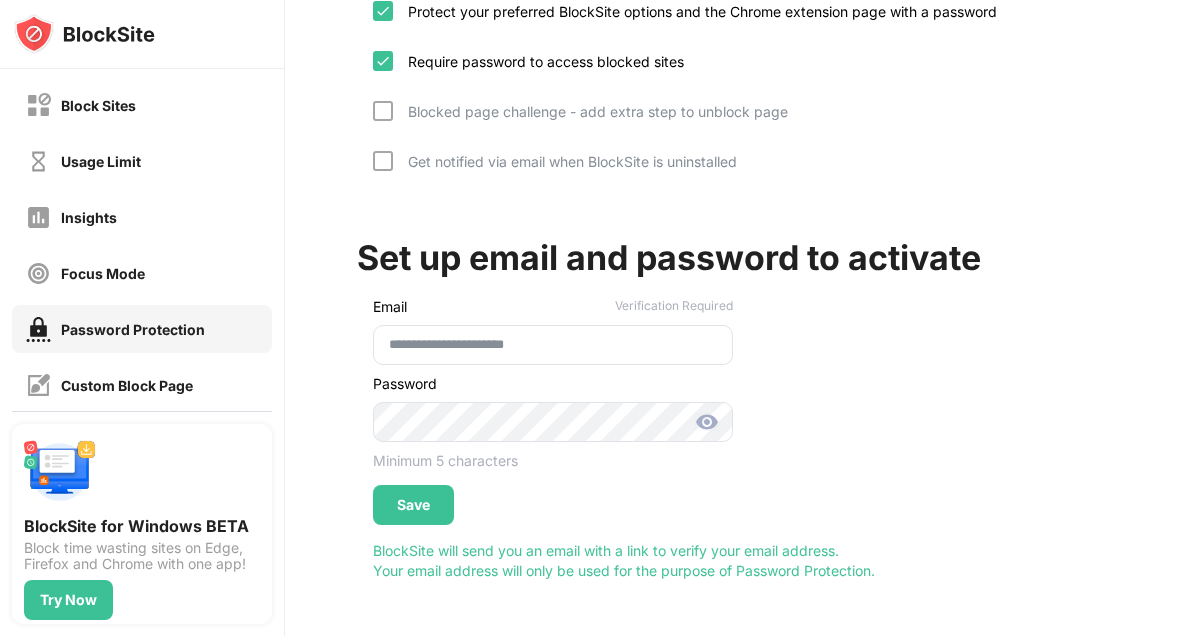 click at bounding box center [707, 422] 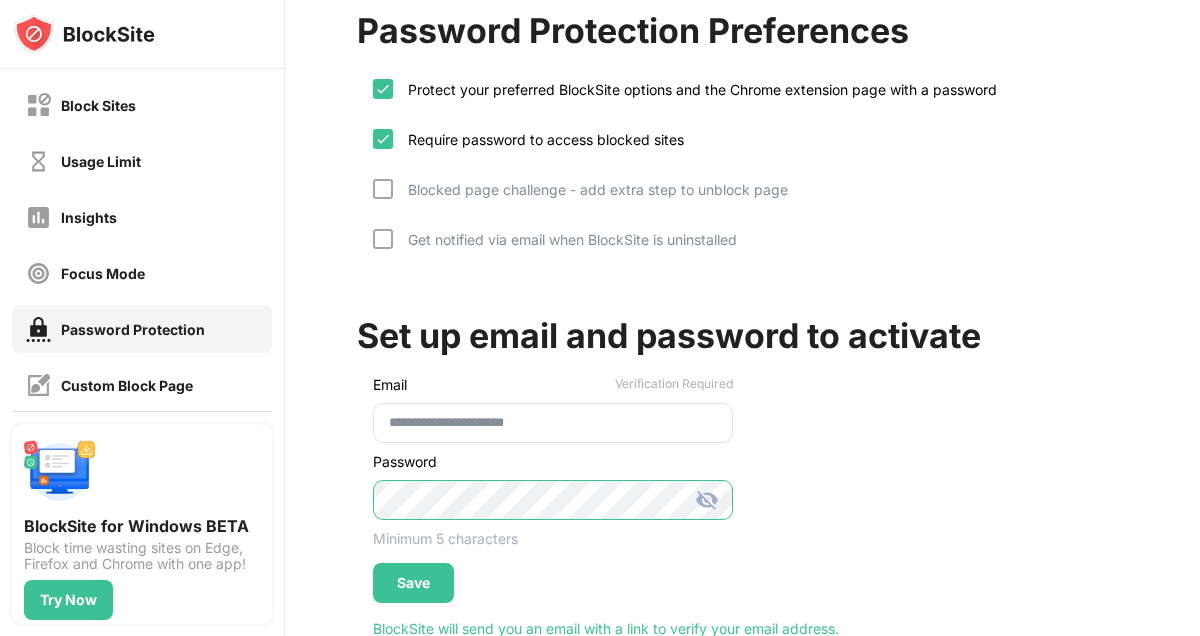 scroll, scrollTop: 193, scrollLeft: 0, axis: vertical 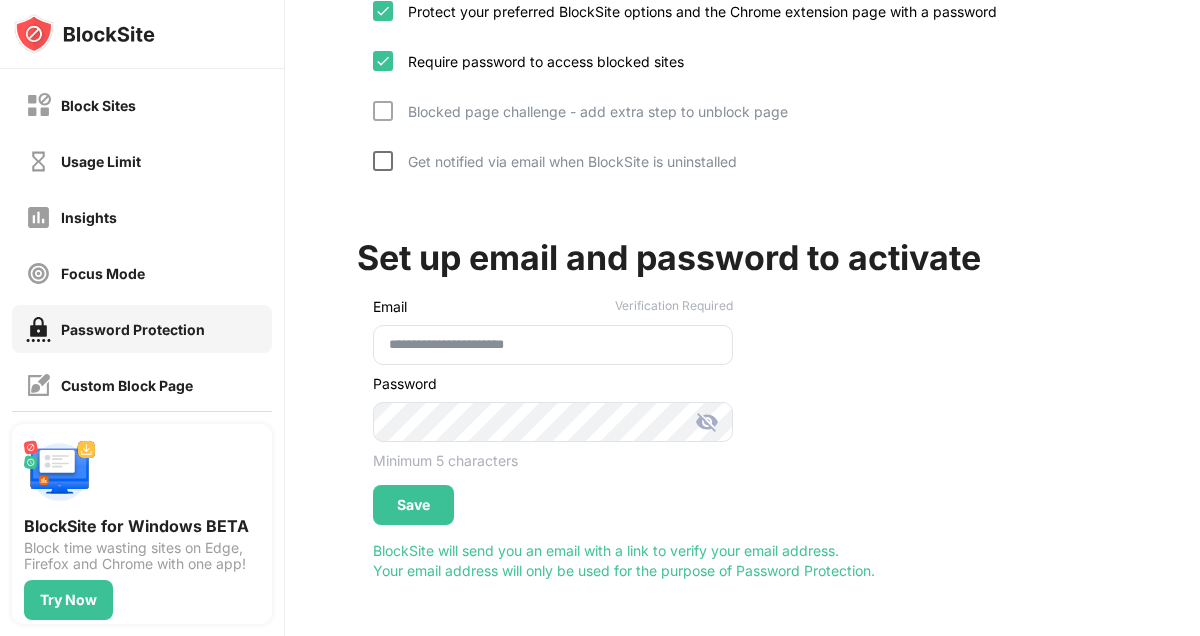 click at bounding box center (383, 161) 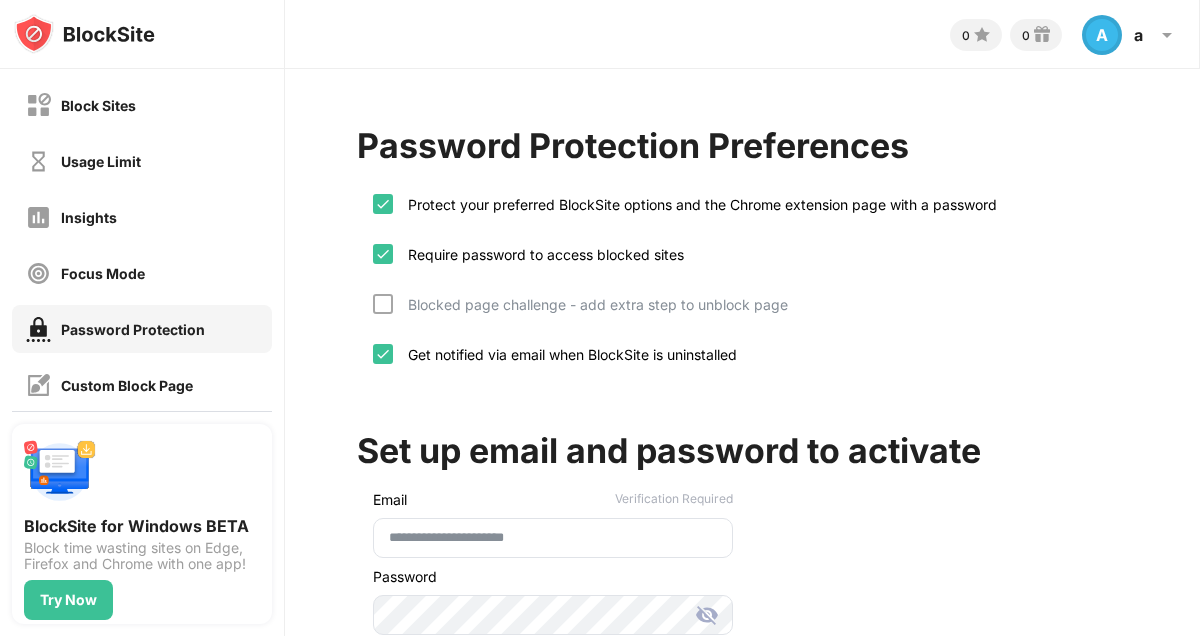 scroll, scrollTop: 193, scrollLeft: 0, axis: vertical 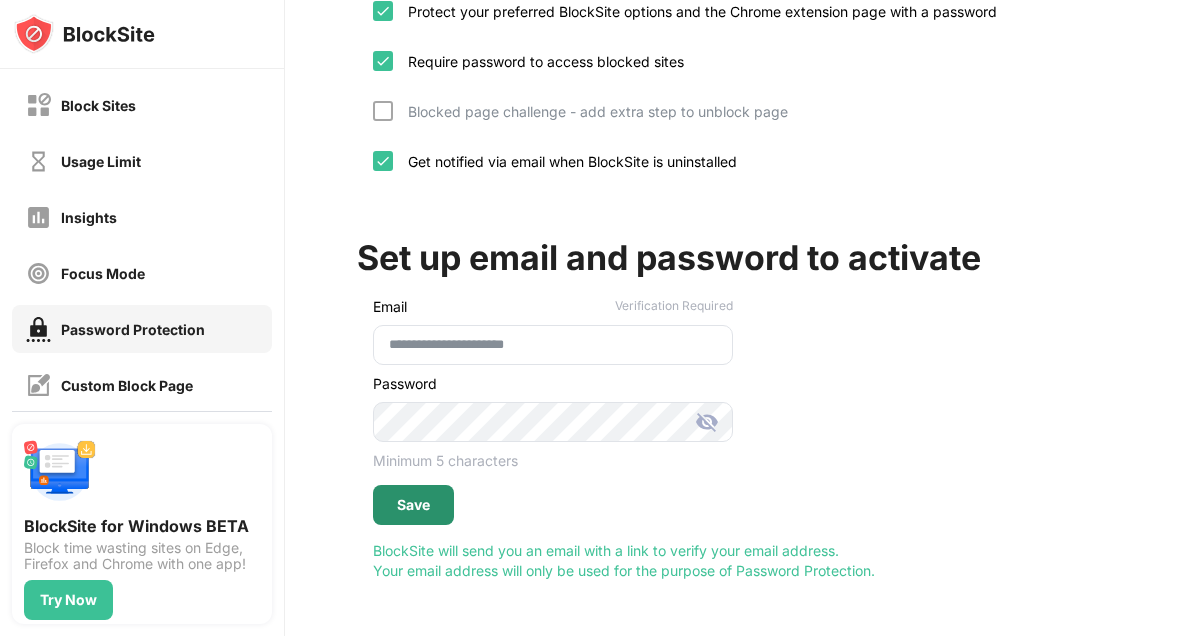 click on "Save" at bounding box center [413, 505] 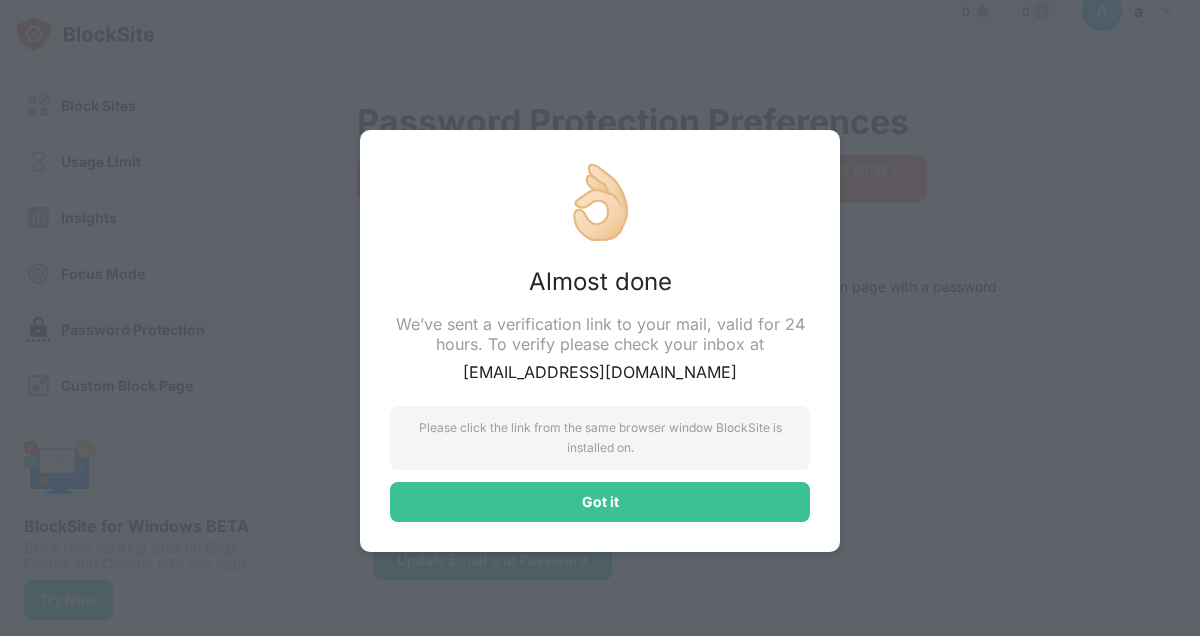scroll, scrollTop: 24, scrollLeft: 0, axis: vertical 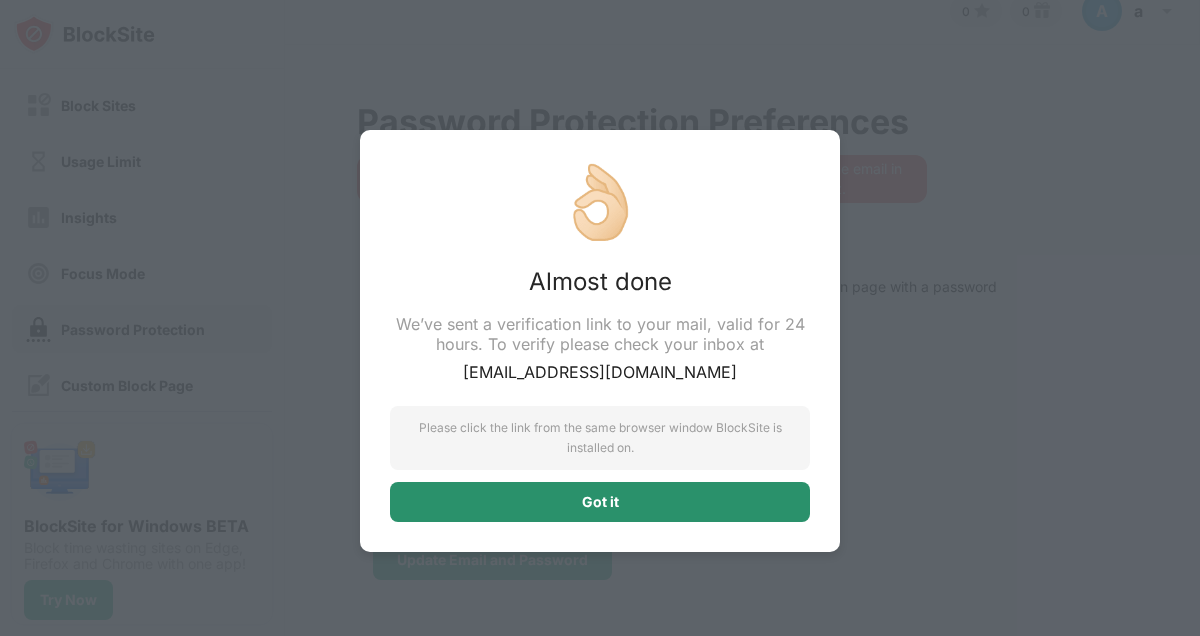 click on "Got it" at bounding box center (600, 502) 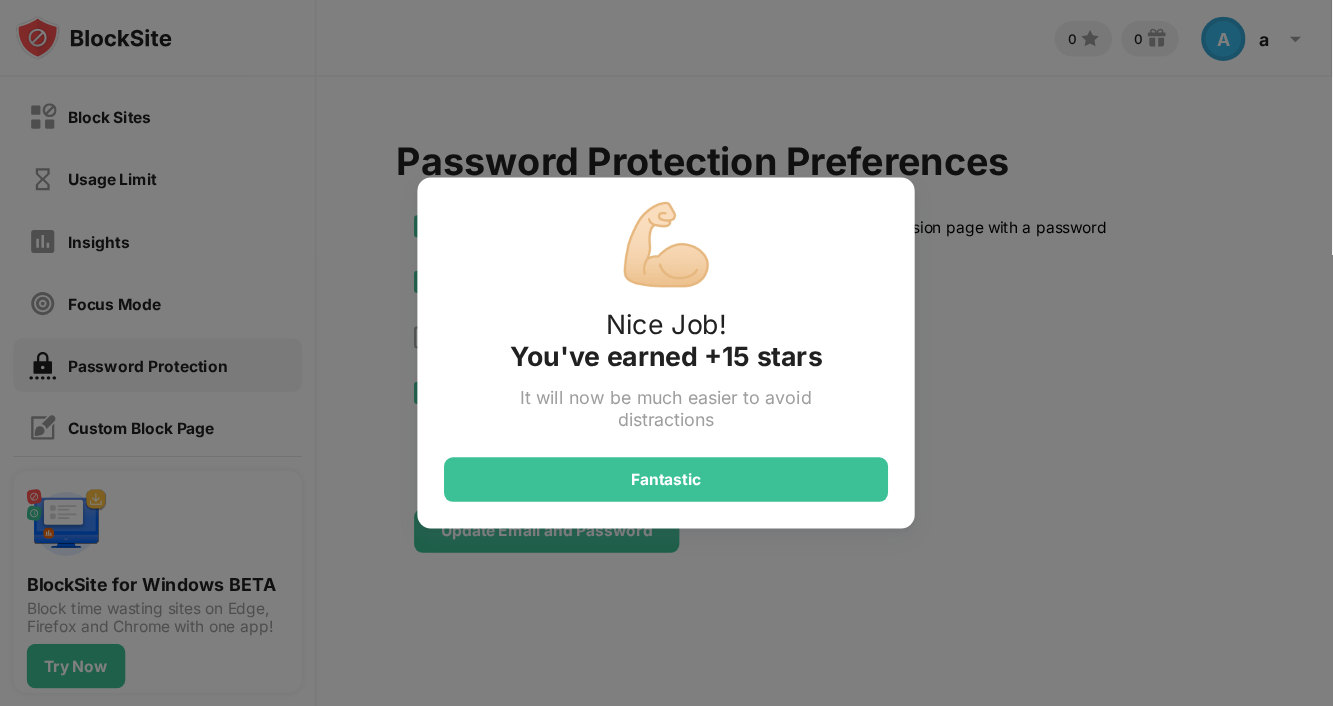 scroll, scrollTop: 0, scrollLeft: 0, axis: both 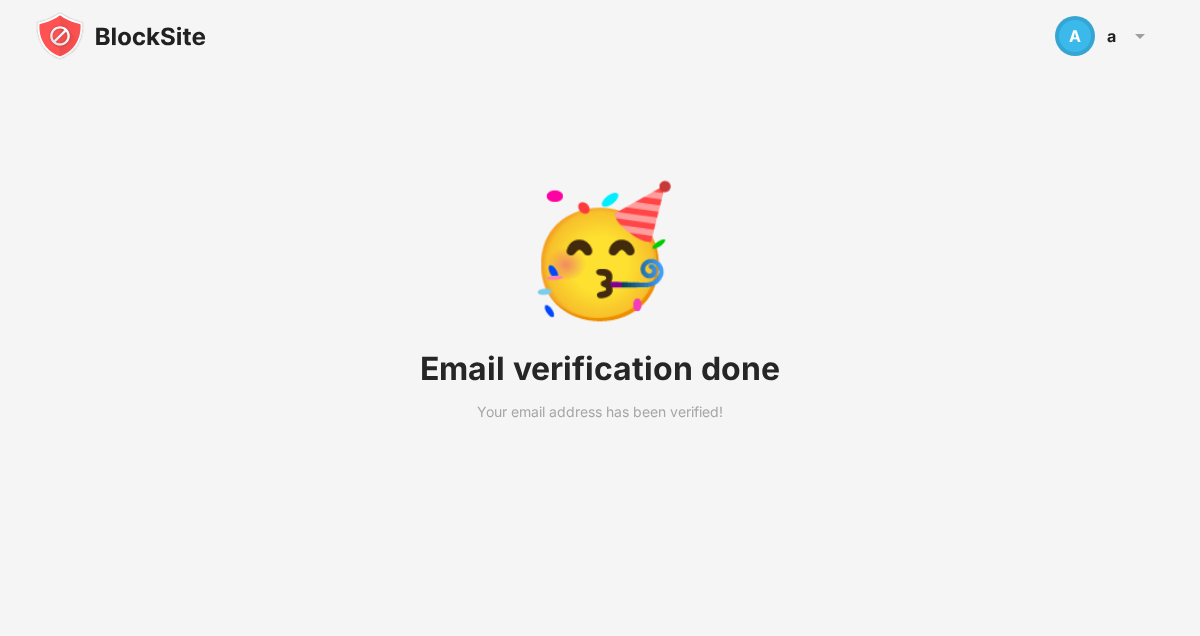 click on "🥳 Email verification done Your email address has been verified!" at bounding box center [600, 342] 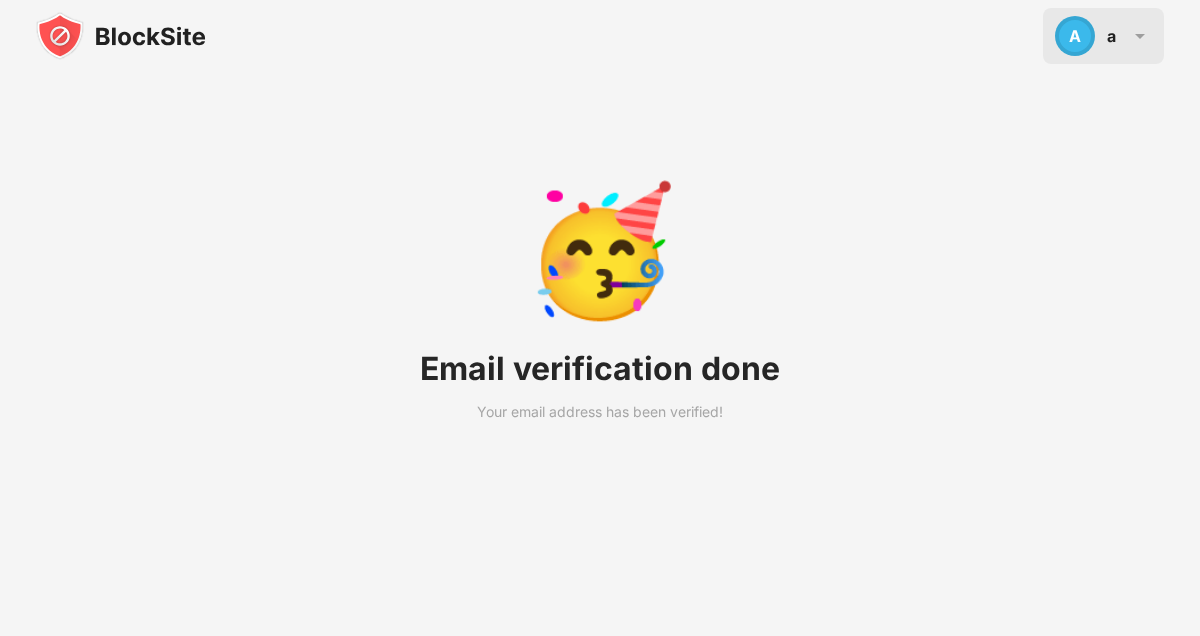 click at bounding box center (1140, 36) 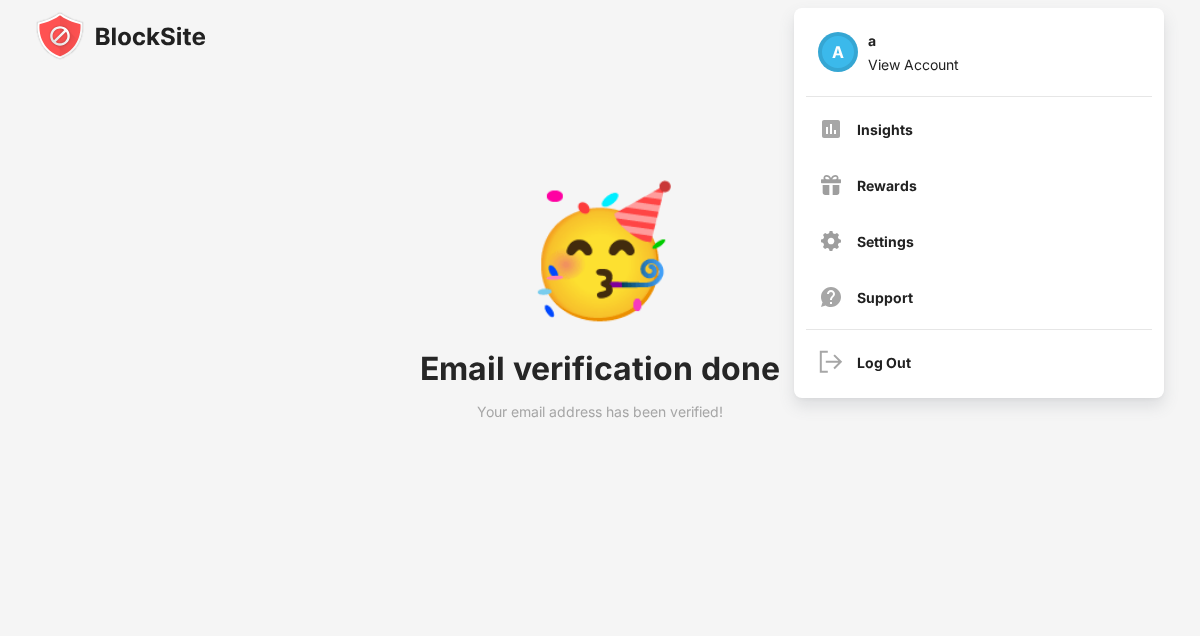 click on "🥳 Email verification done Your email address has been verified!" at bounding box center [600, 342] 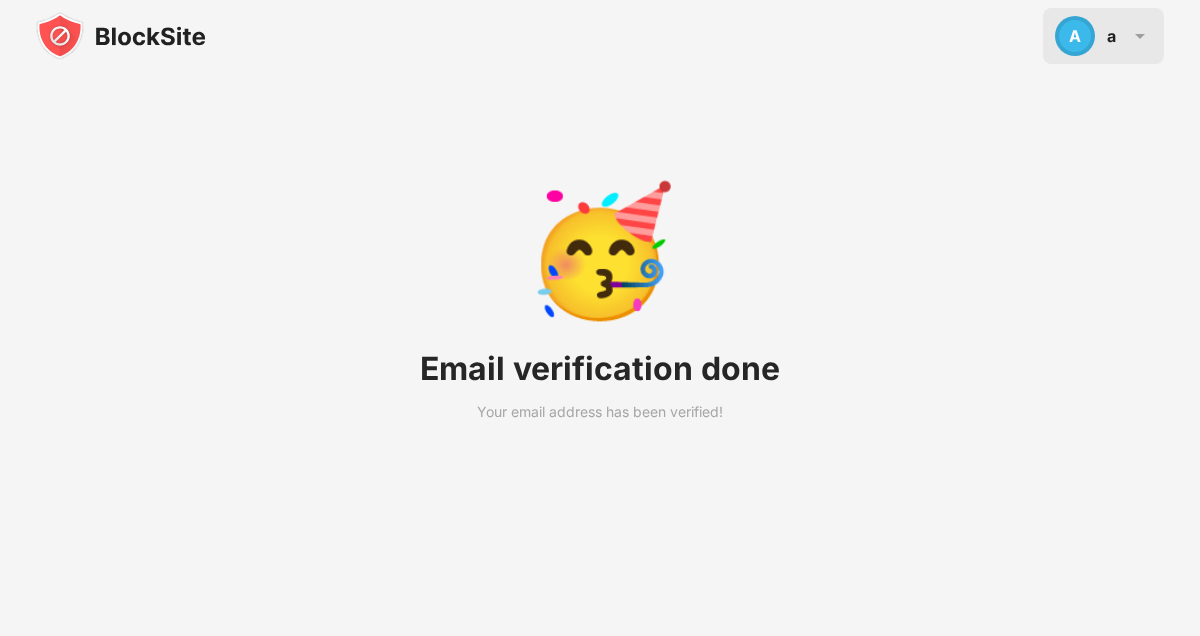 click at bounding box center (1140, 36) 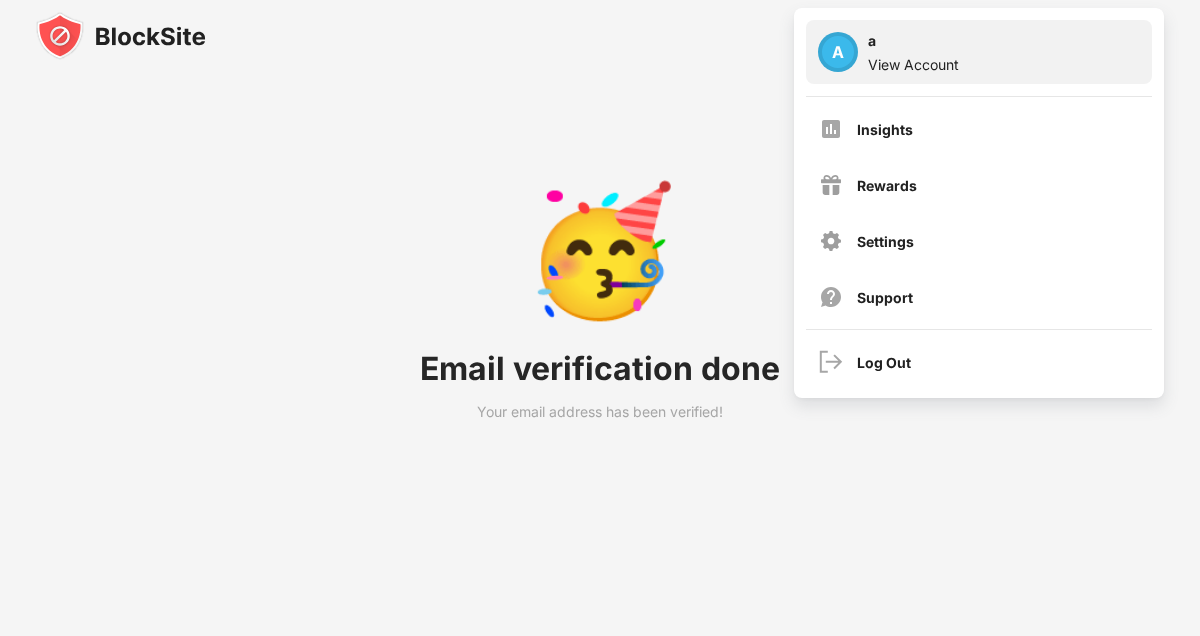 click on "a" at bounding box center [913, 44] 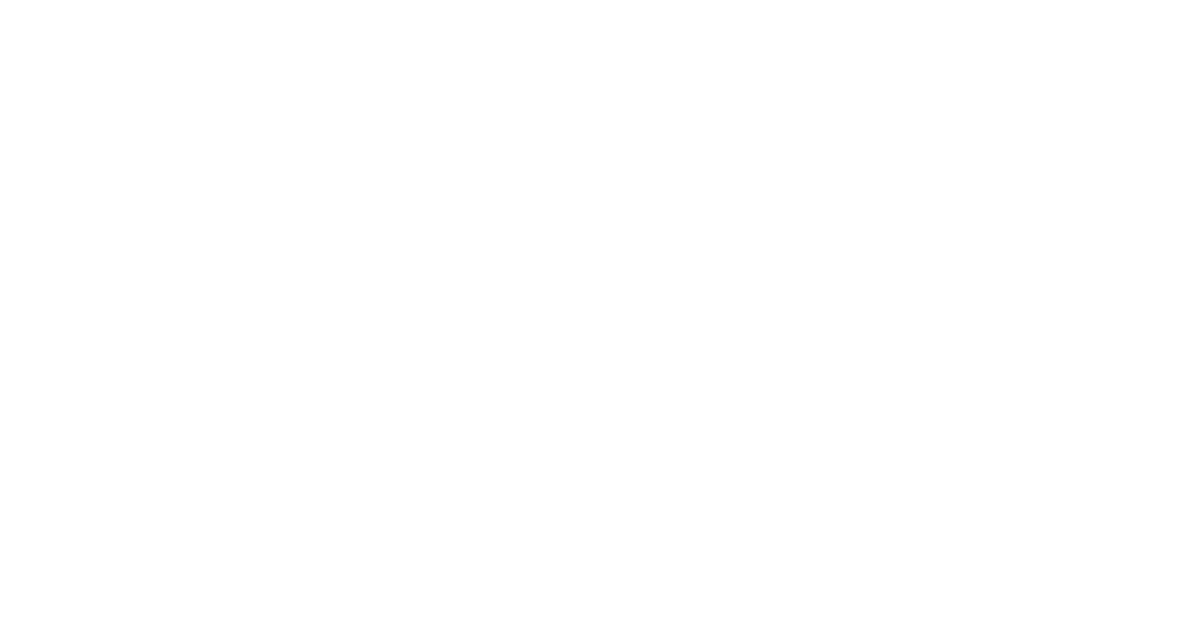 scroll, scrollTop: 0, scrollLeft: 0, axis: both 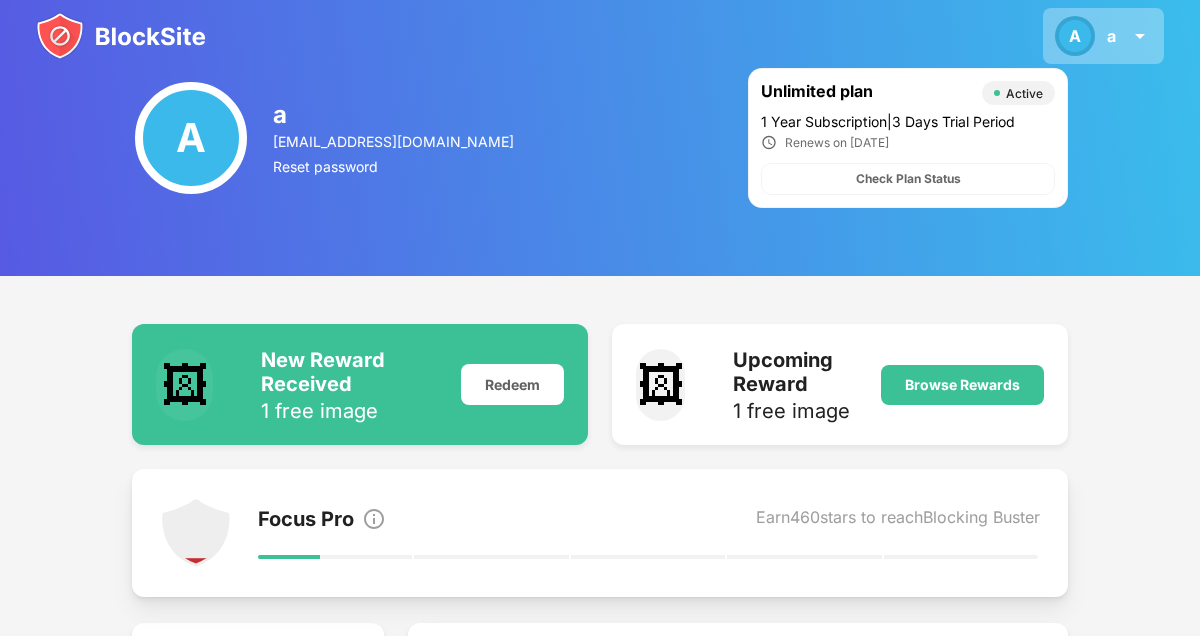click at bounding box center [1140, 36] 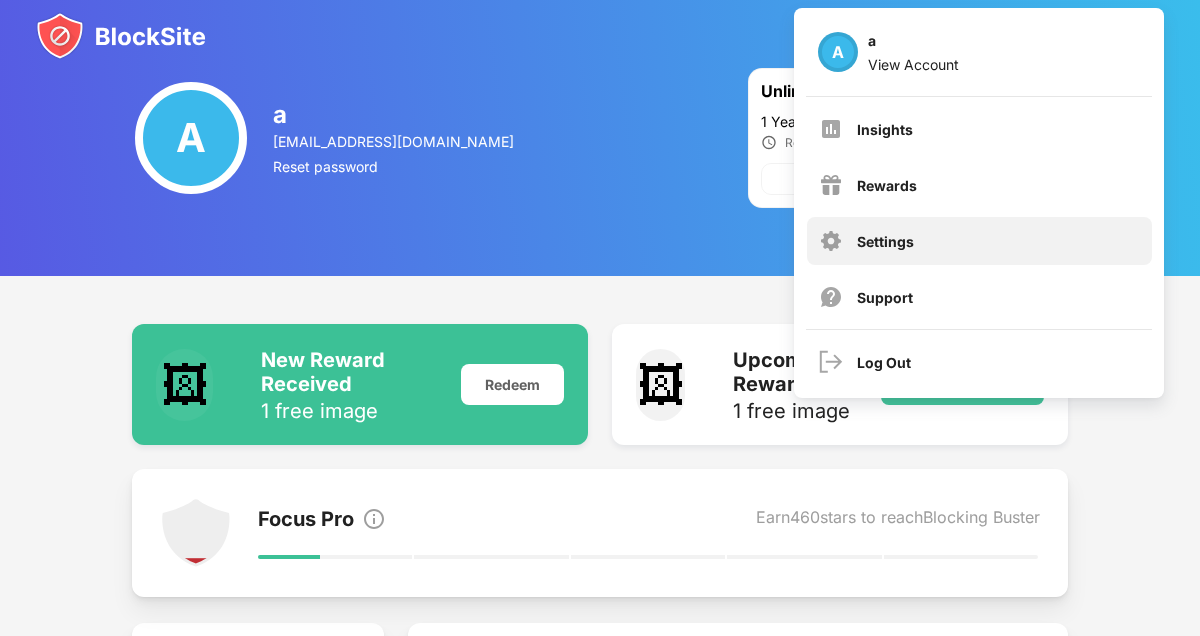 click on "Settings" at bounding box center (979, 241) 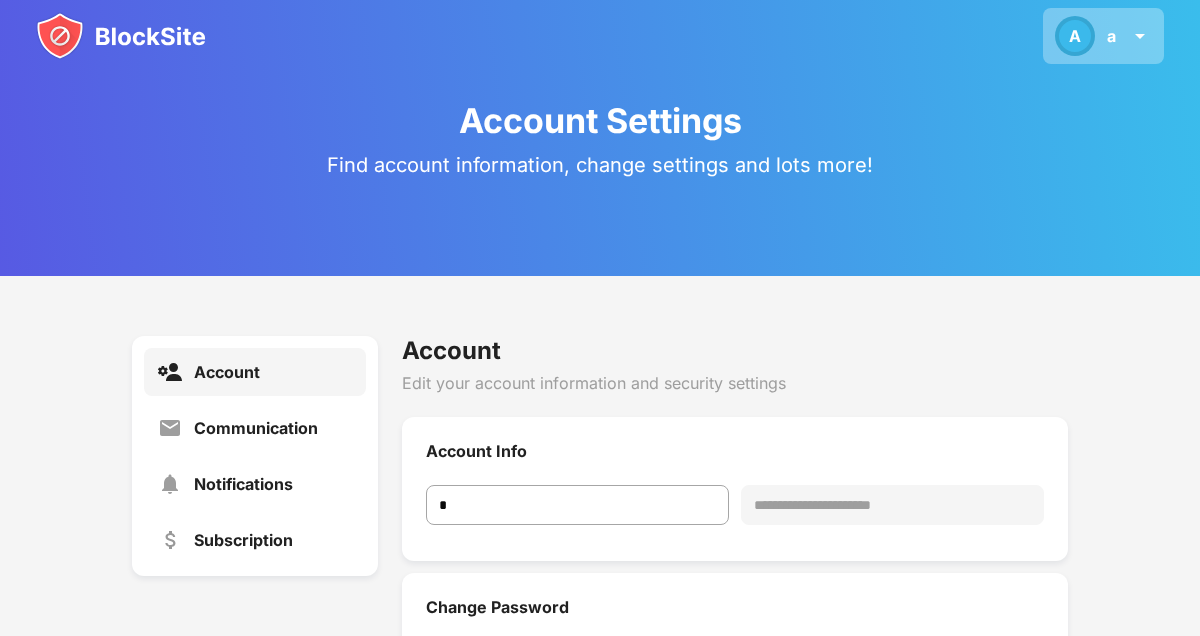 scroll, scrollTop: 271, scrollLeft: 0, axis: vertical 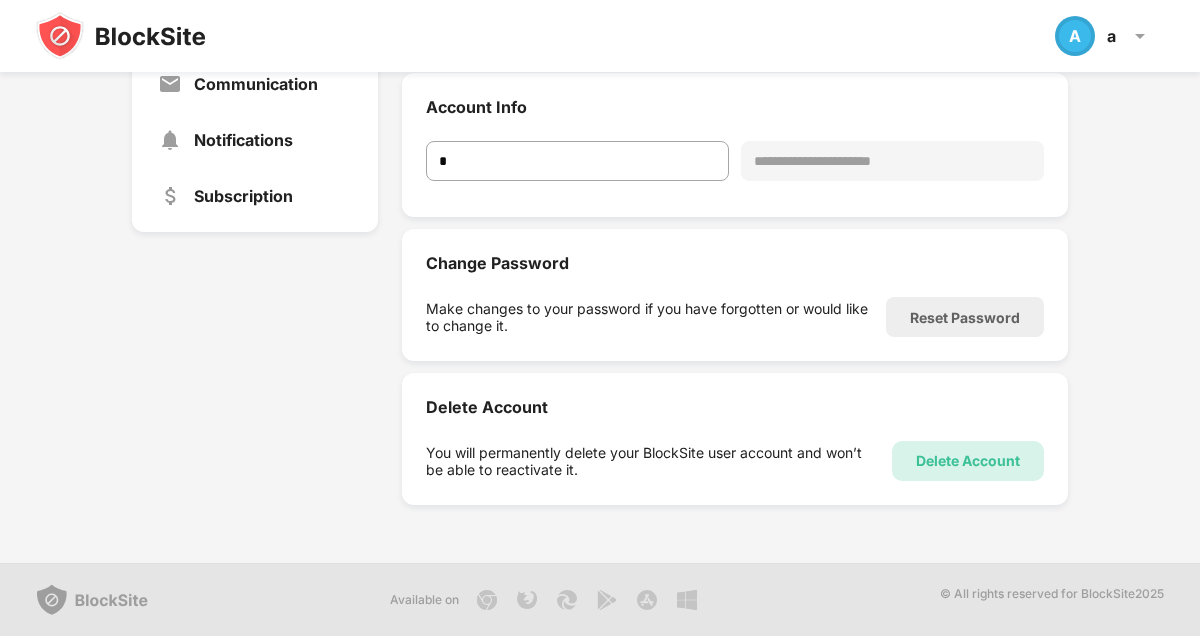 click on "Delete Account" at bounding box center (968, 461) 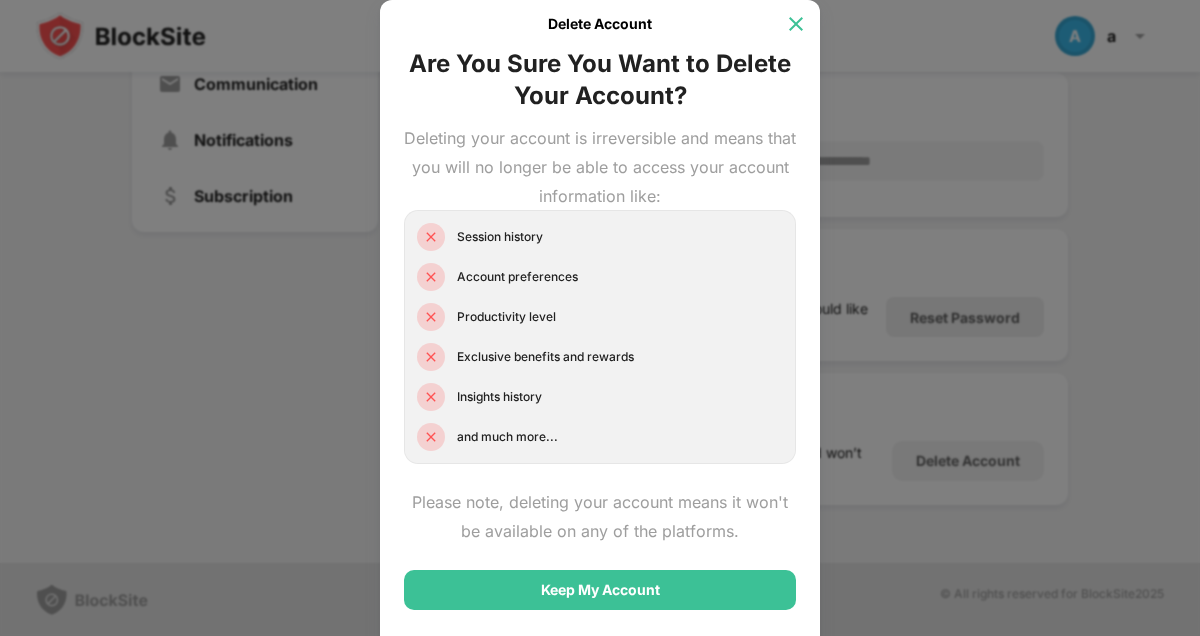 click at bounding box center (796, 24) 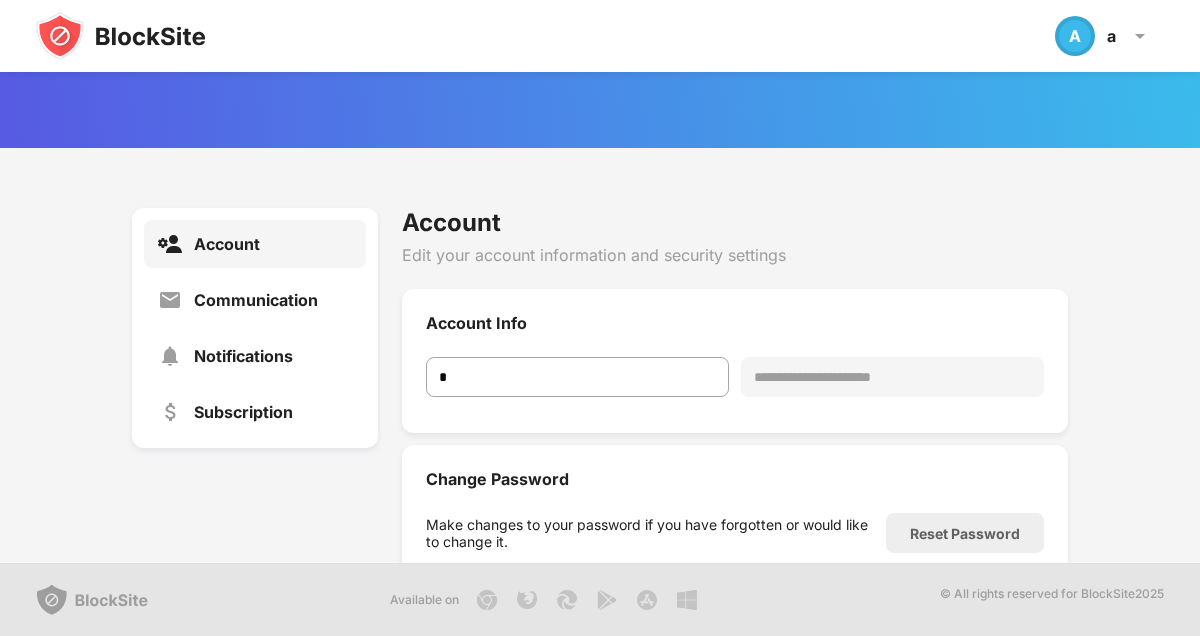 scroll, scrollTop: 0, scrollLeft: 0, axis: both 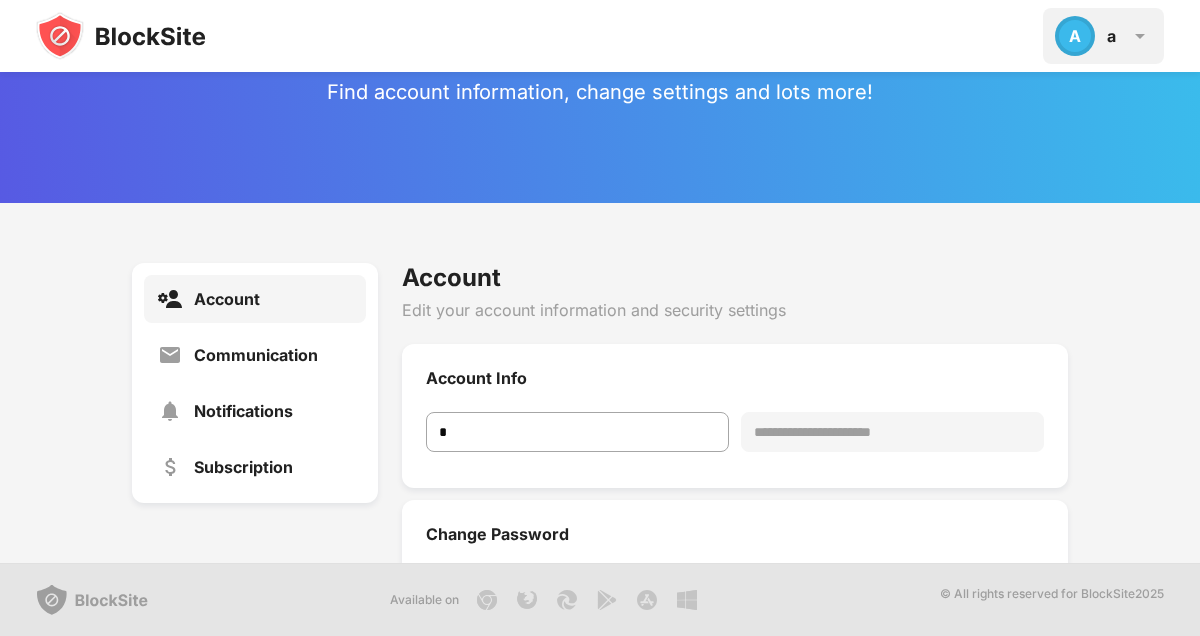 click on "A" at bounding box center [1075, 36] 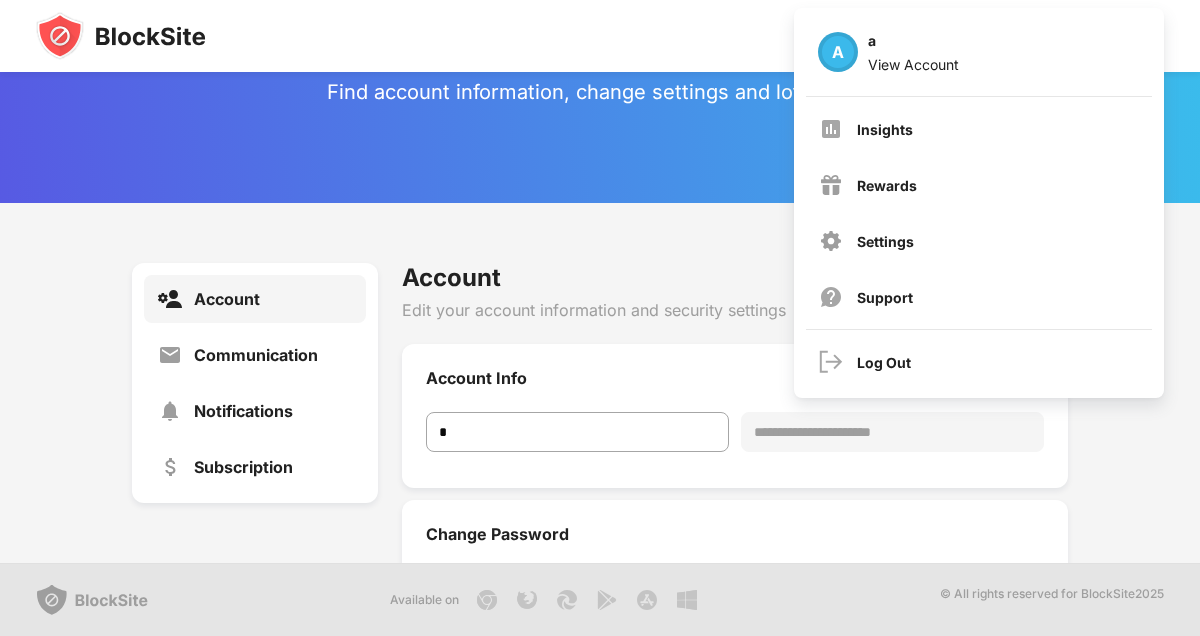click on "**********" at bounding box center [600, 519] 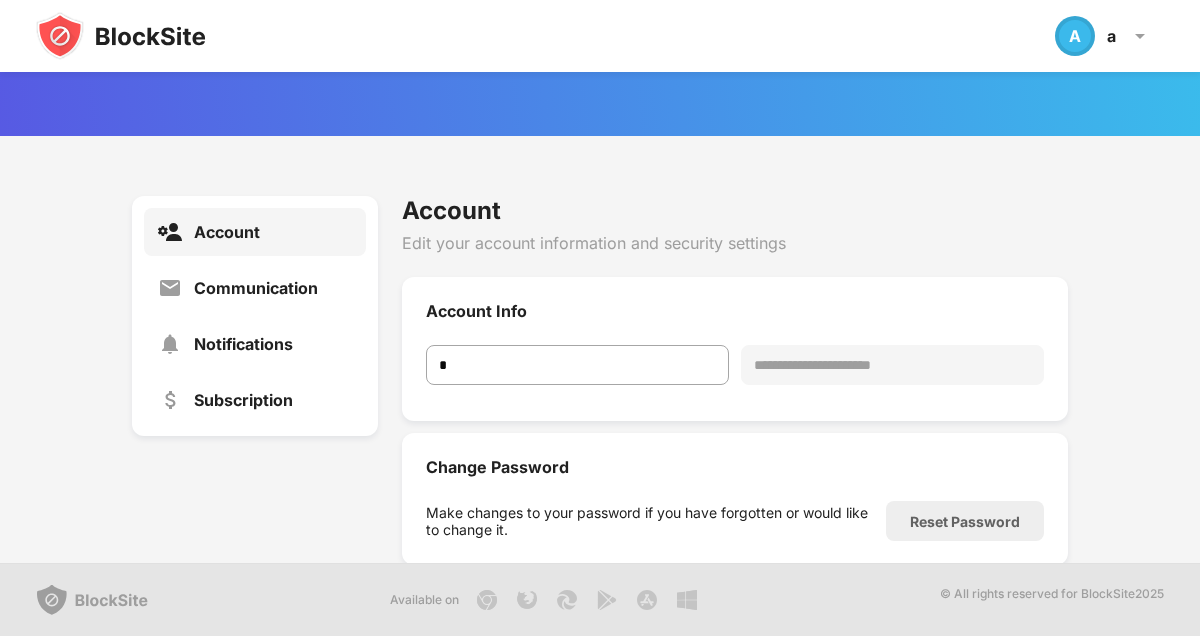 scroll, scrollTop: 0, scrollLeft: 0, axis: both 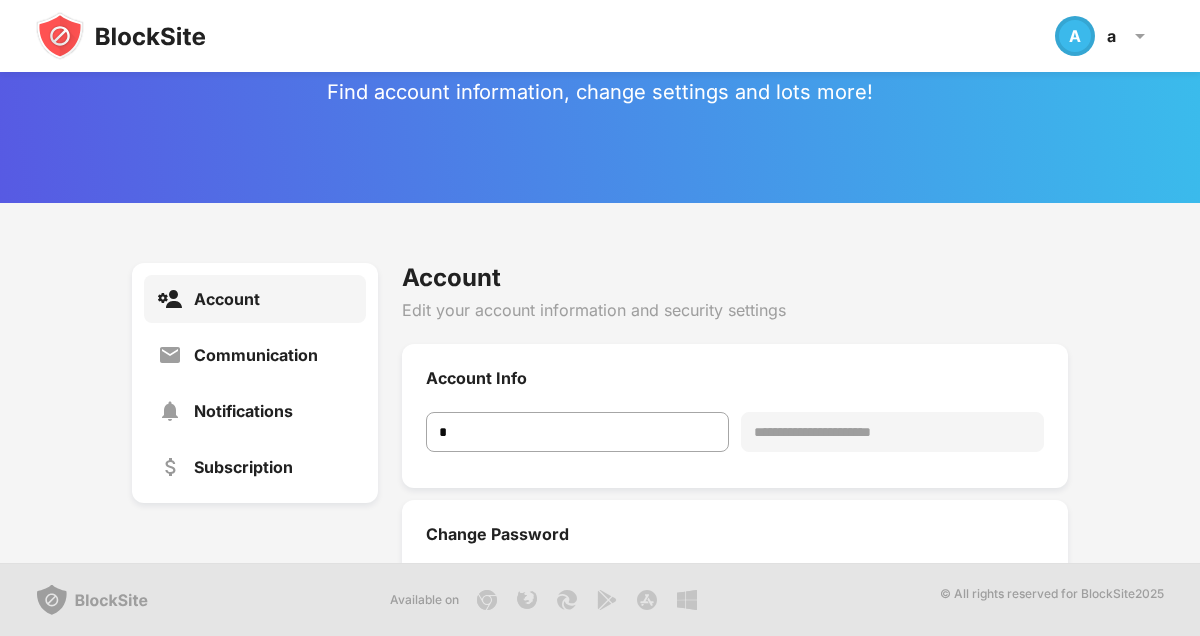 click at bounding box center (121, 36) 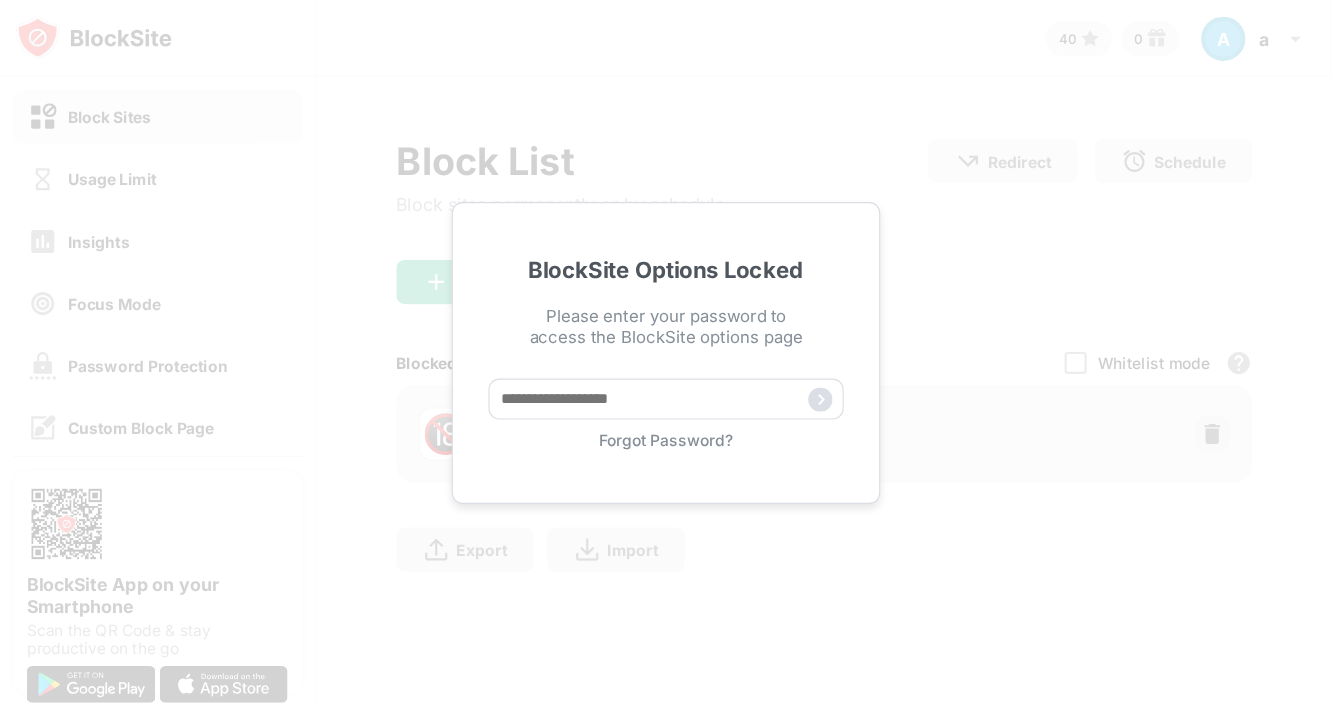 scroll, scrollTop: 0, scrollLeft: 0, axis: both 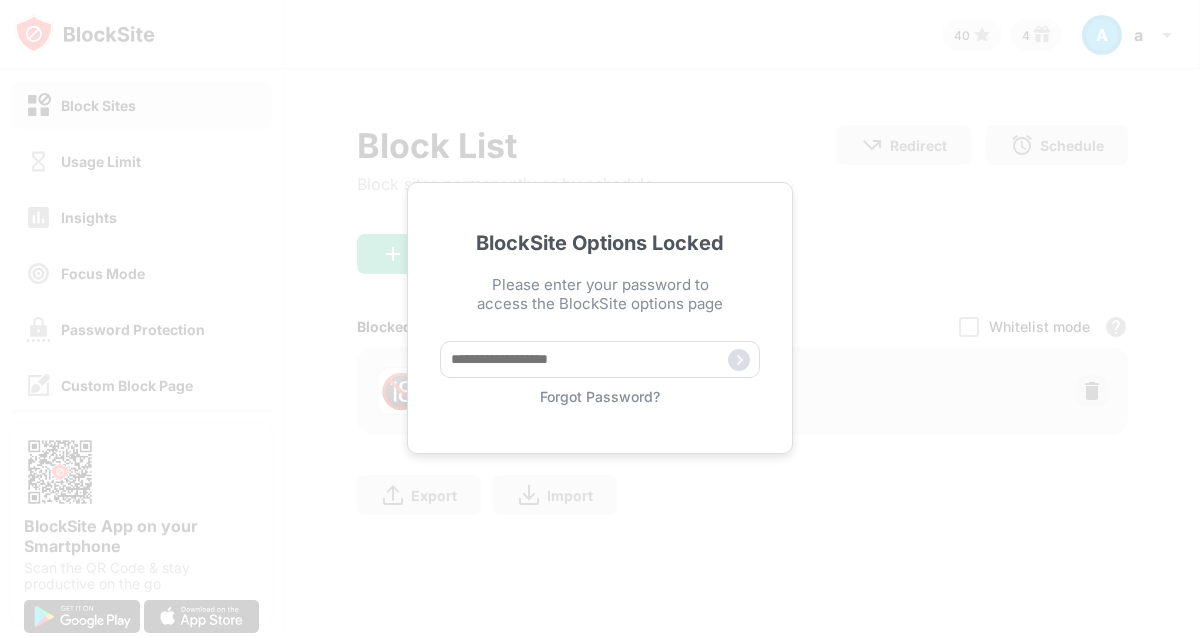 click on "Forgot Password?" at bounding box center [600, 373] 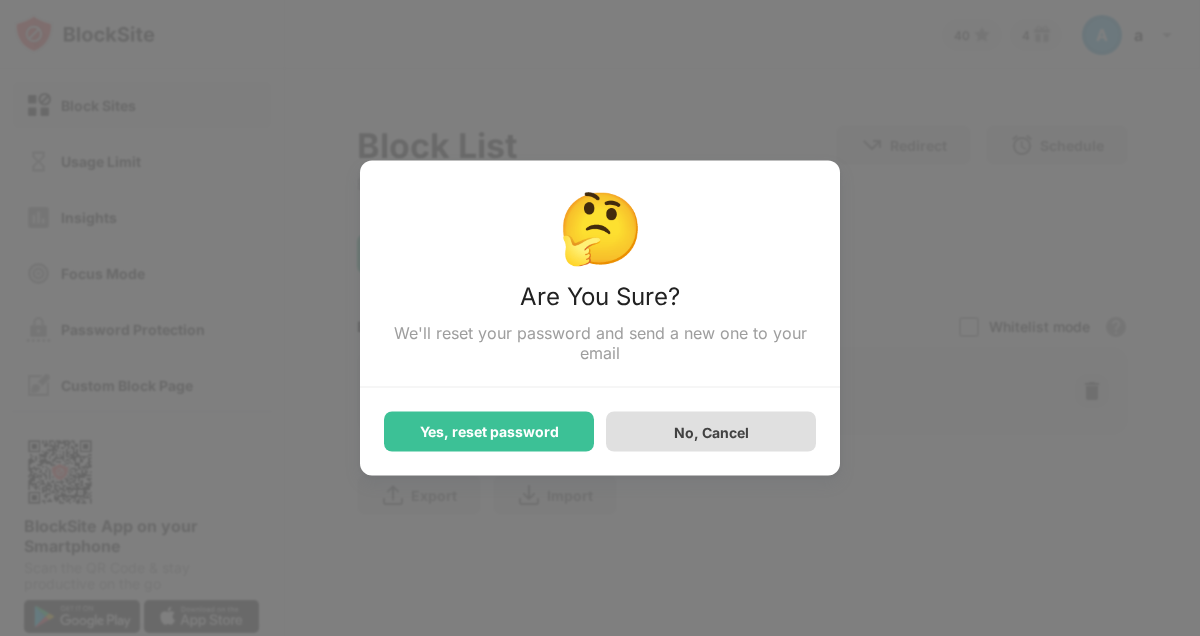click on "No, Cancel" at bounding box center (711, 431) 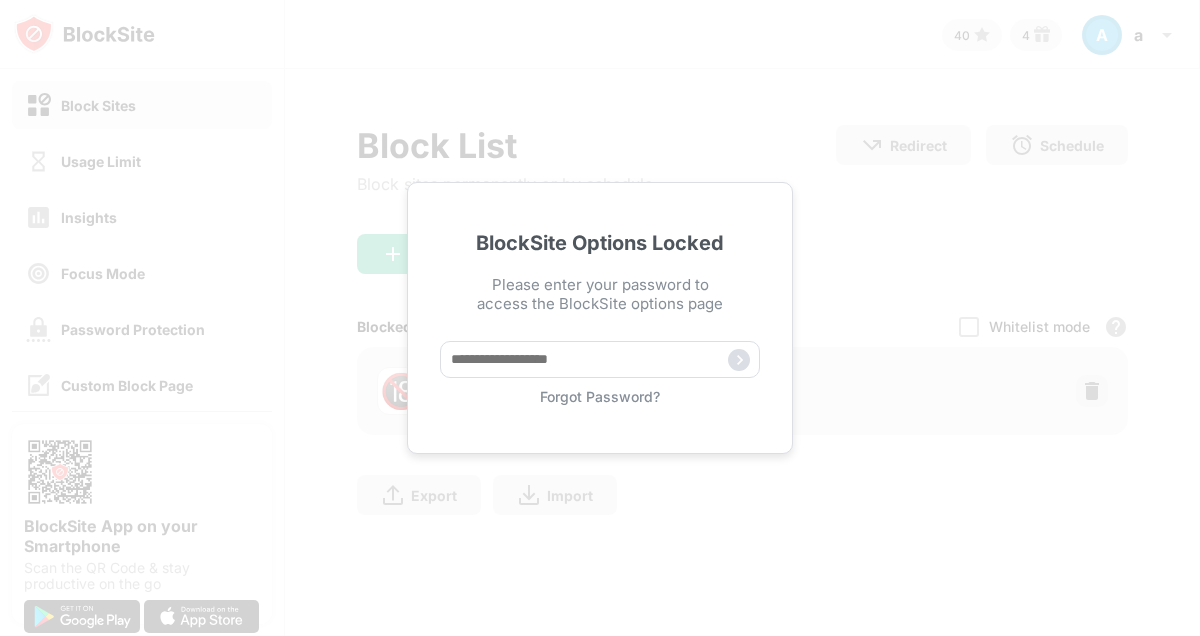 click on "BlockSite Options Locked Please enter your password to access the BlockSite options page Forgot Password?" at bounding box center (600, 318) 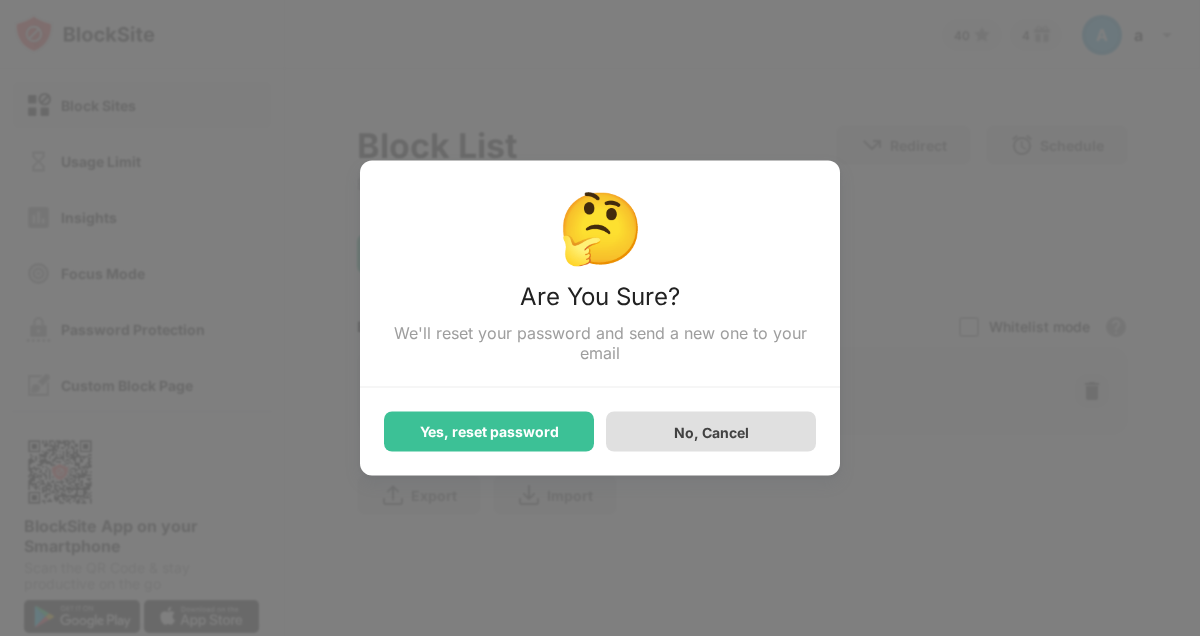 click on "No, Cancel" at bounding box center (711, 432) 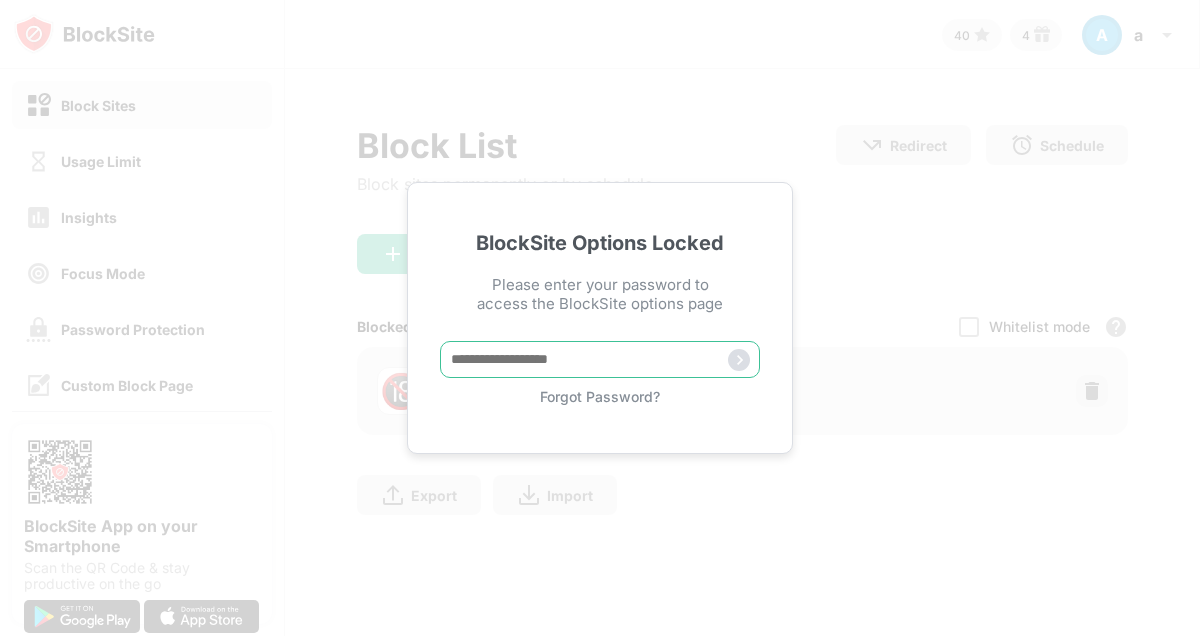 click at bounding box center (600, 359) 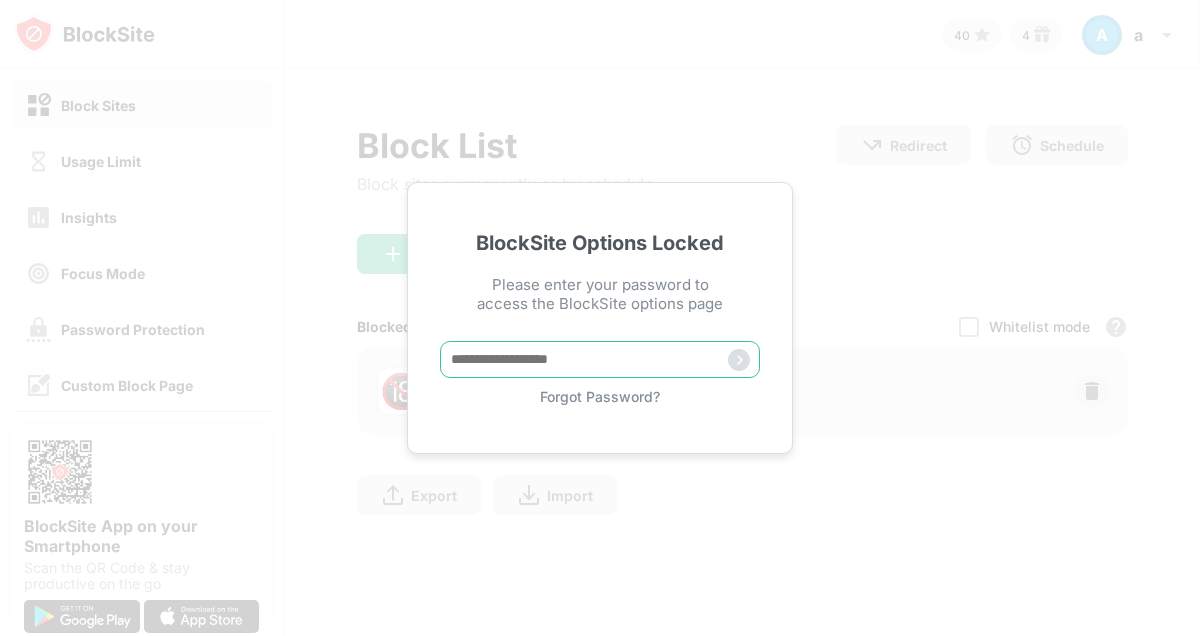 click at bounding box center (600, 359) 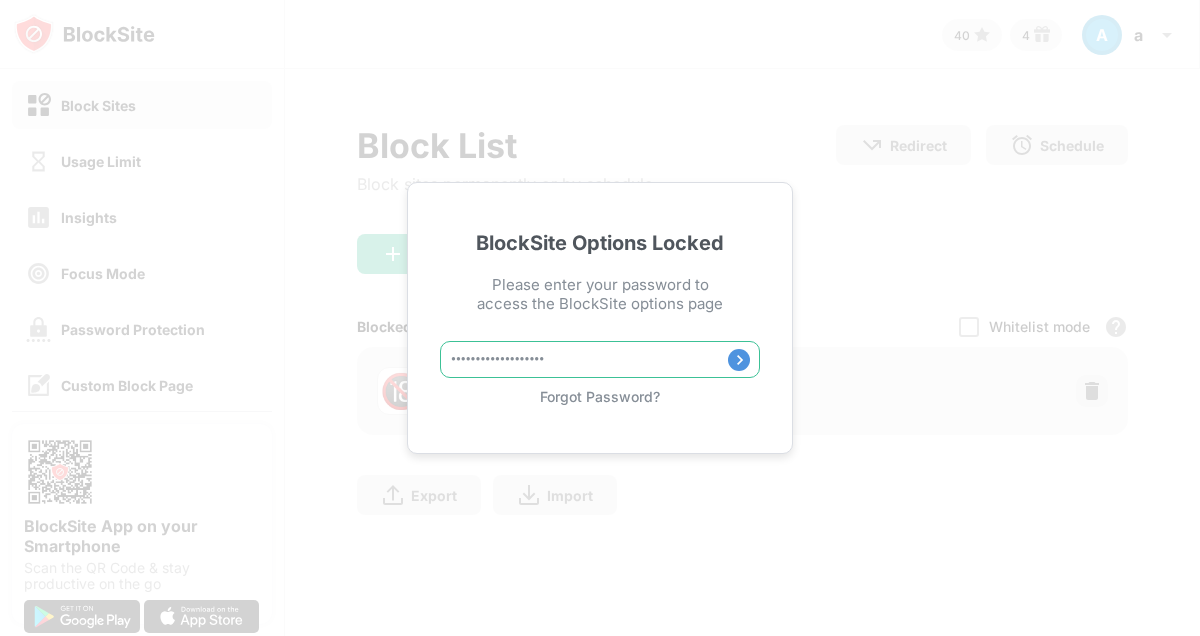 type on "**********" 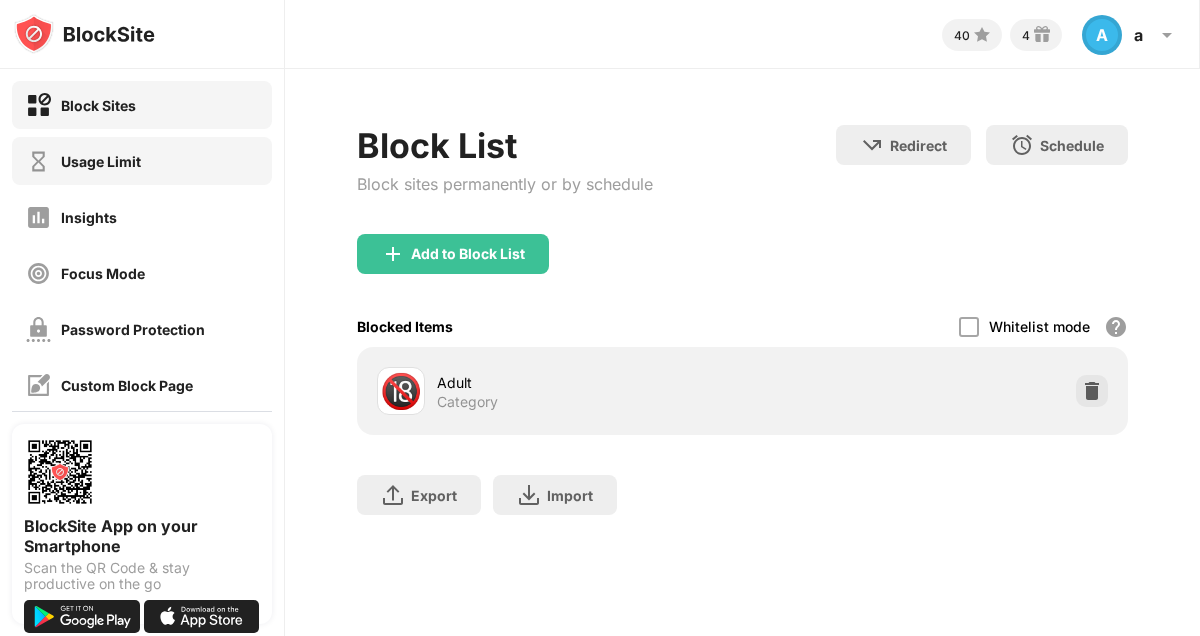 click on "Usage Limit" at bounding box center [142, 161] 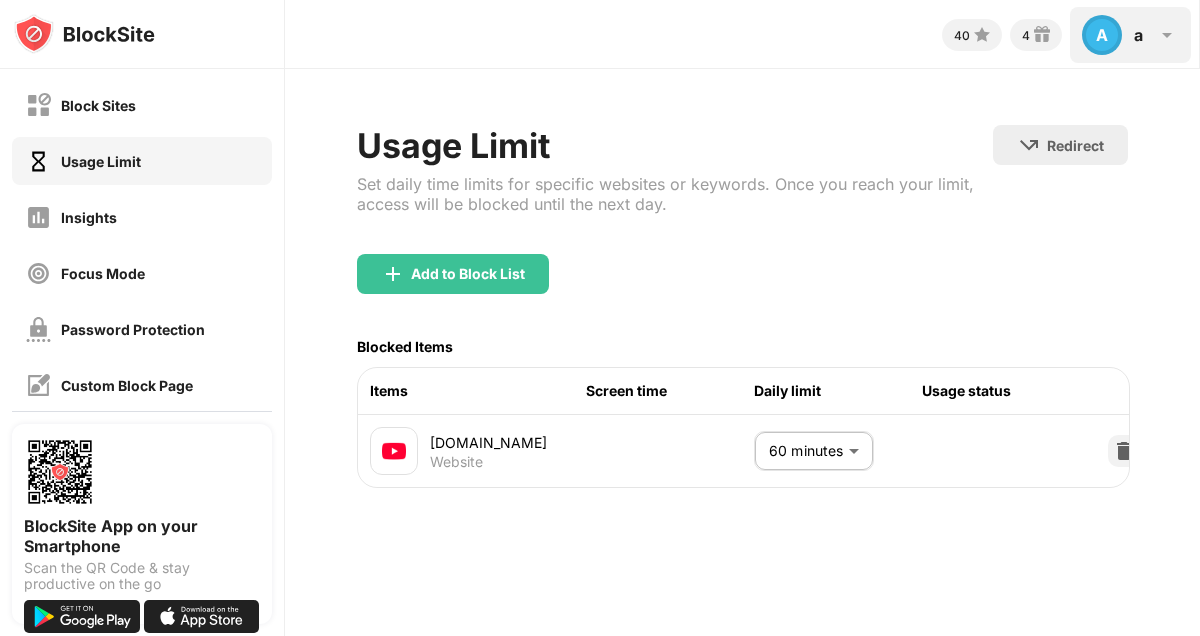 click on "A a A a View Account Insights Rewards Settings Support Log Out" at bounding box center (1130, 35) 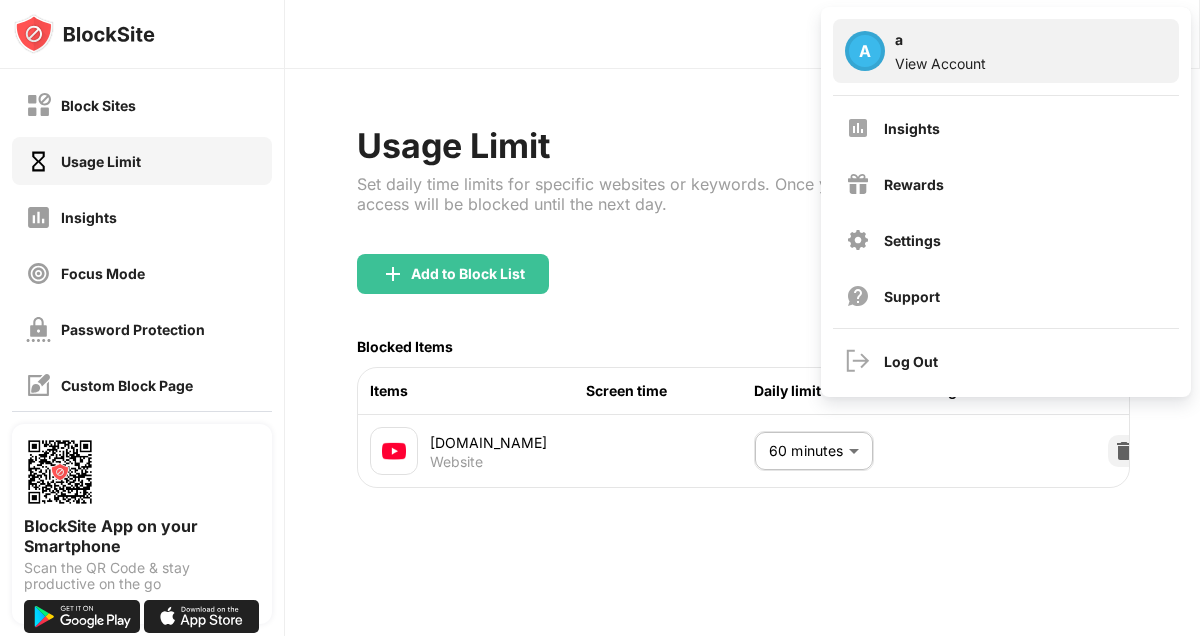 click on "View Account" at bounding box center (940, 63) 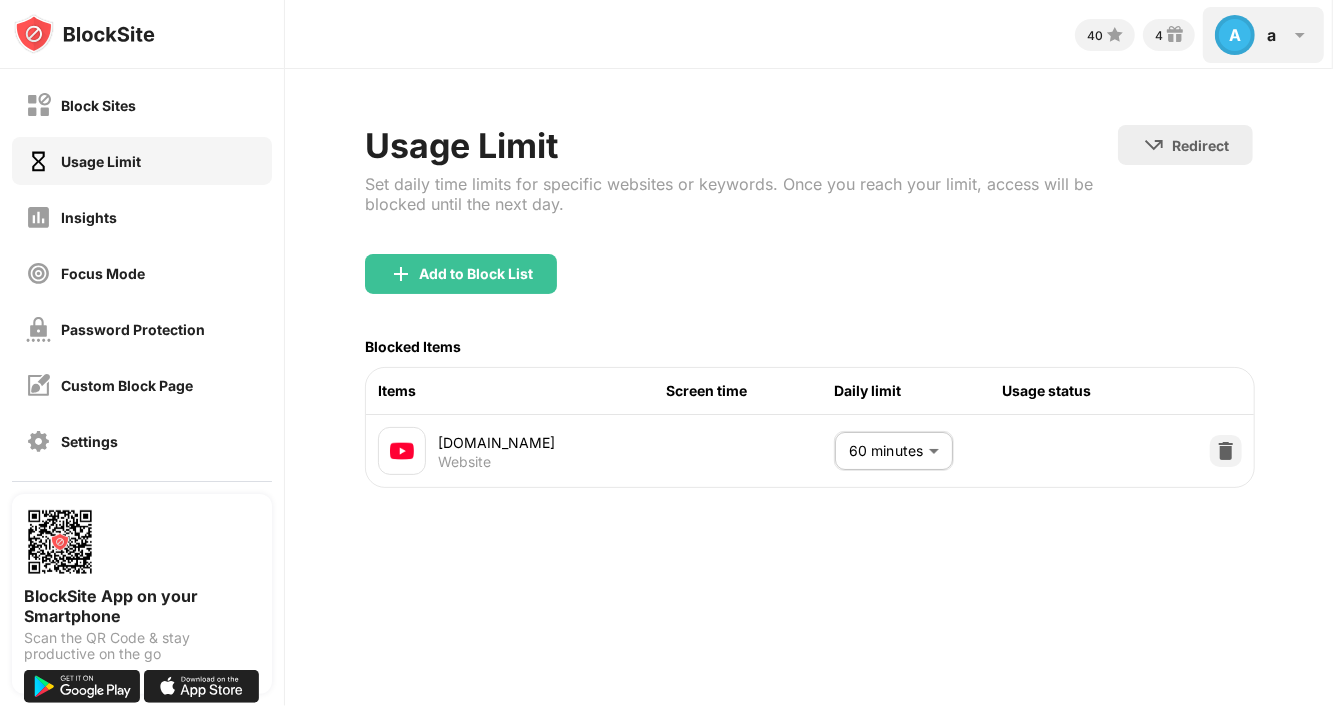 click on "A a A a View Account Insights Rewards Settings Support Log Out" at bounding box center [1263, 35] 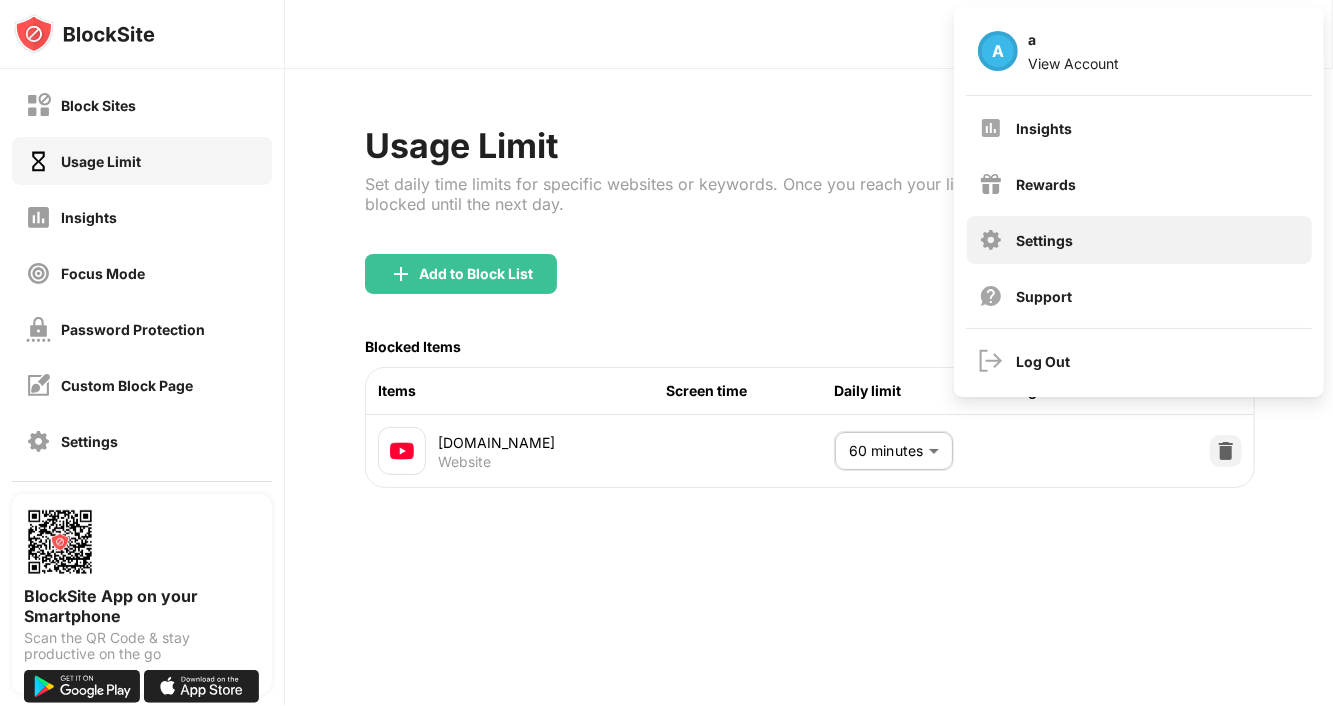 click on "Settings" at bounding box center (1045, 240) 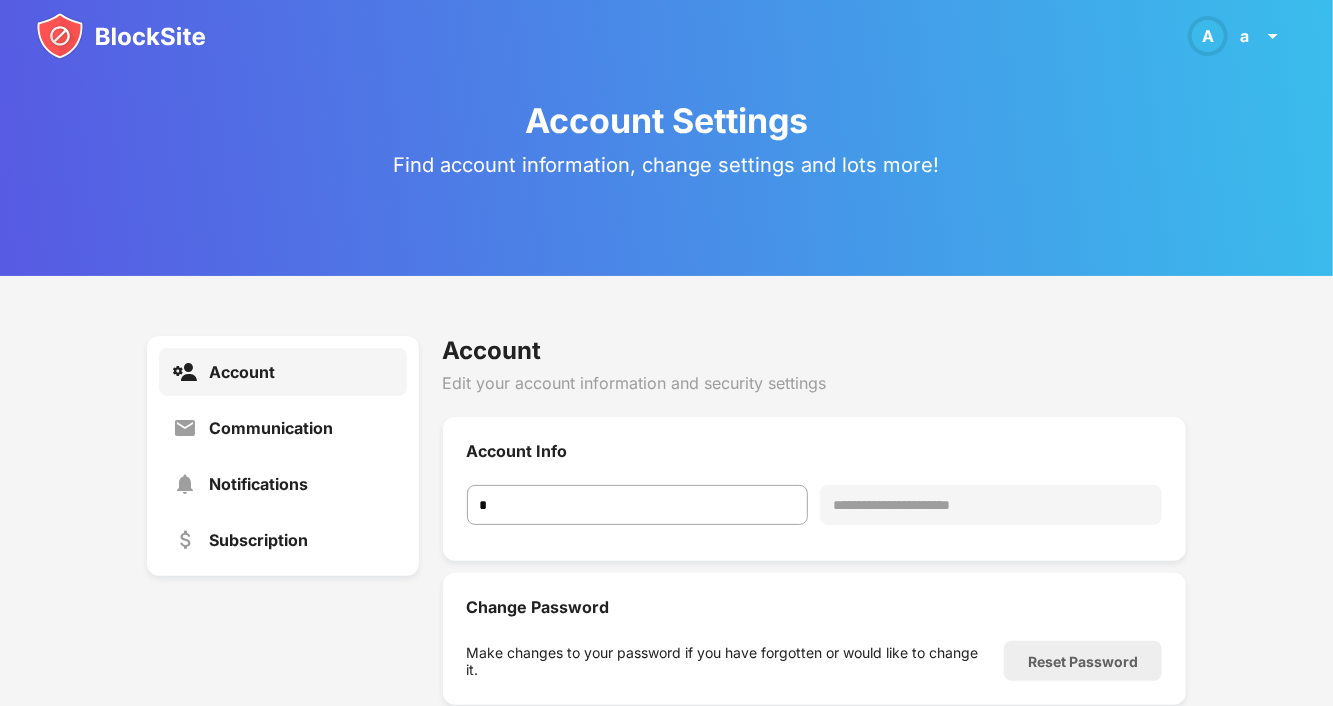 scroll, scrollTop: 200, scrollLeft: 0, axis: vertical 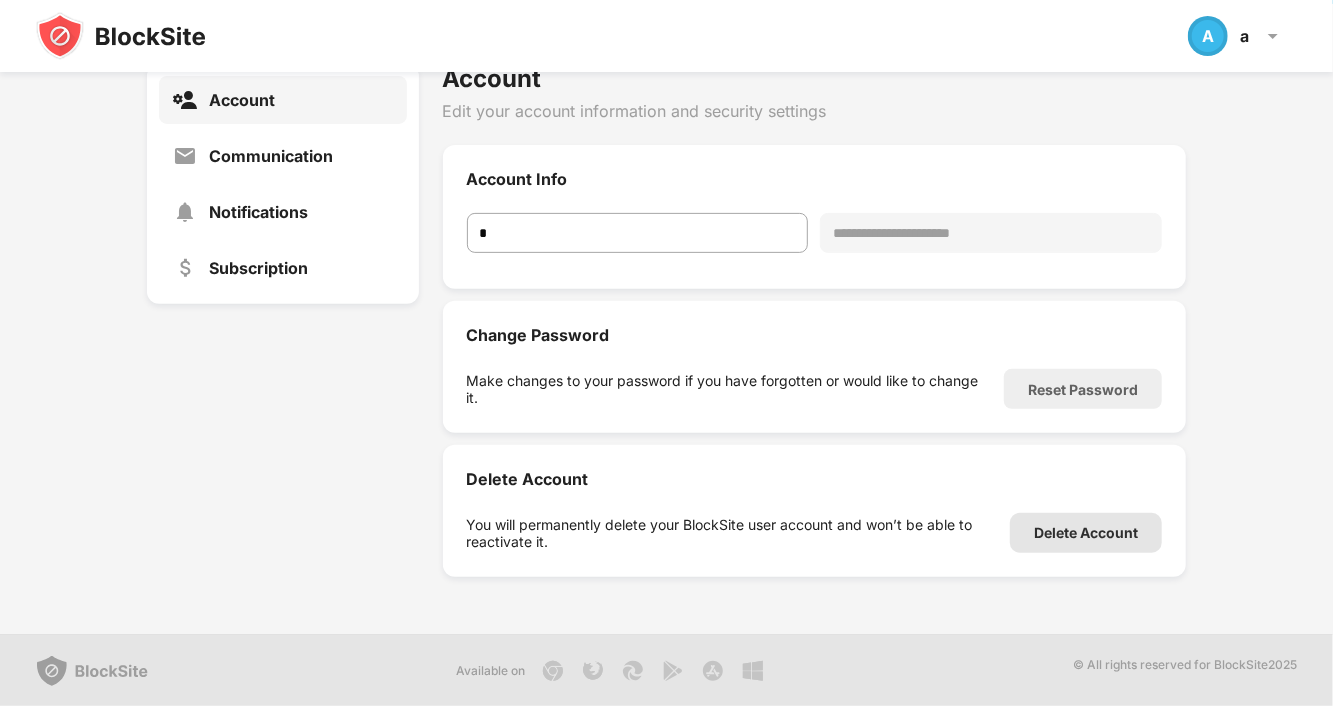 click on "Delete Account" at bounding box center (1086, 533) 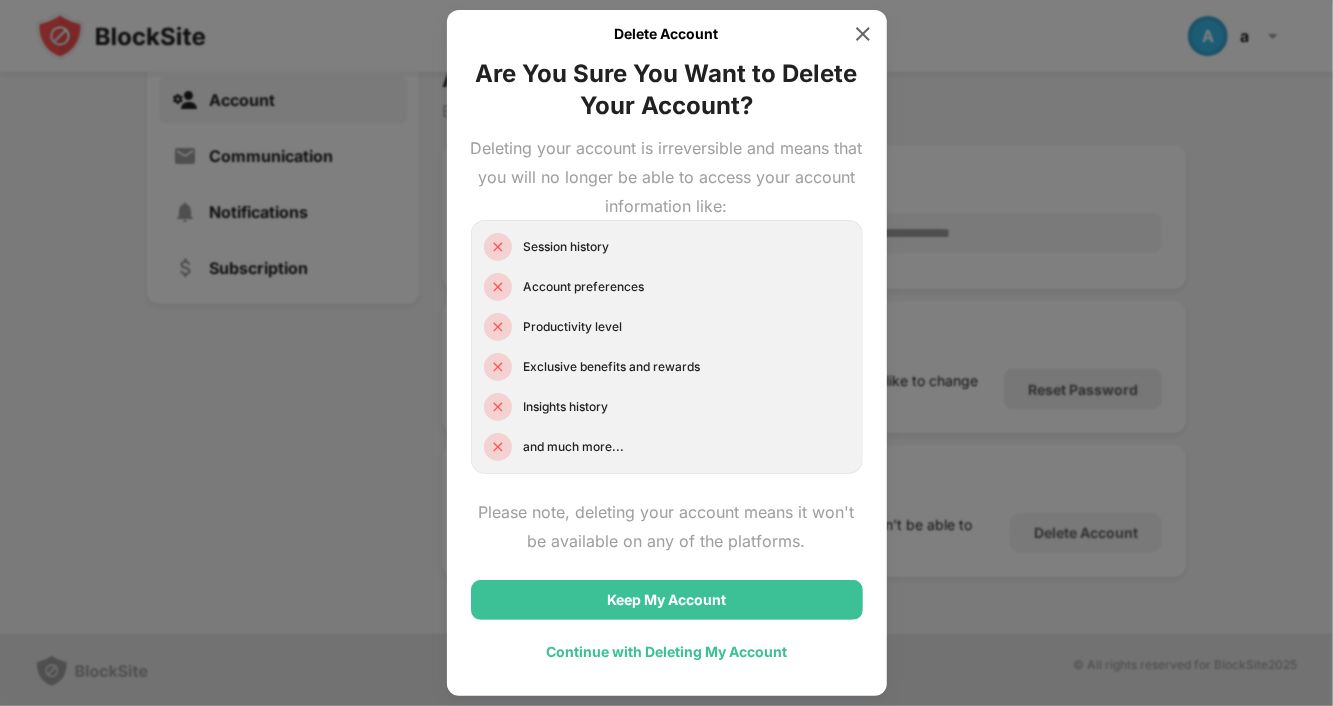 click on "Continue with Deleting My Account" at bounding box center [666, 652] 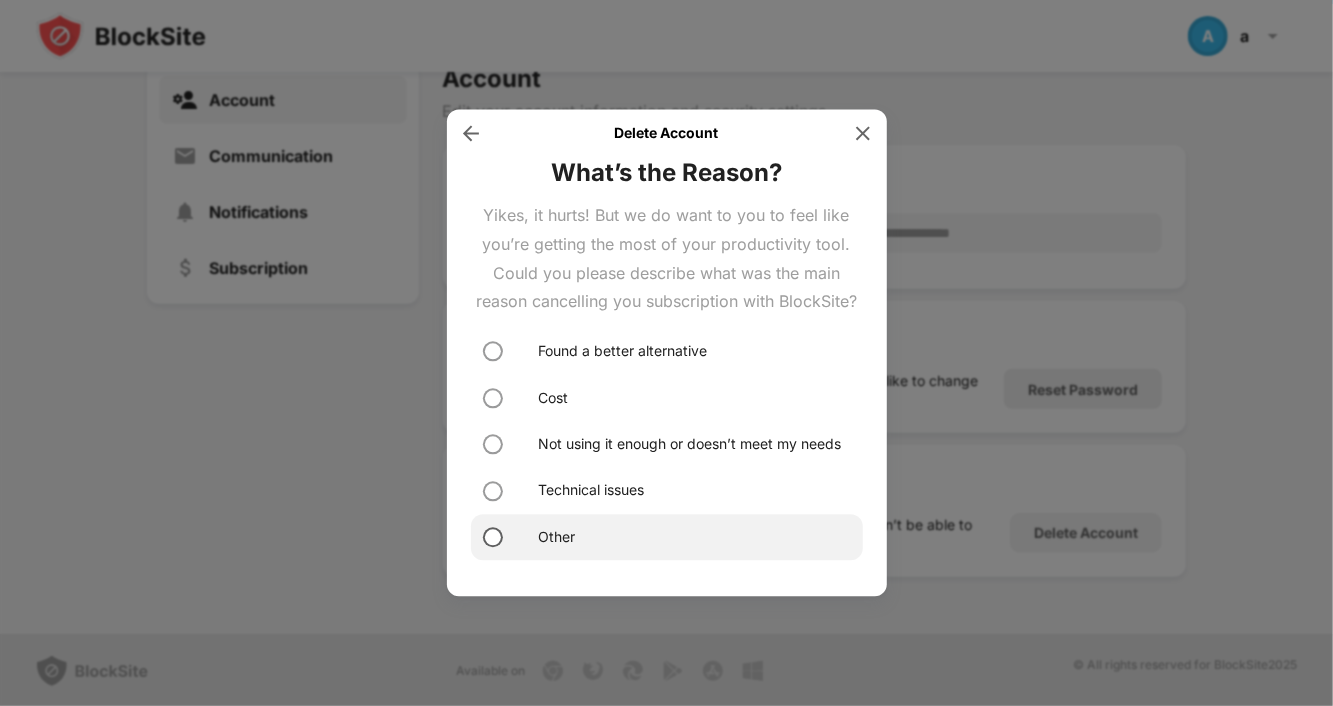 click at bounding box center [493, 537] 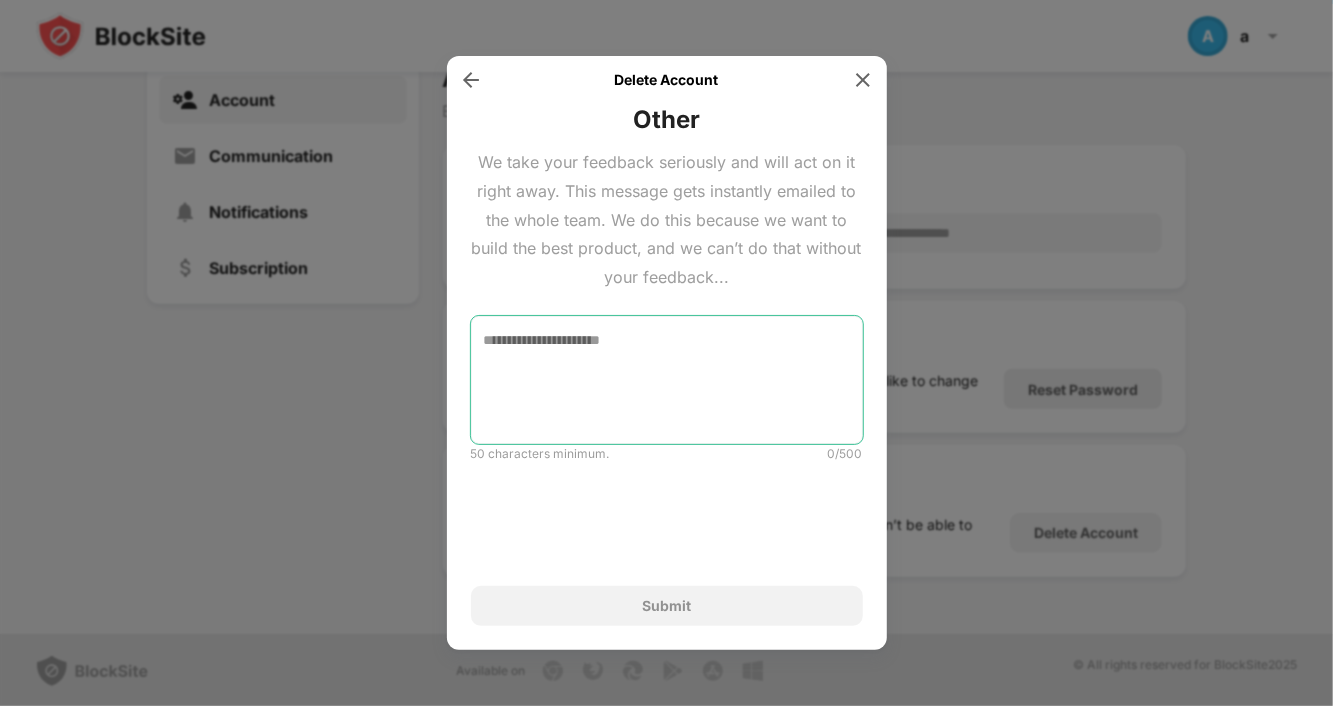 click at bounding box center (667, 380) 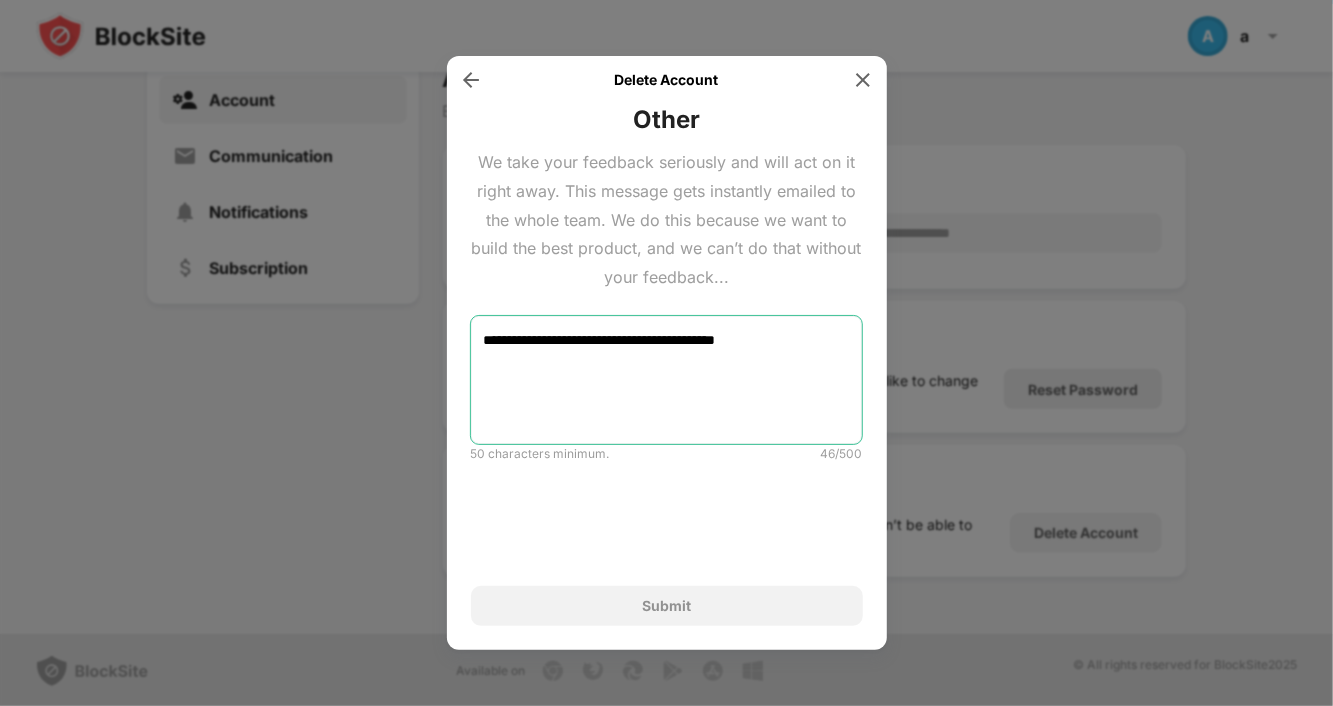 type on "**********" 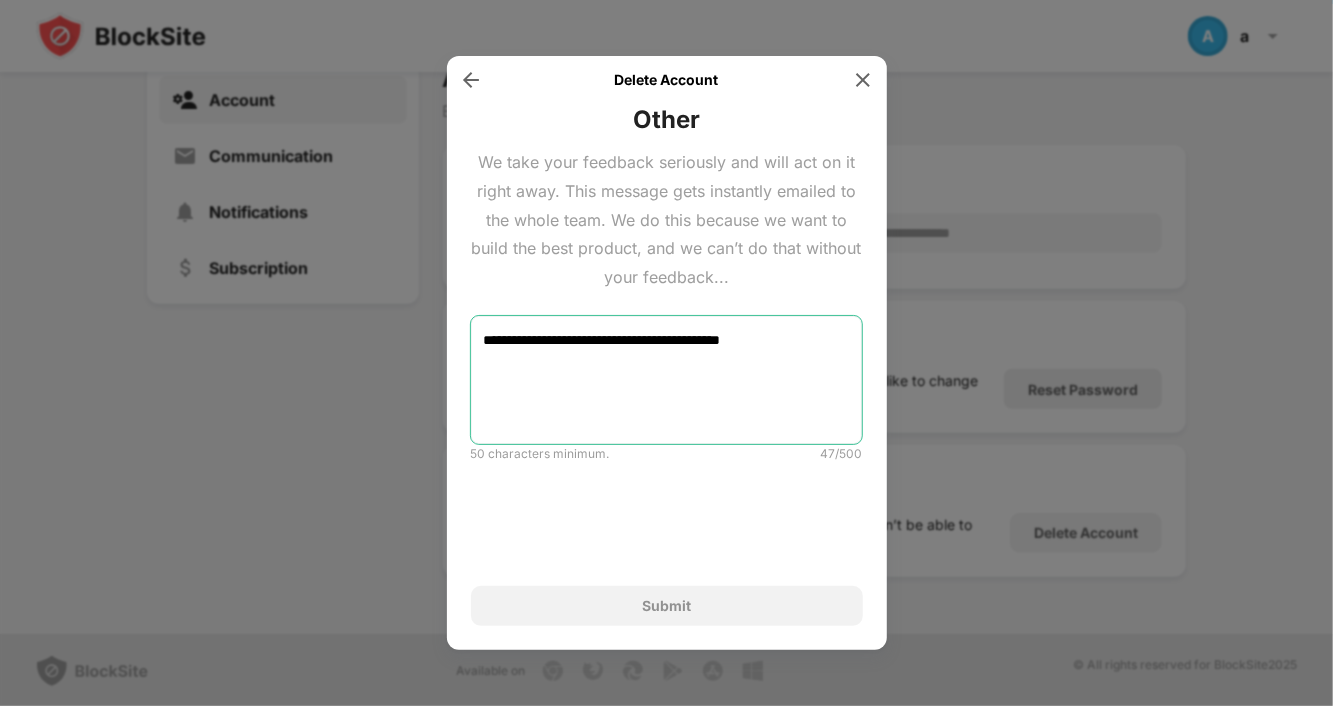 drag, startPoint x: 787, startPoint y: 352, endPoint x: 430, endPoint y: 336, distance: 357.35837 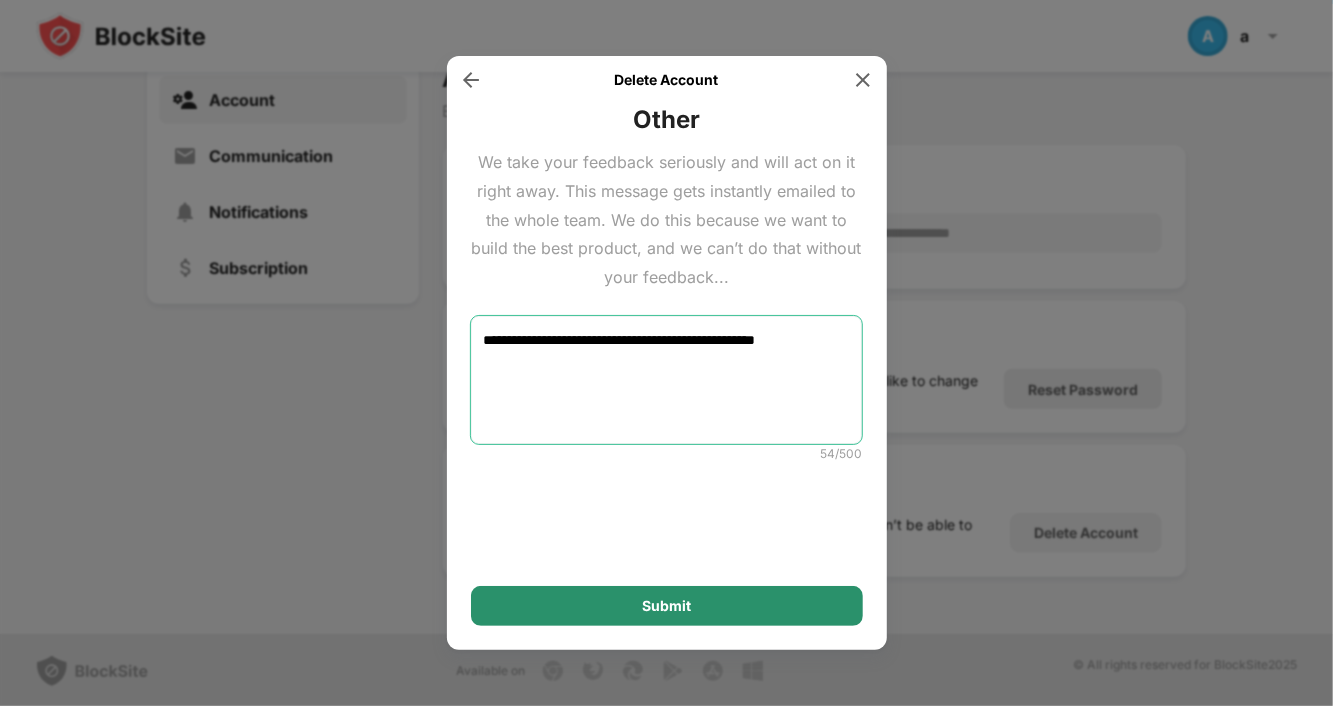 type on "**********" 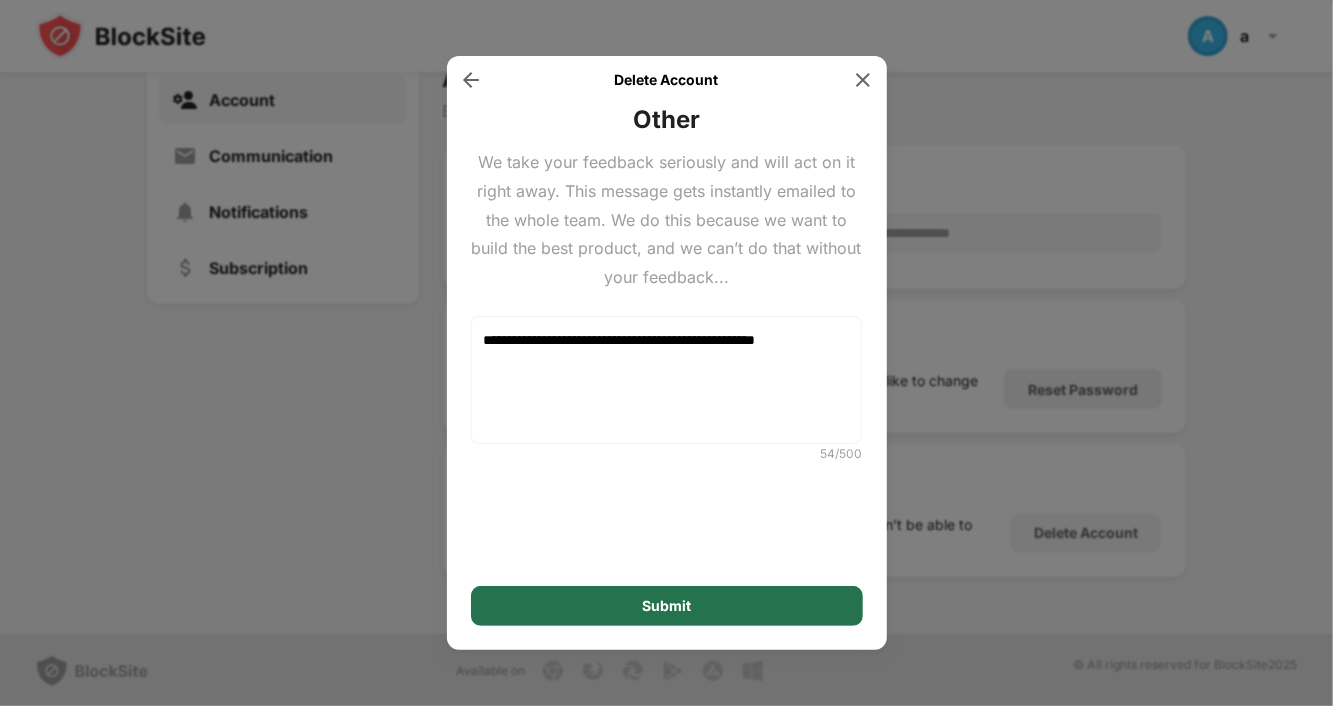 click on "Submit" at bounding box center [667, 606] 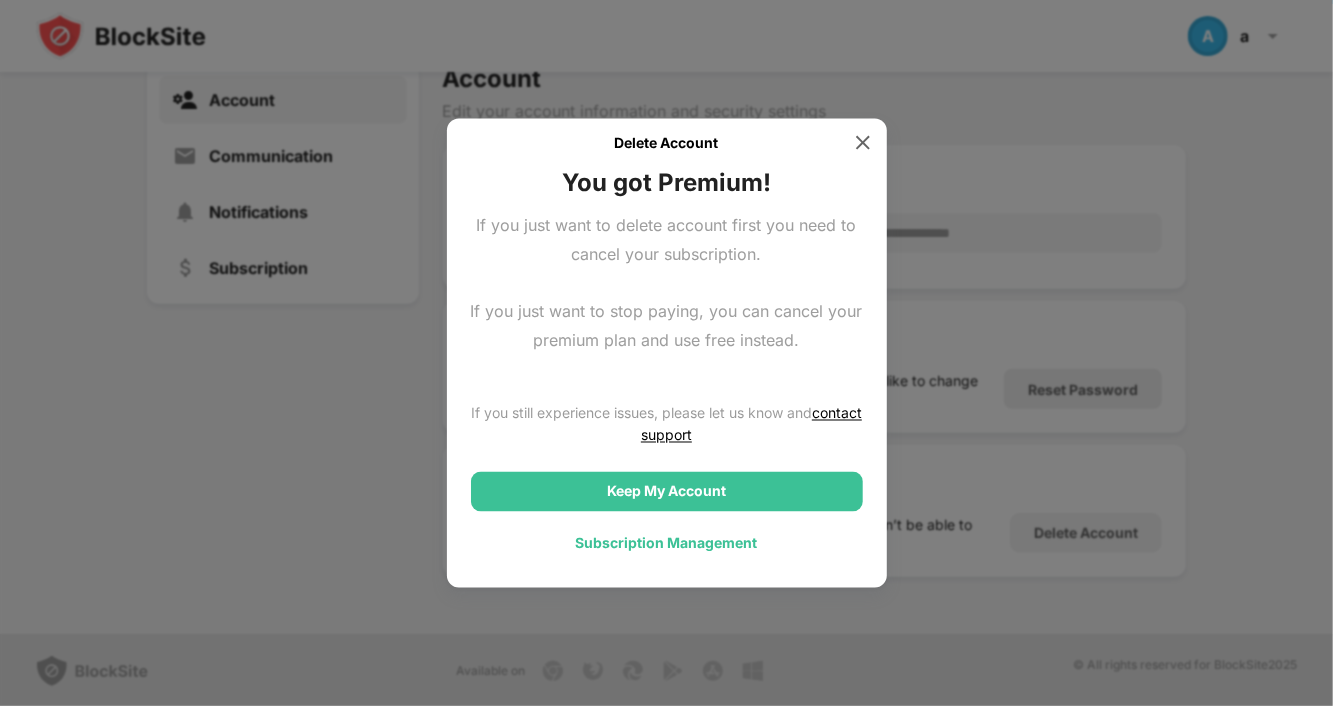 click on "Subscription Management" at bounding box center [667, 543] 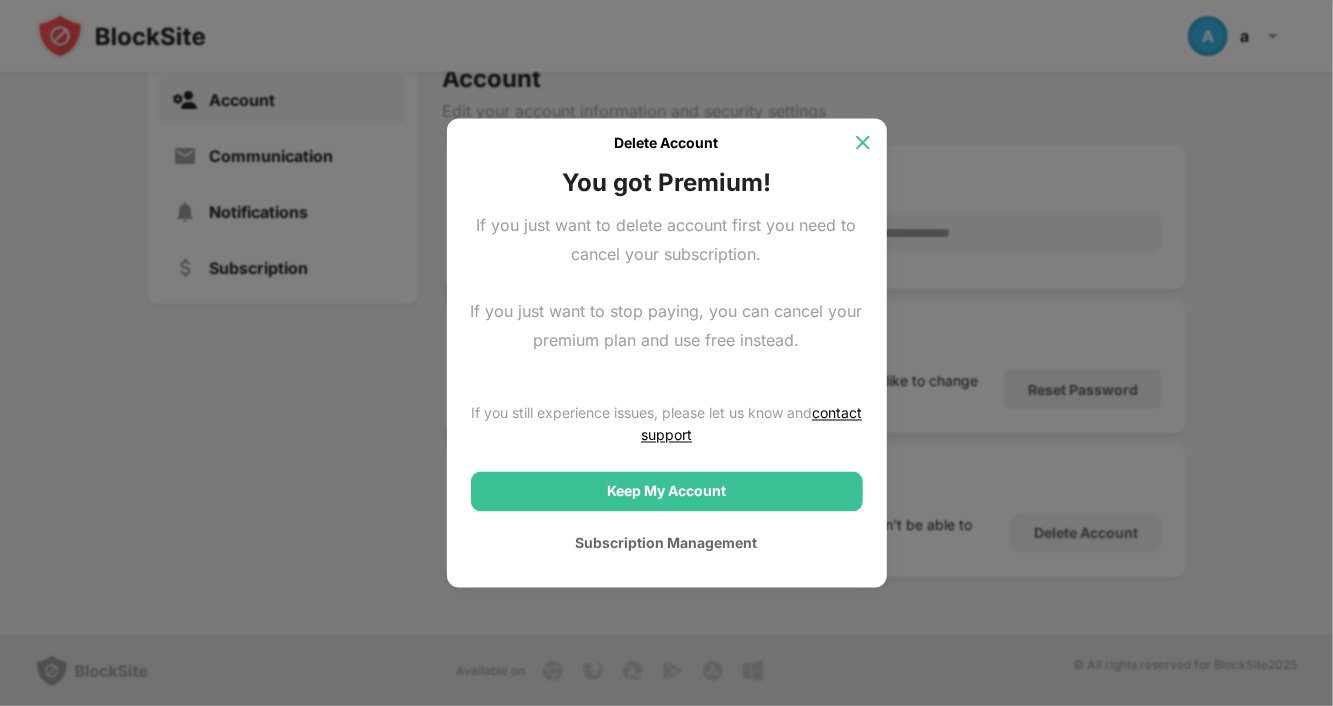 click at bounding box center (863, 143) 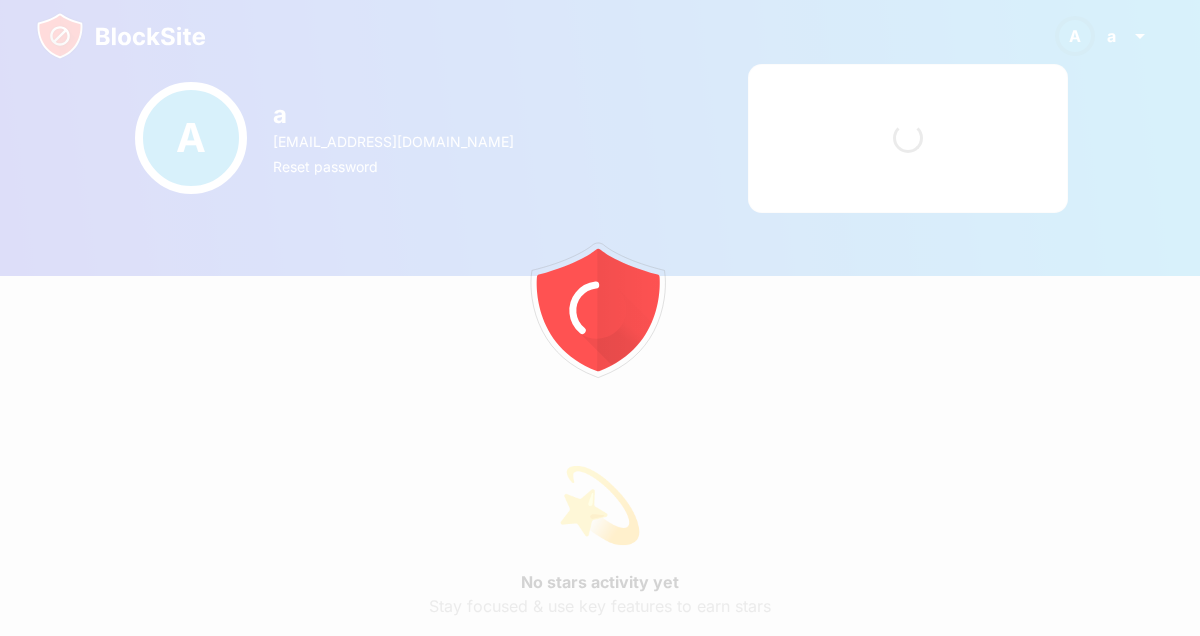 scroll, scrollTop: 0, scrollLeft: 0, axis: both 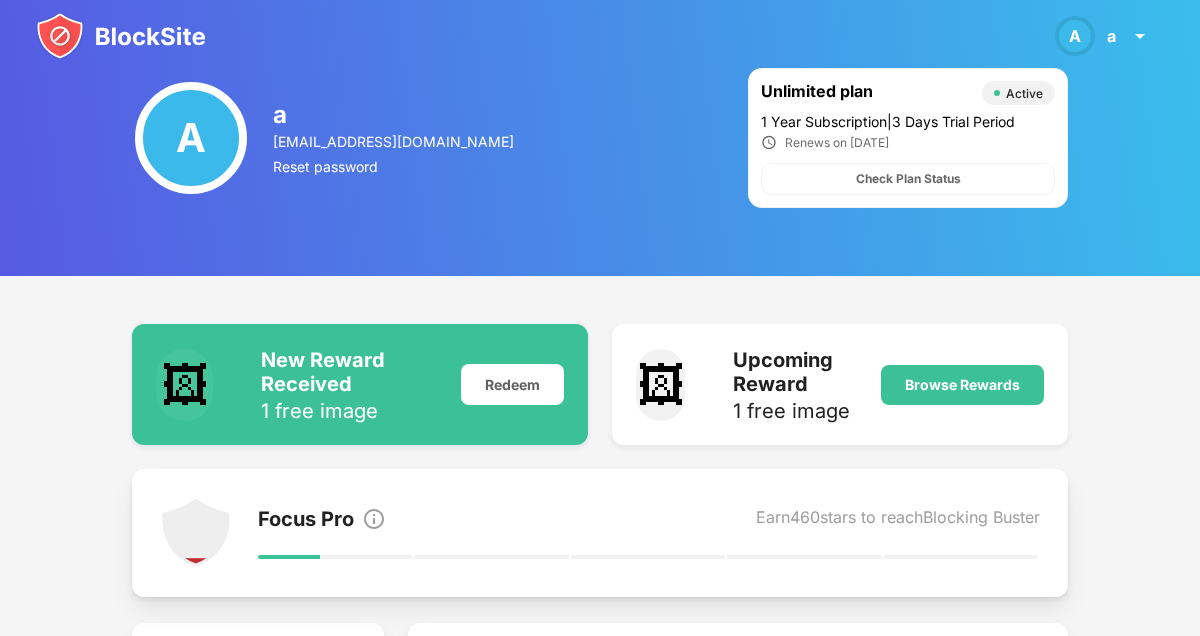 click on "[EMAIL_ADDRESS][DOMAIN_NAME]" at bounding box center (395, 141) 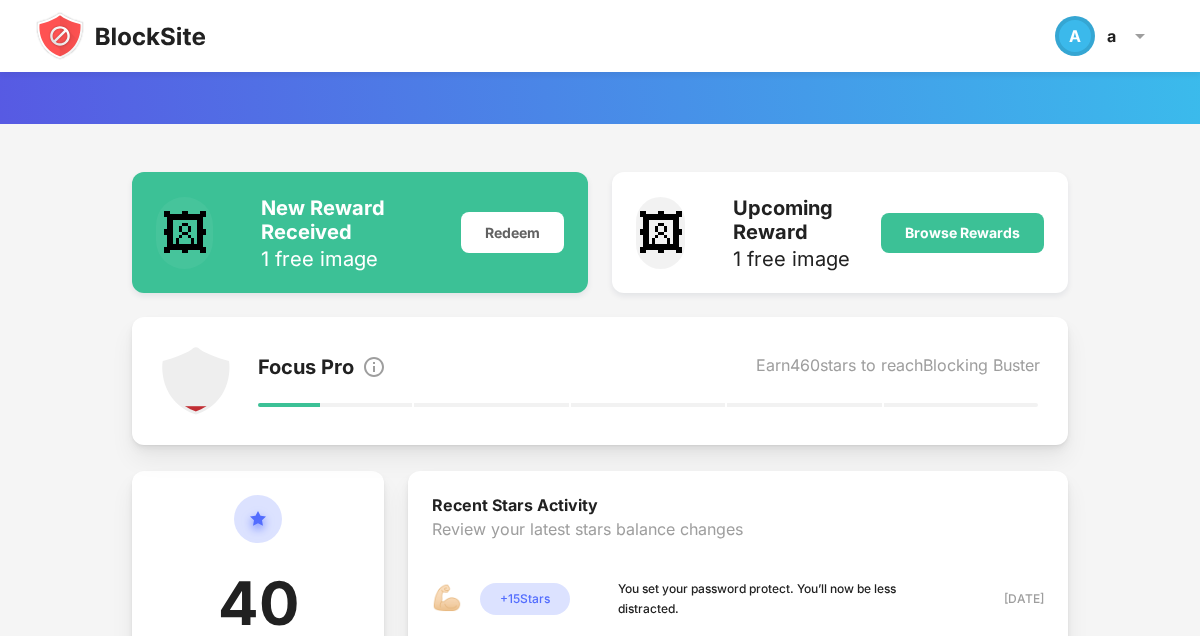 scroll, scrollTop: 0, scrollLeft: 0, axis: both 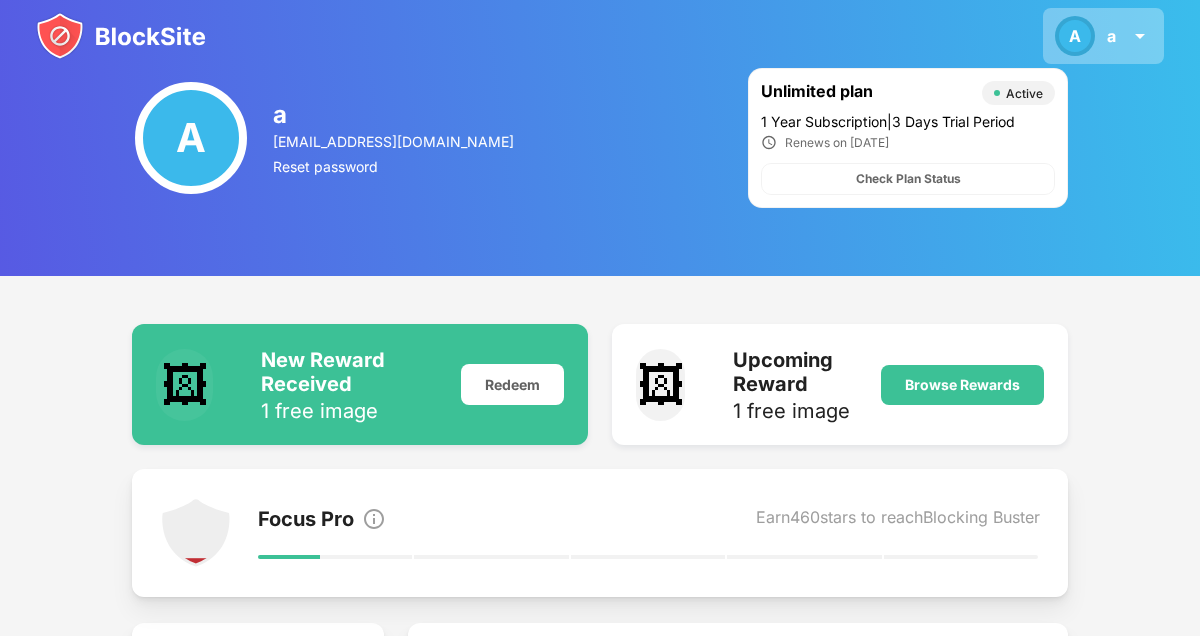 click on "A a A a View Account Insights Rewards Settings Support Log Out" at bounding box center (1103, 36) 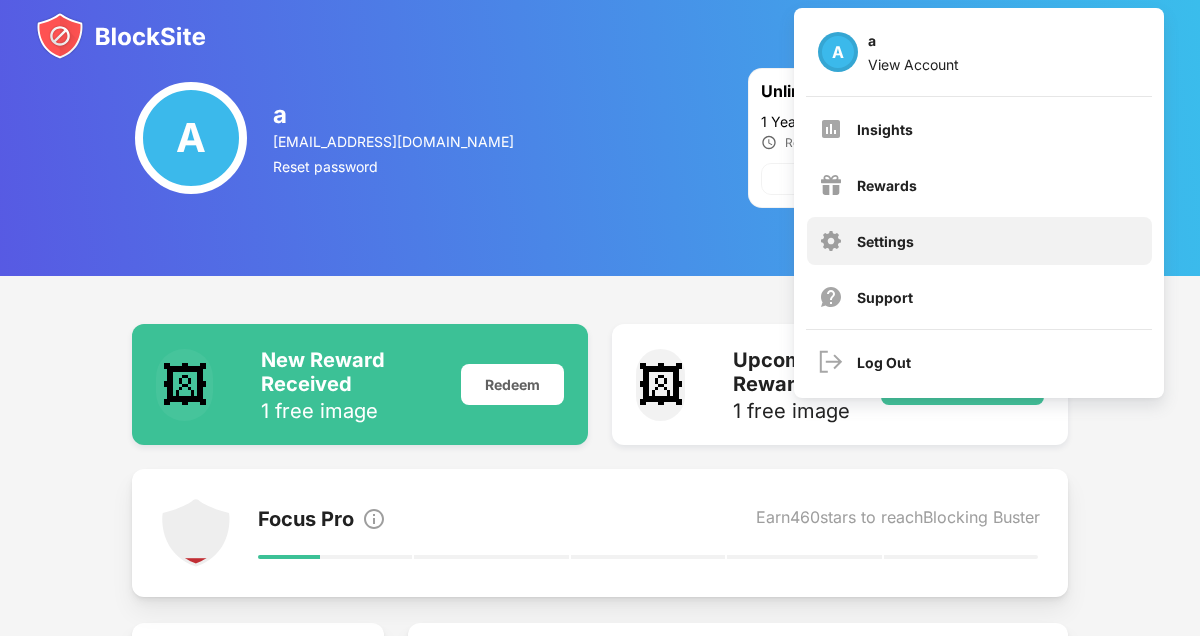 click on "Settings" at bounding box center [979, 241] 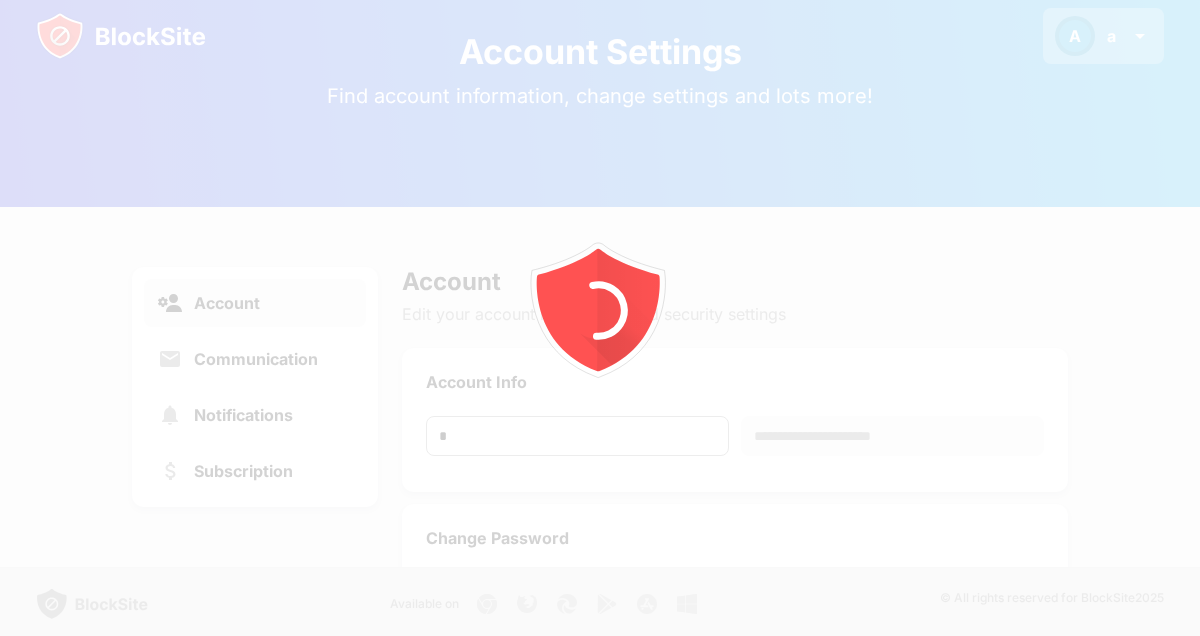 scroll, scrollTop: 73, scrollLeft: 0, axis: vertical 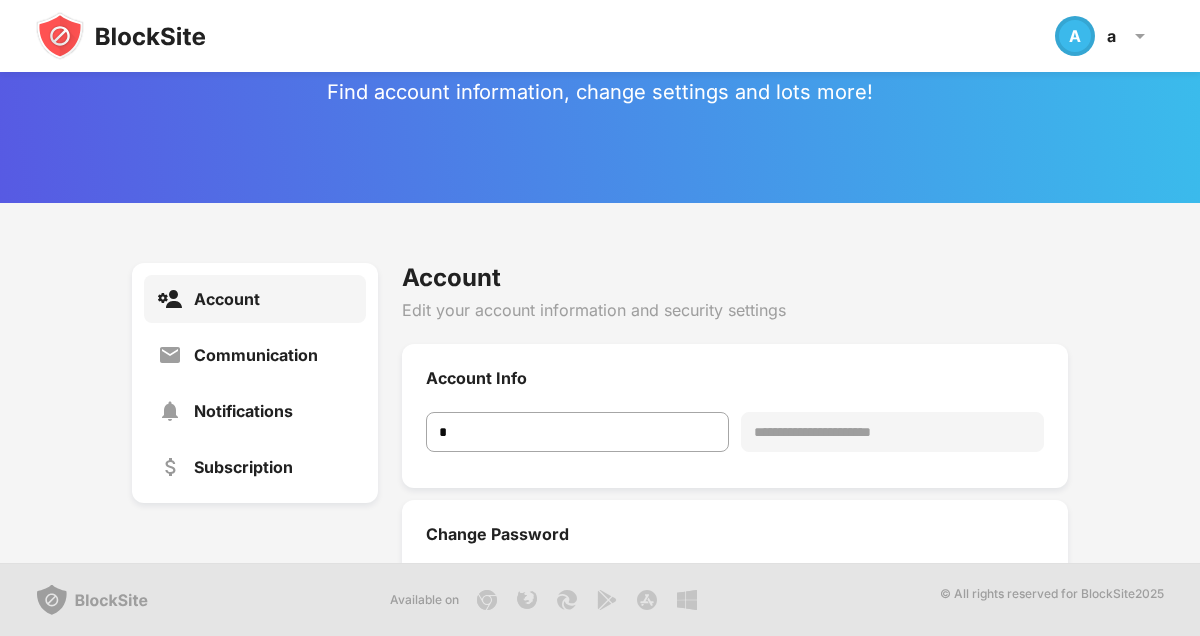 click on "**********" at bounding box center (892, 432) 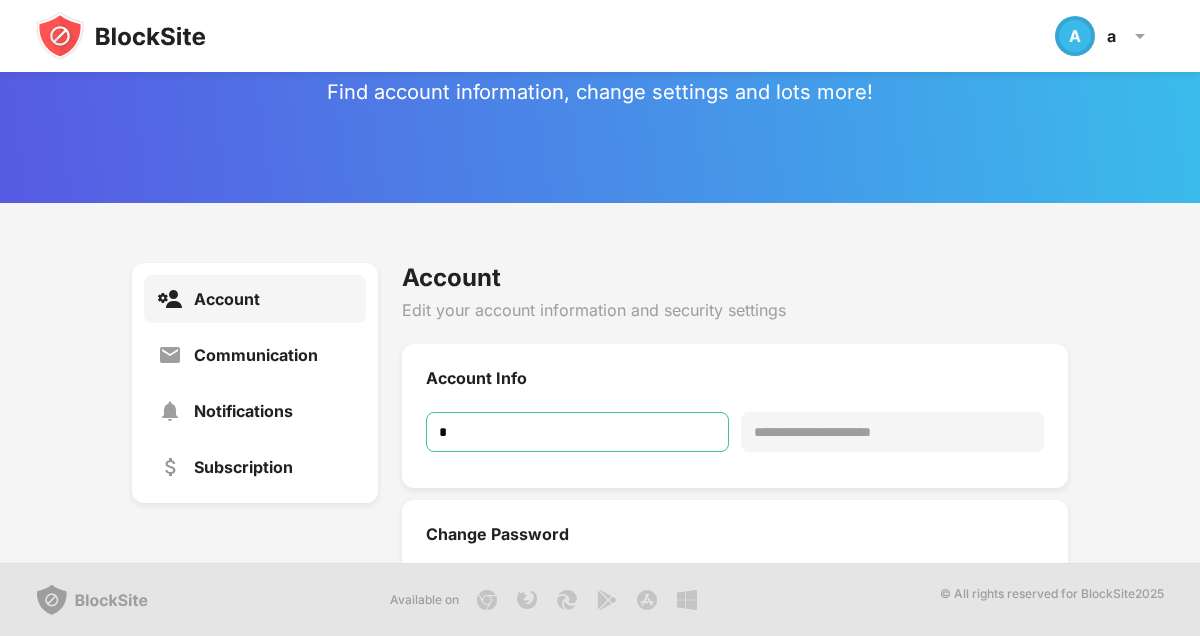 click on "*" at bounding box center [577, 432] 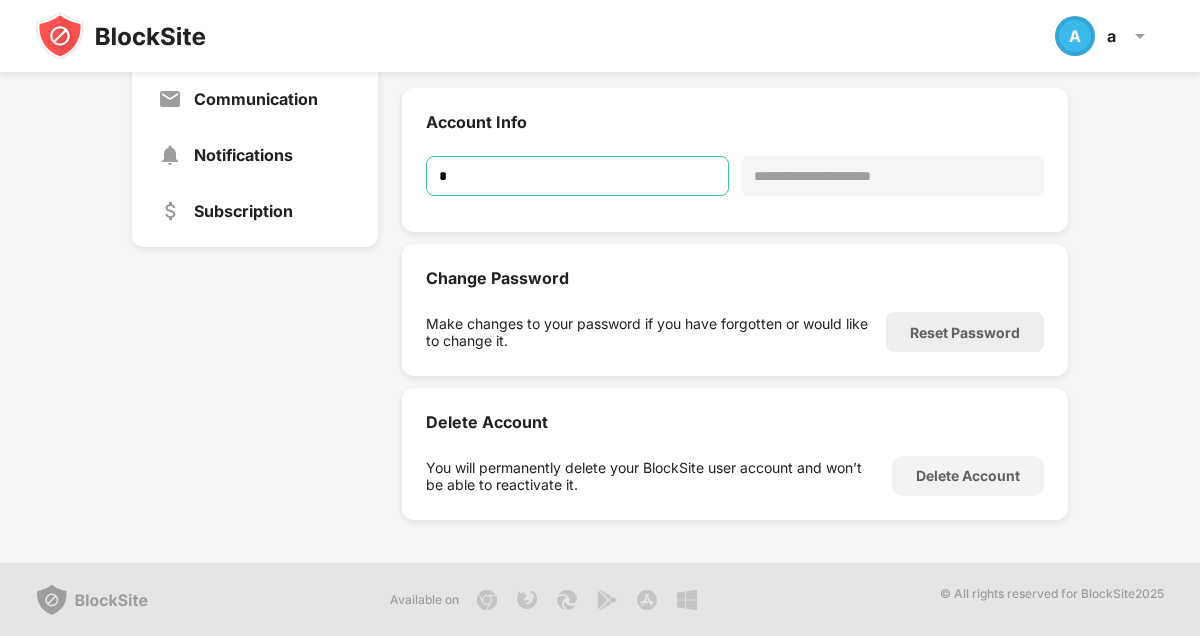 scroll, scrollTop: 271, scrollLeft: 0, axis: vertical 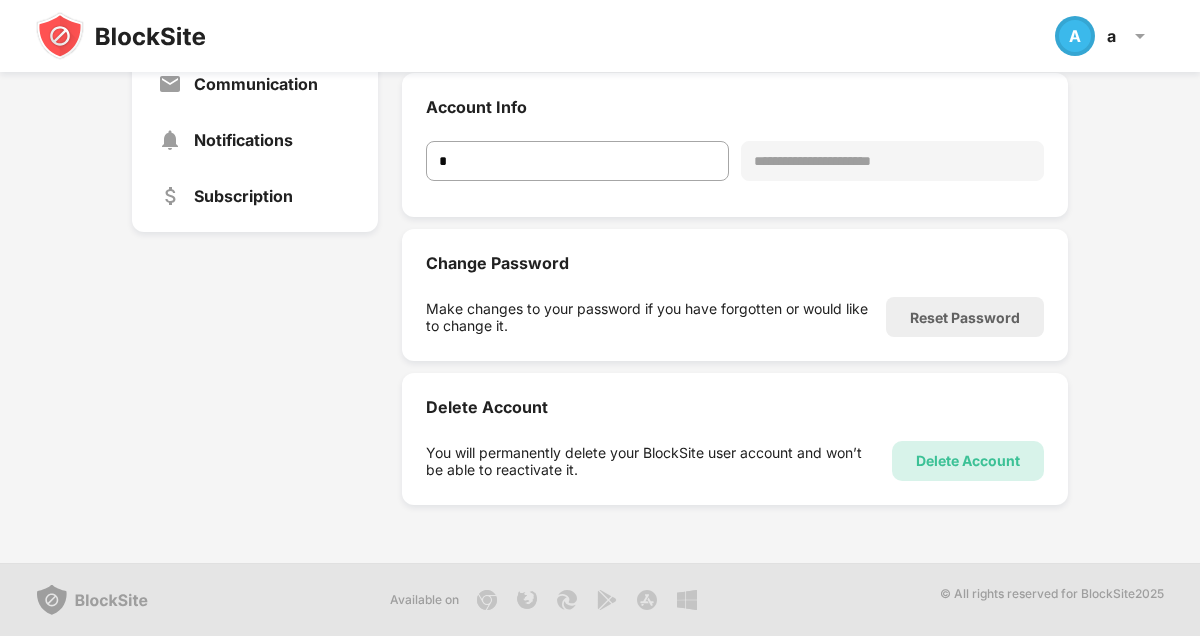 click on "Delete Account" at bounding box center [968, 461] 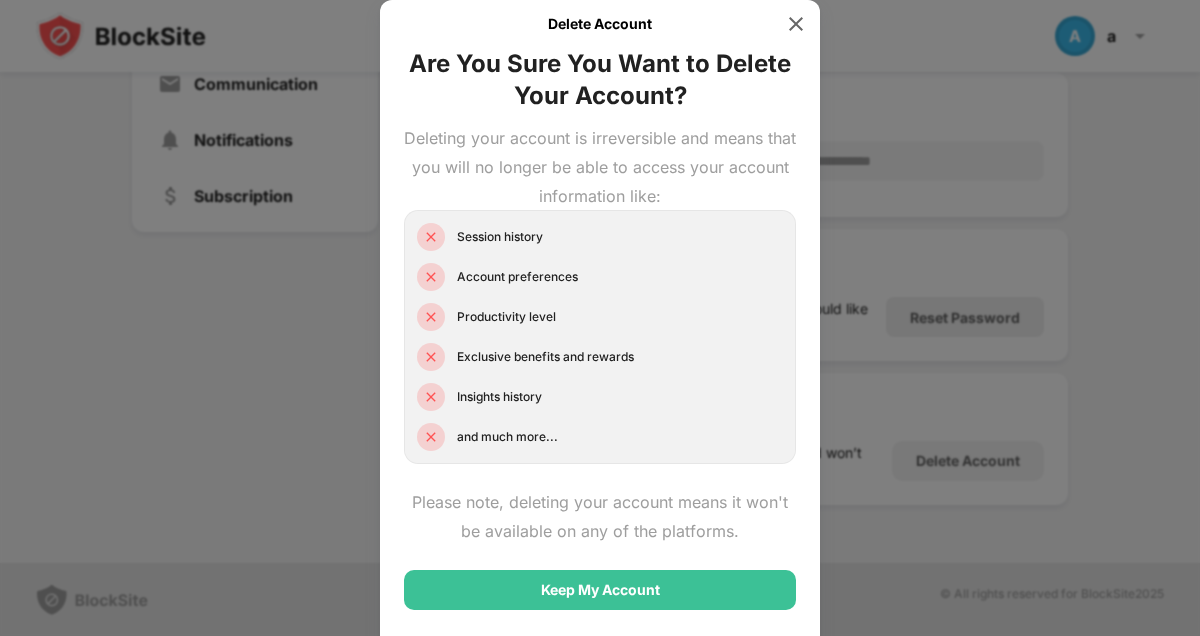 click on "Delete Account" at bounding box center [600, 24] 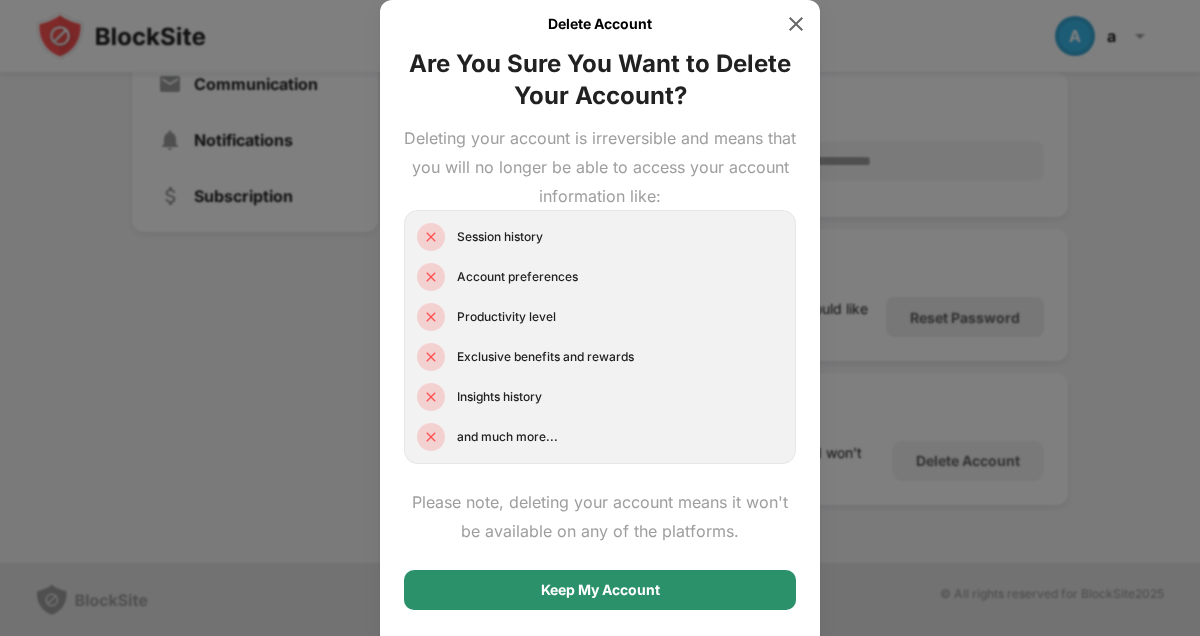 click on "Keep My Account" at bounding box center [600, 590] 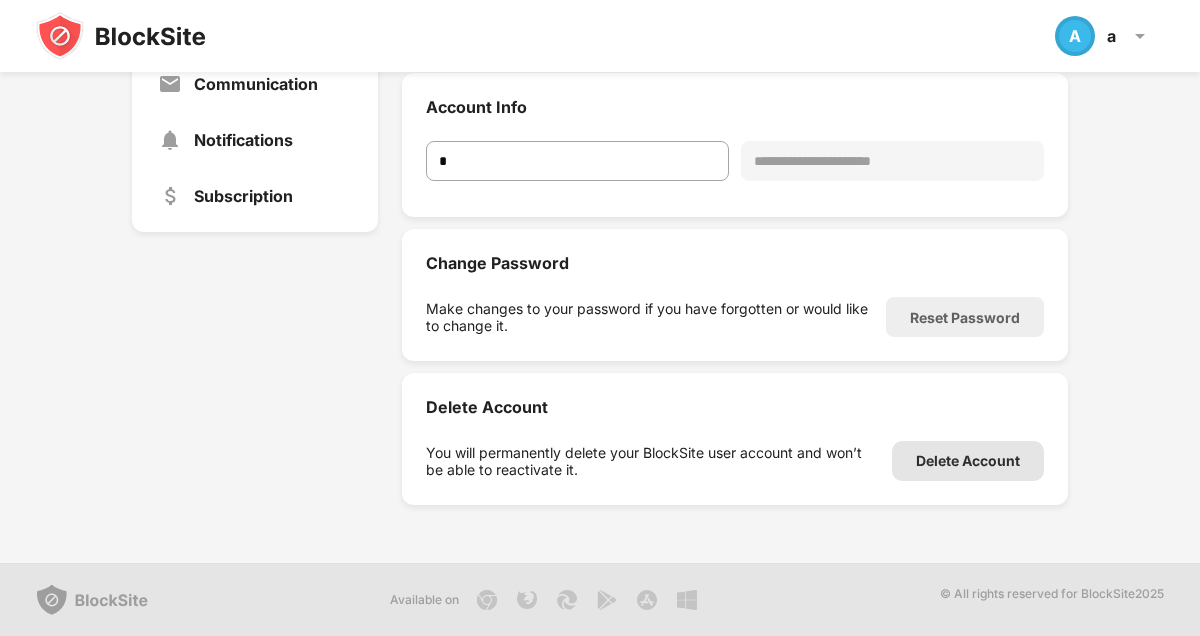 click on "Delete Account" at bounding box center (968, 461) 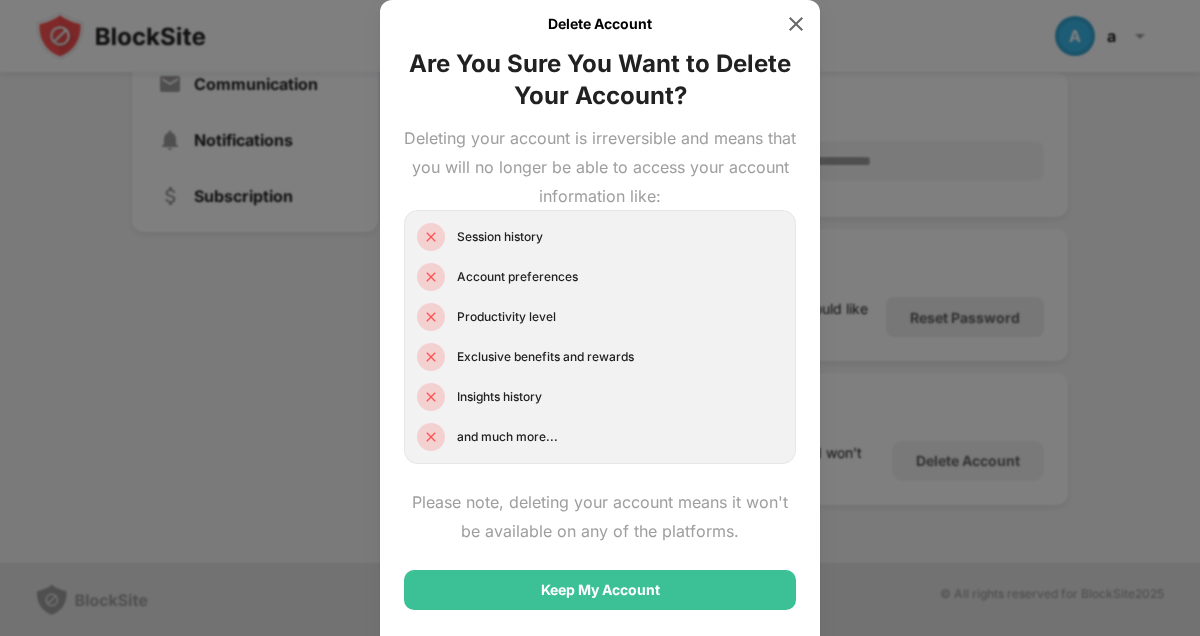 click on "Session history" at bounding box center (480, 237) 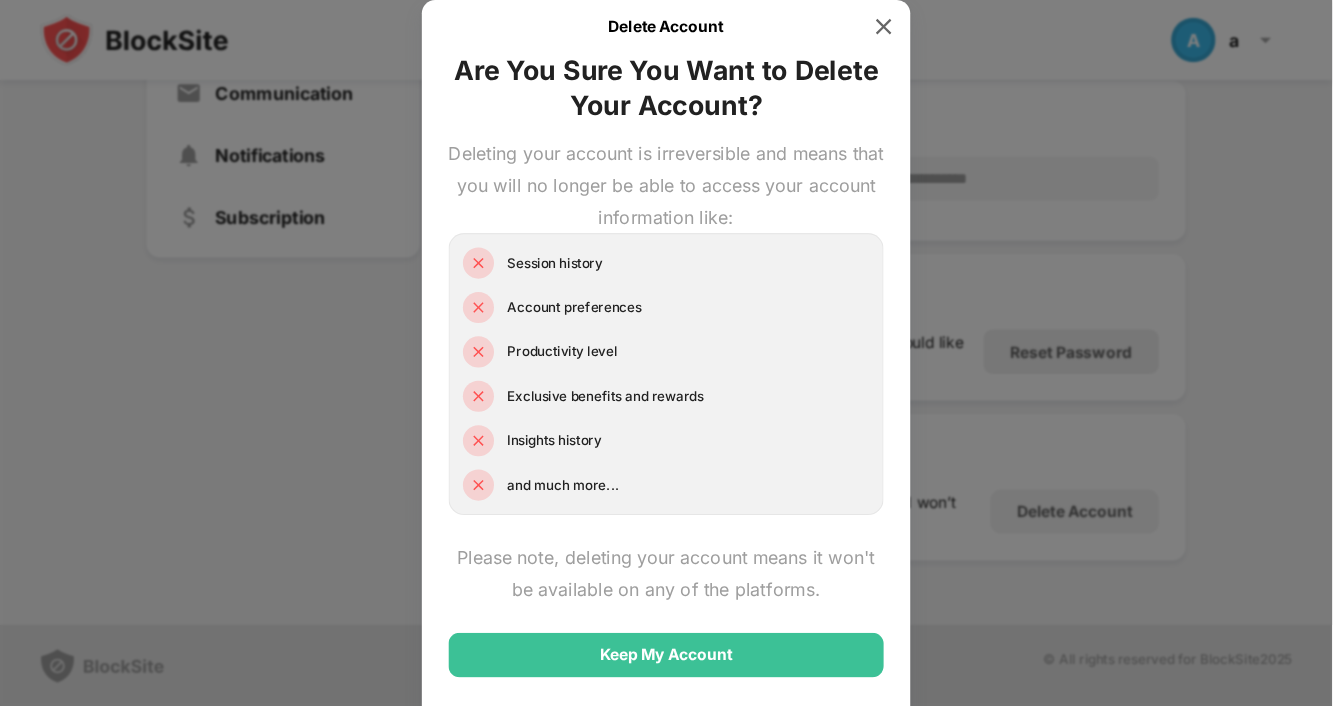 scroll, scrollTop: 72, scrollLeft: 0, axis: vertical 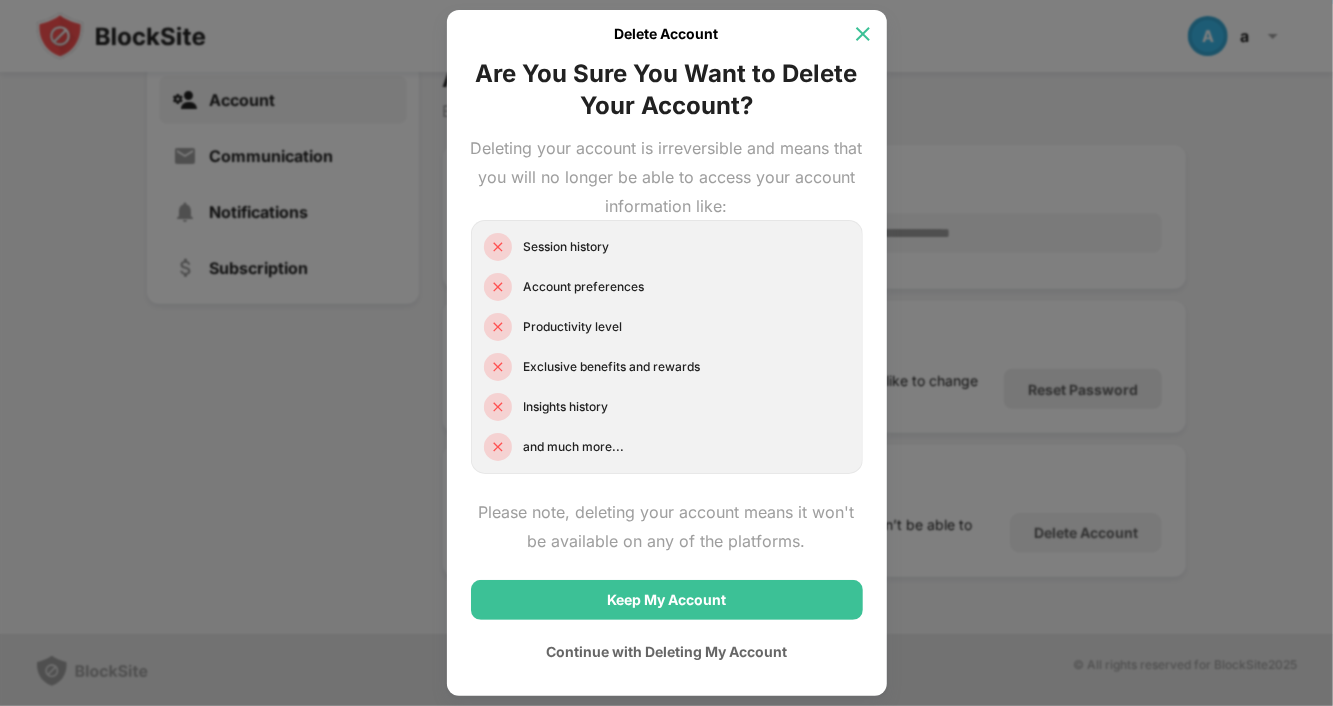 click at bounding box center [863, 34] 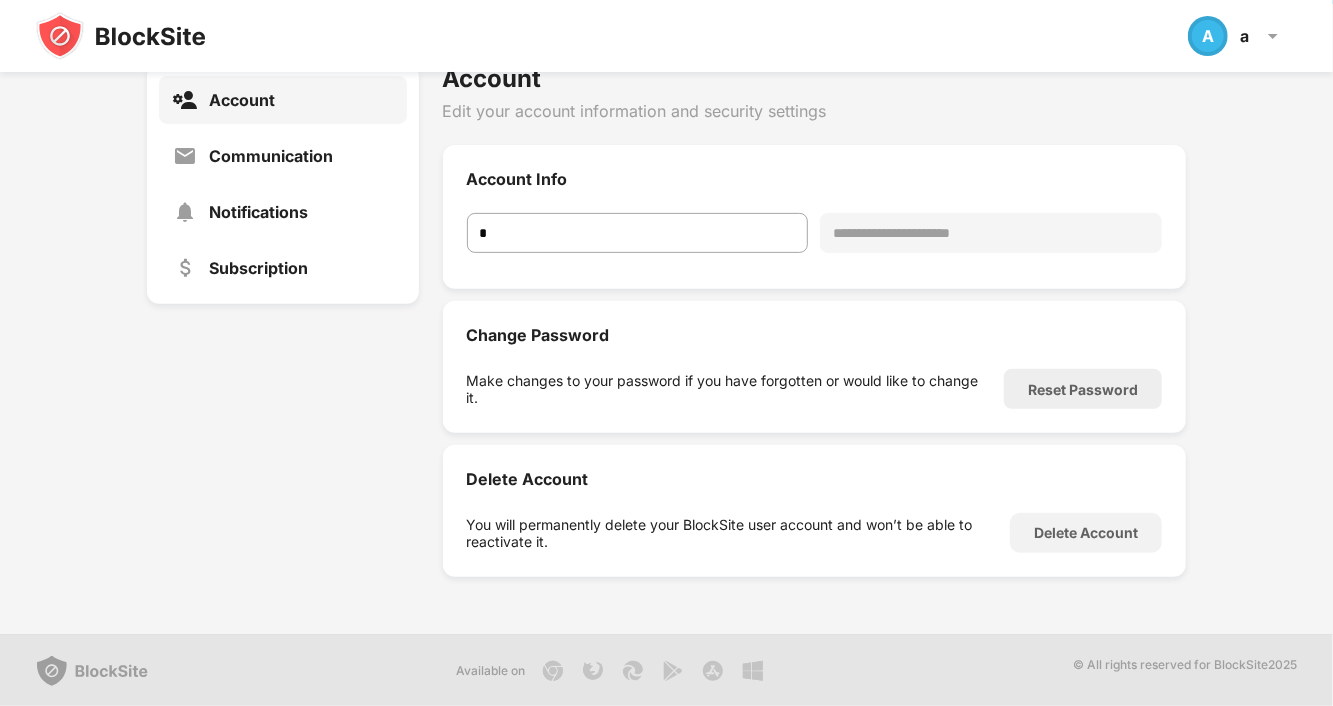 scroll, scrollTop: 0, scrollLeft: 0, axis: both 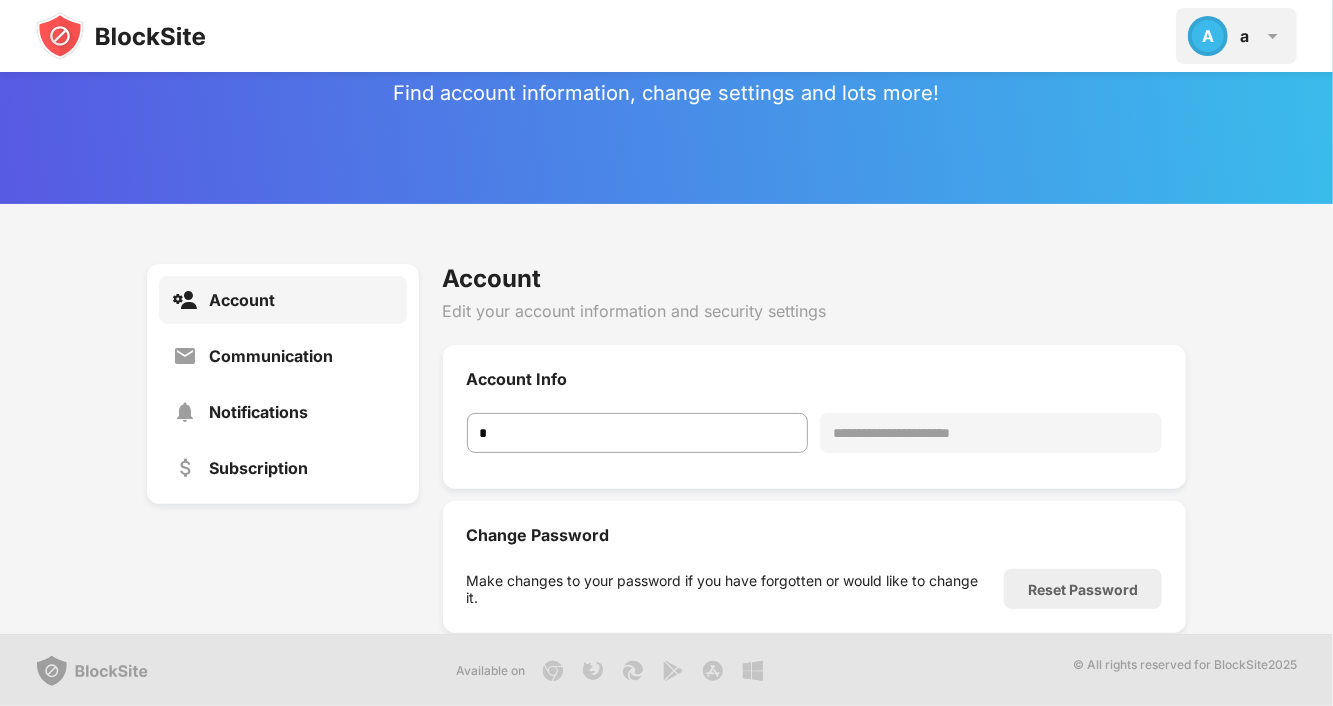 click on "A a A a View Account Insights Rewards Settings Support Log Out" at bounding box center [1236, 36] 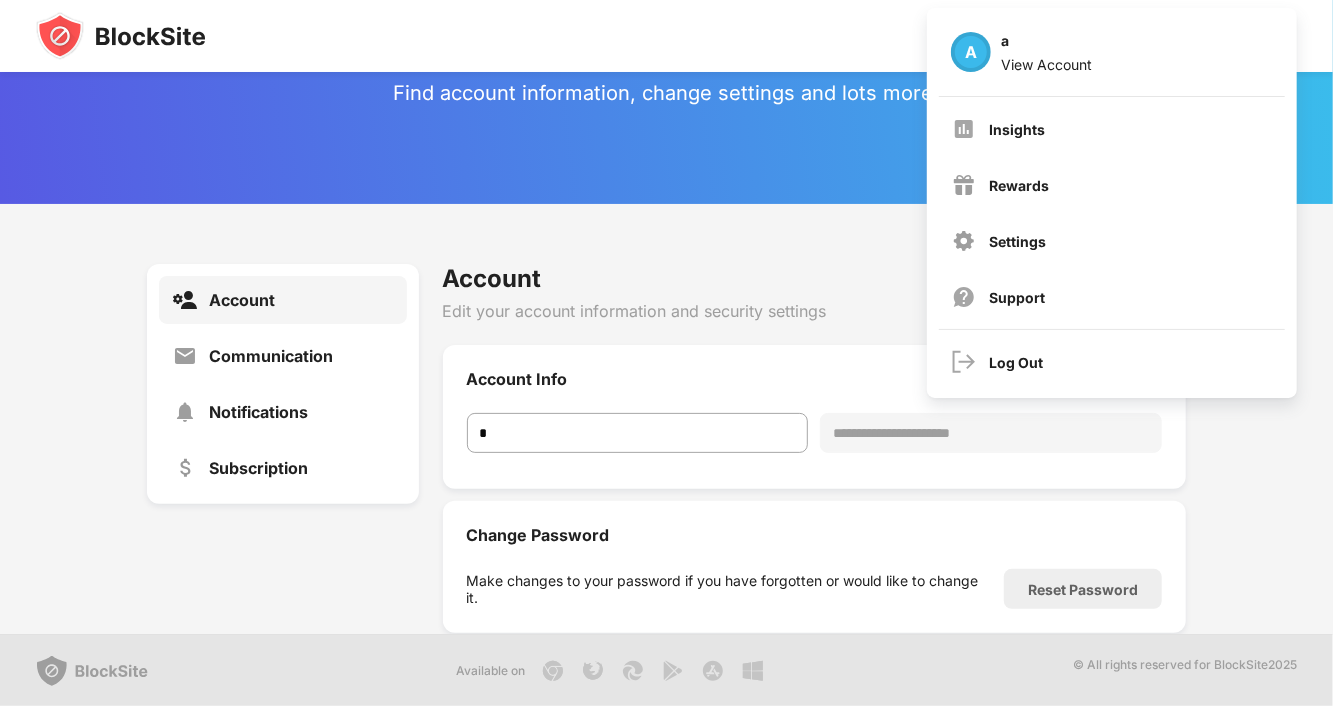 click on "**********" at bounding box center (666, 520) 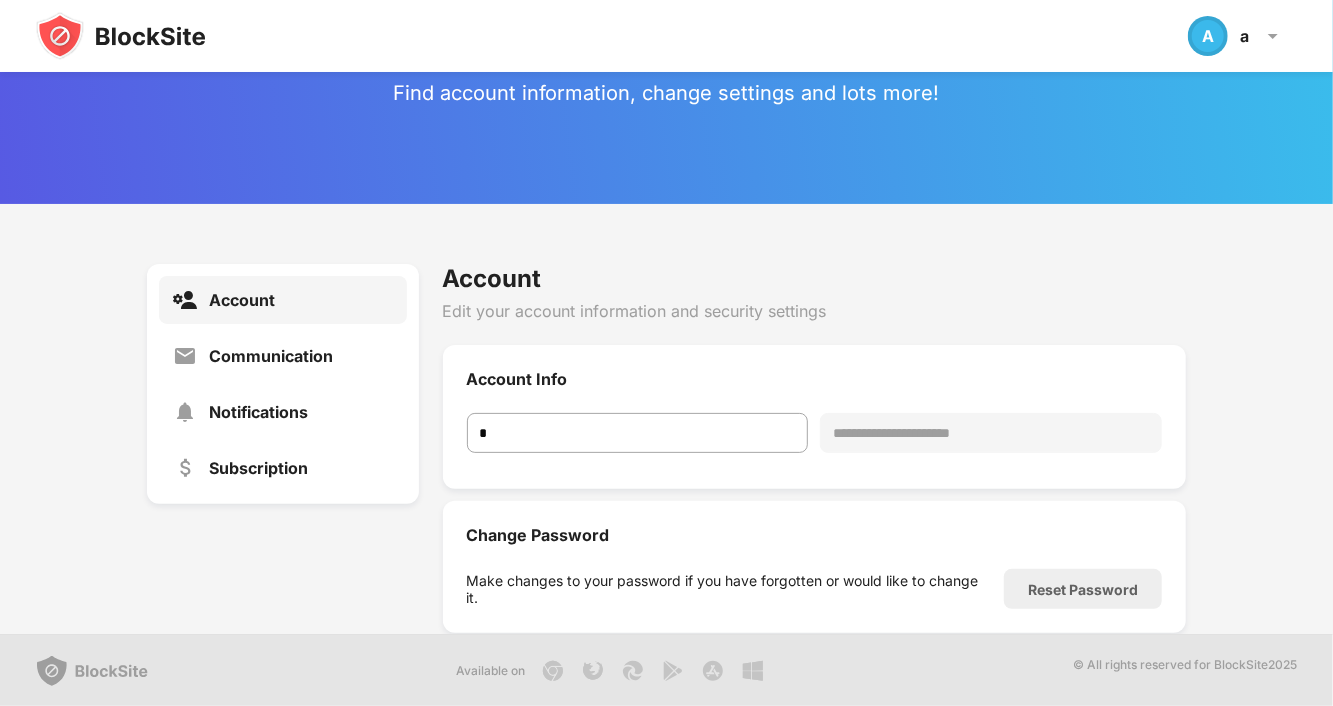 click at bounding box center (121, 36) 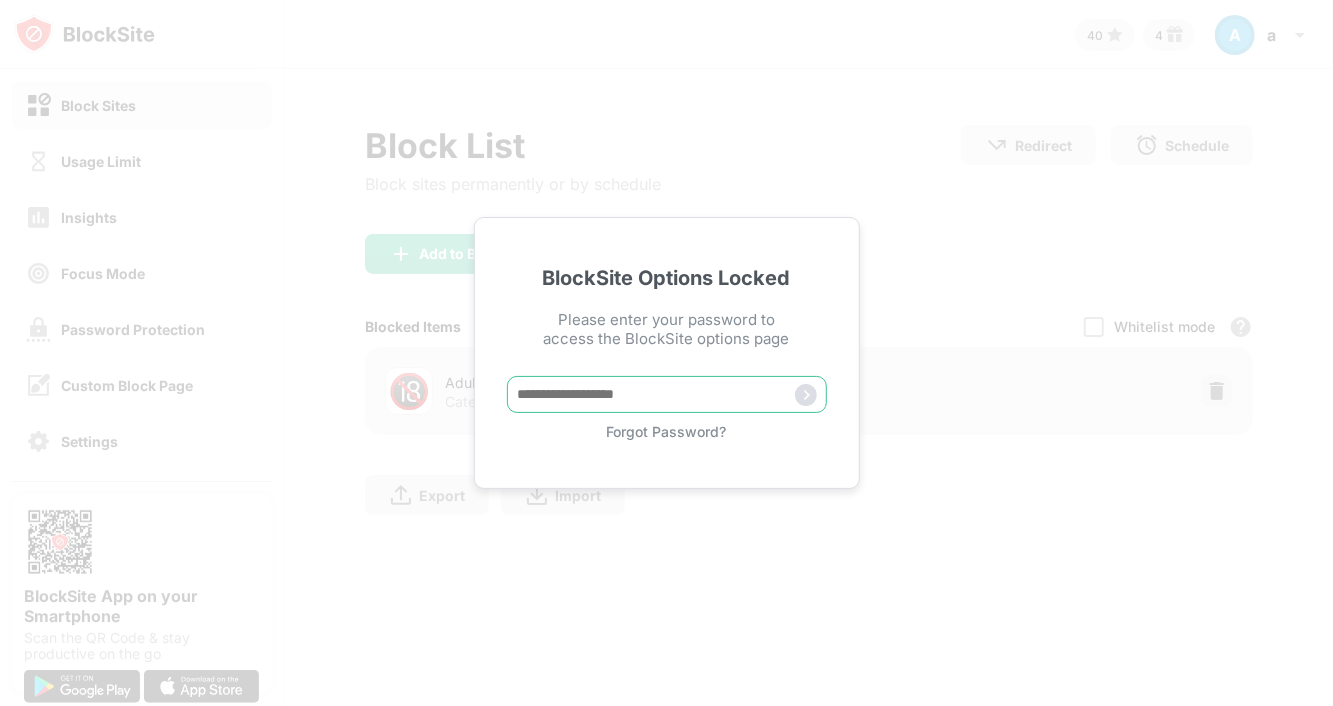 click at bounding box center (667, 394) 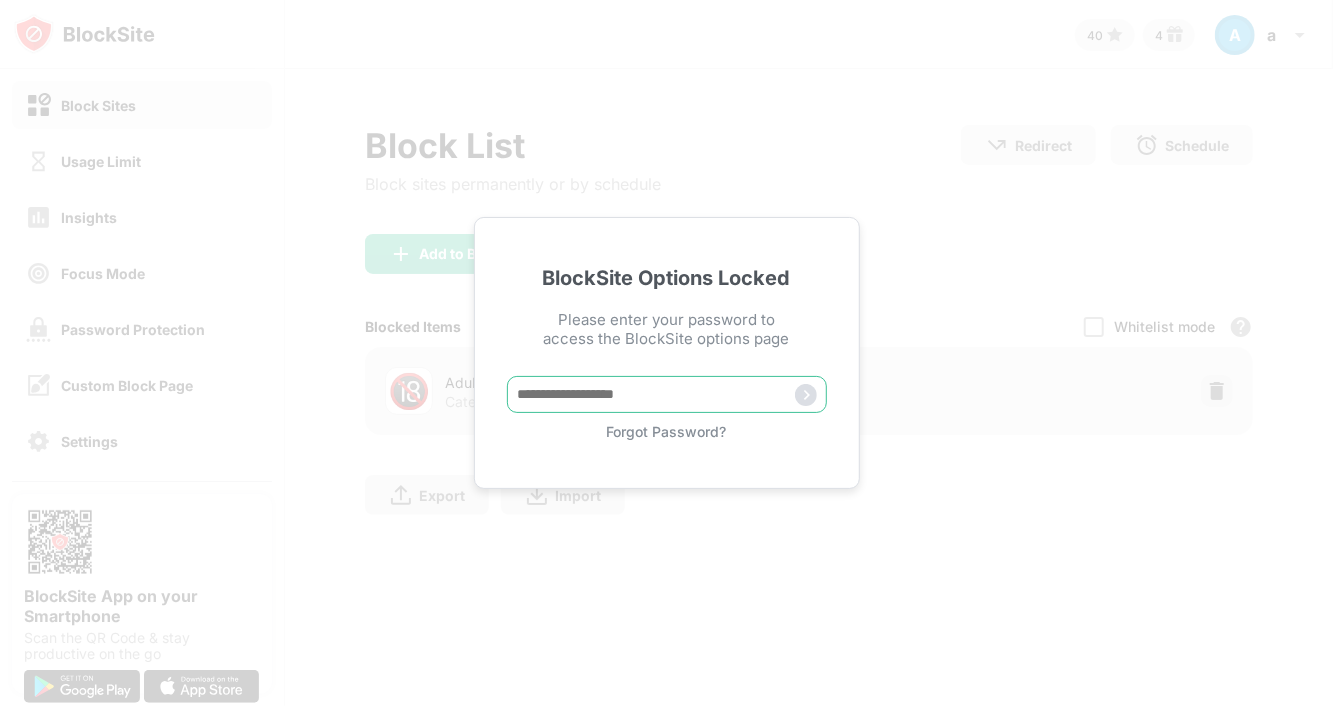 paste on "**********" 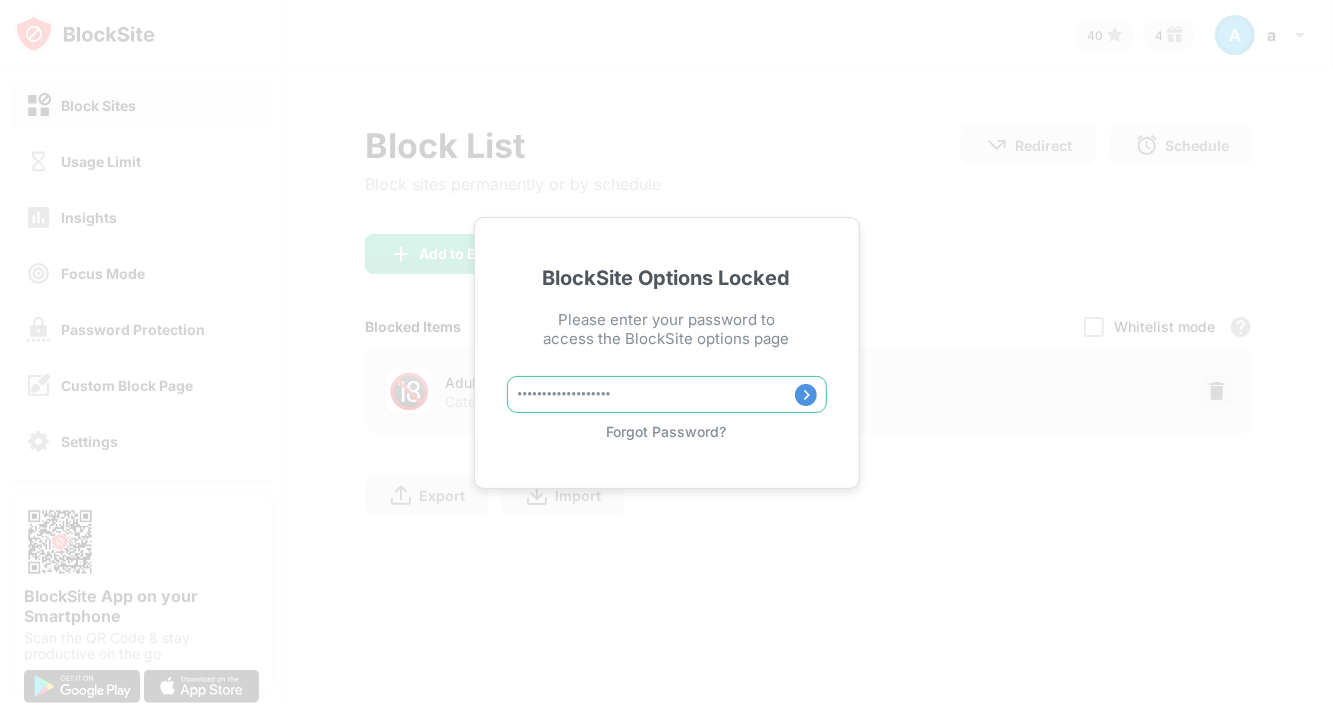 type on "**********" 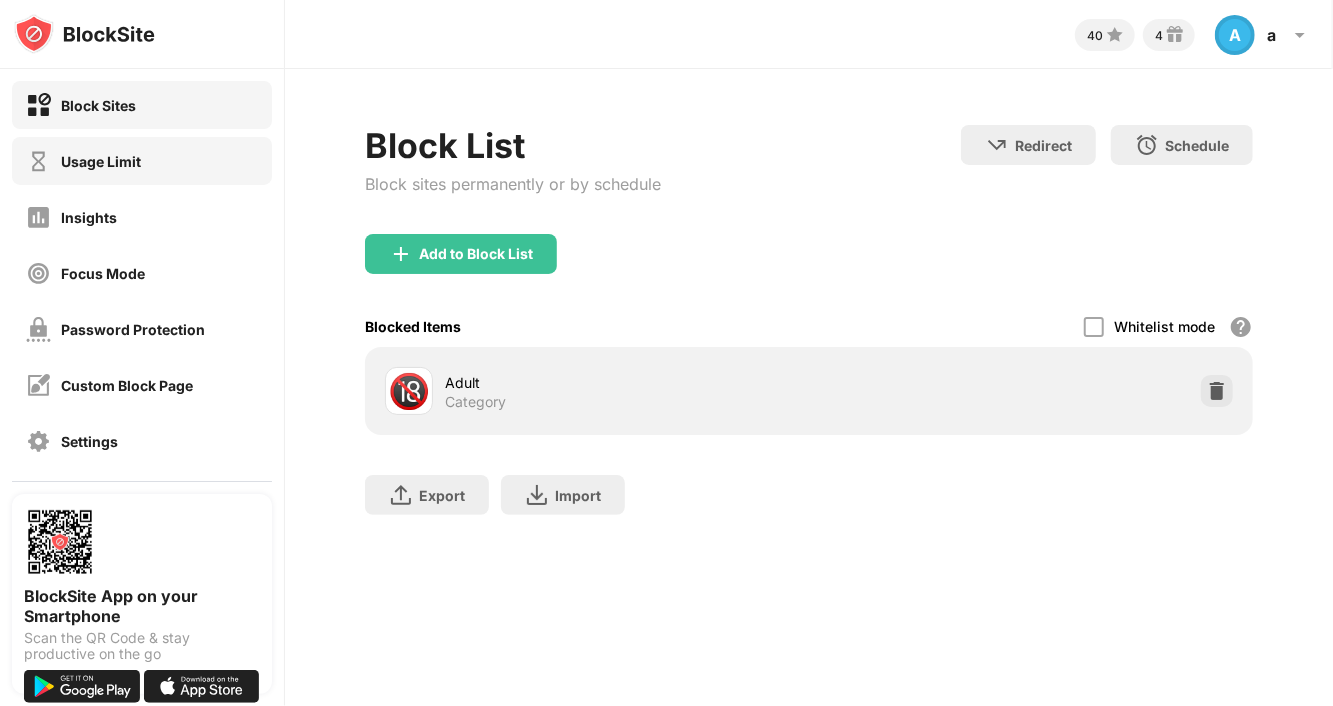 click on "Usage Limit" at bounding box center [101, 161] 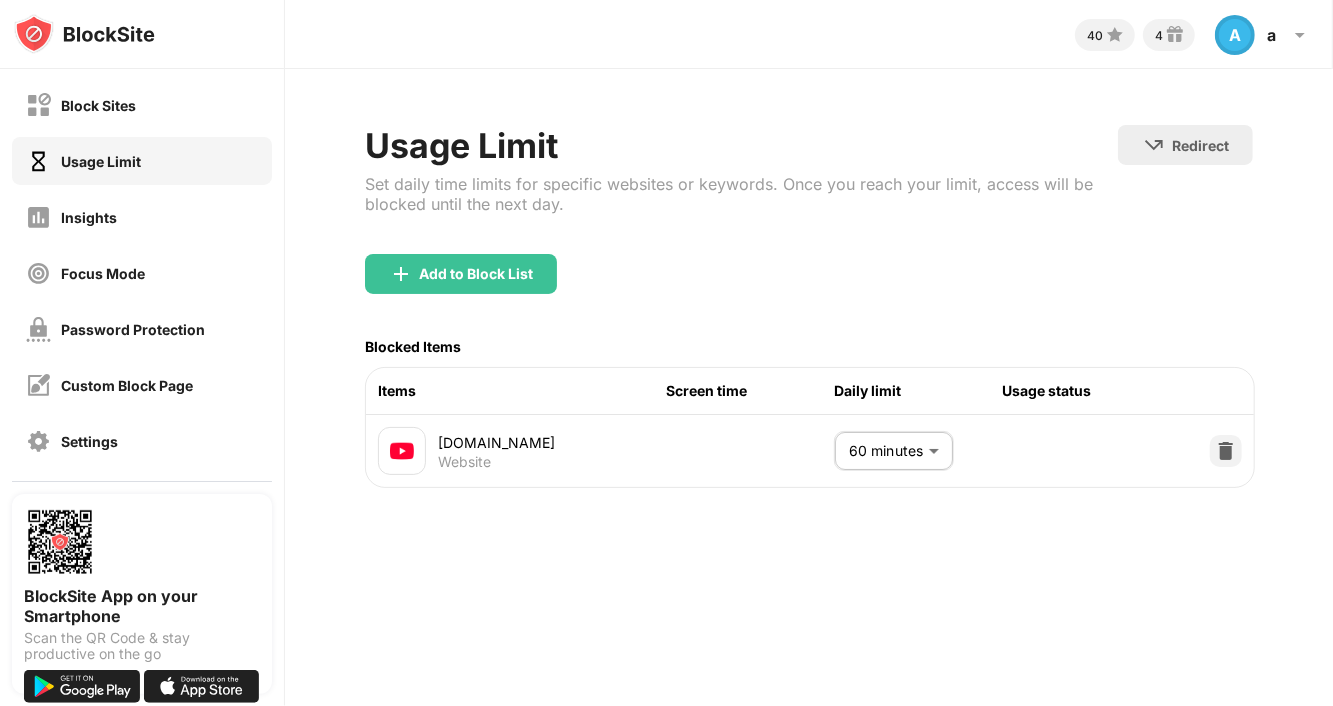 click on "Block Sites" at bounding box center (142, 105) 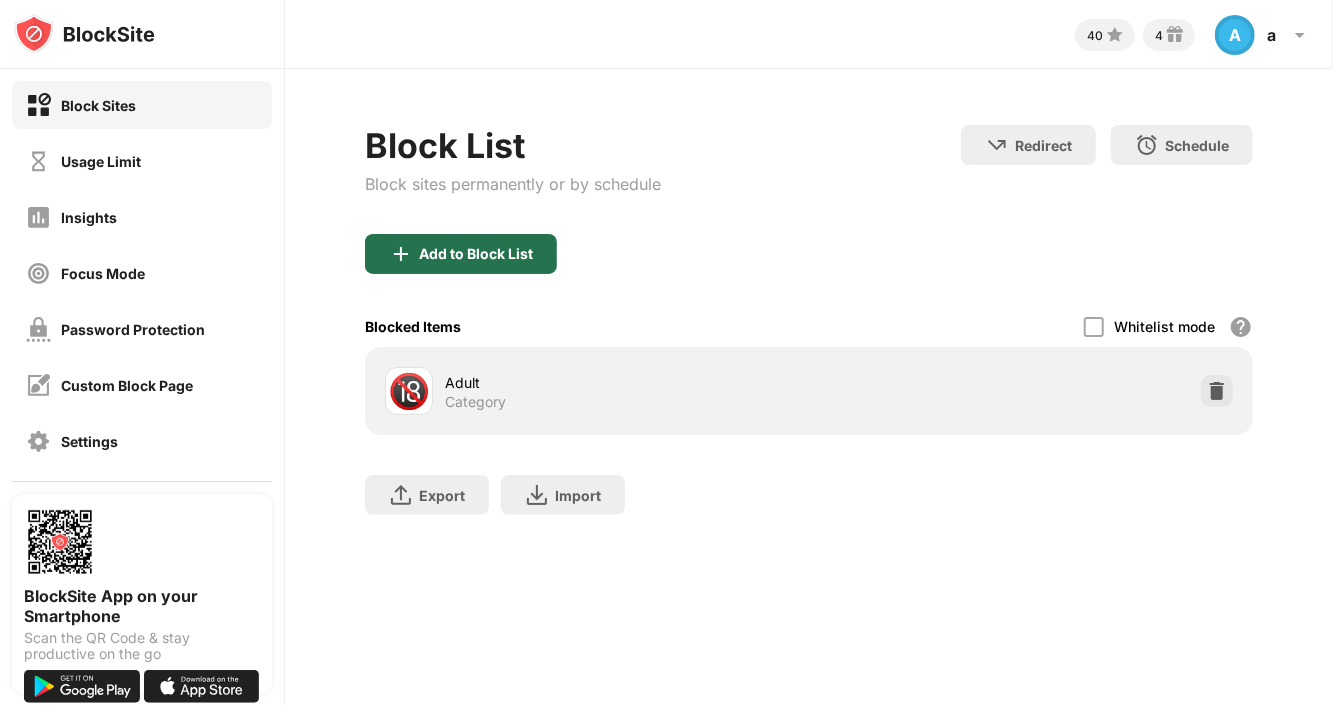 click on "Add to Block List" at bounding box center [476, 254] 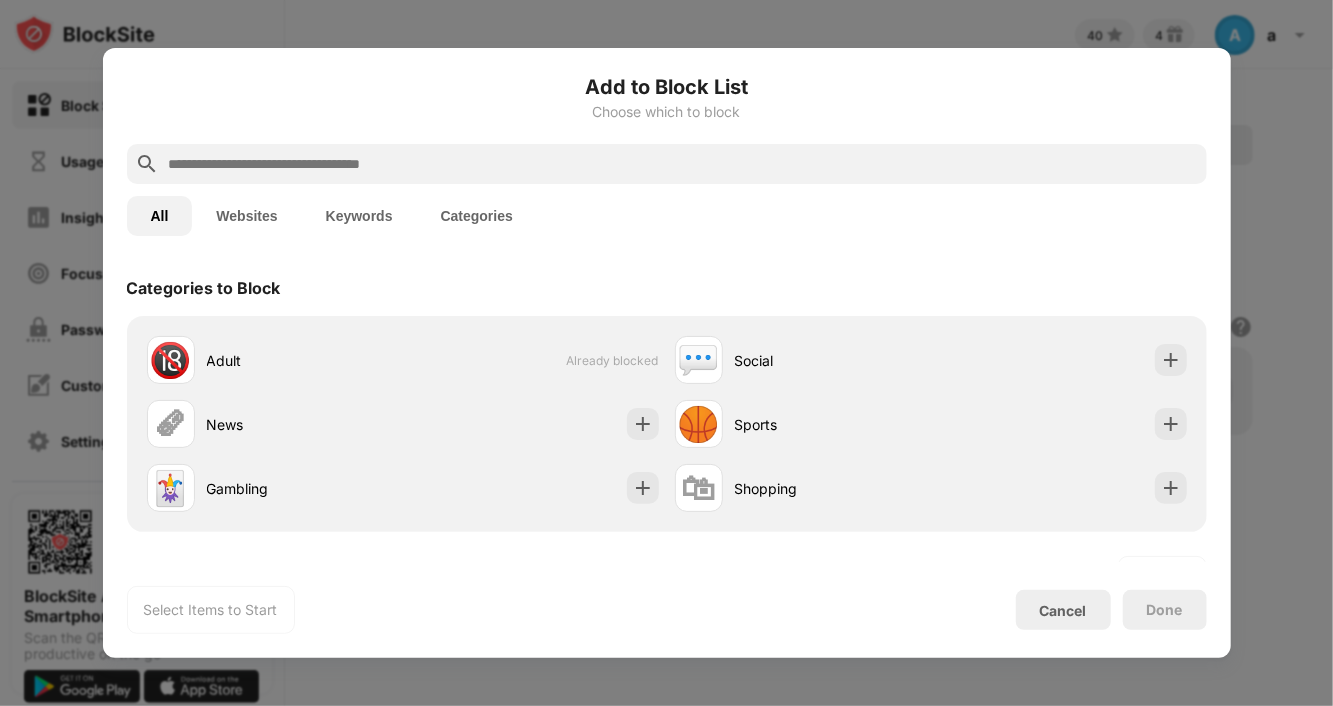 click on "Websites" at bounding box center (246, 216) 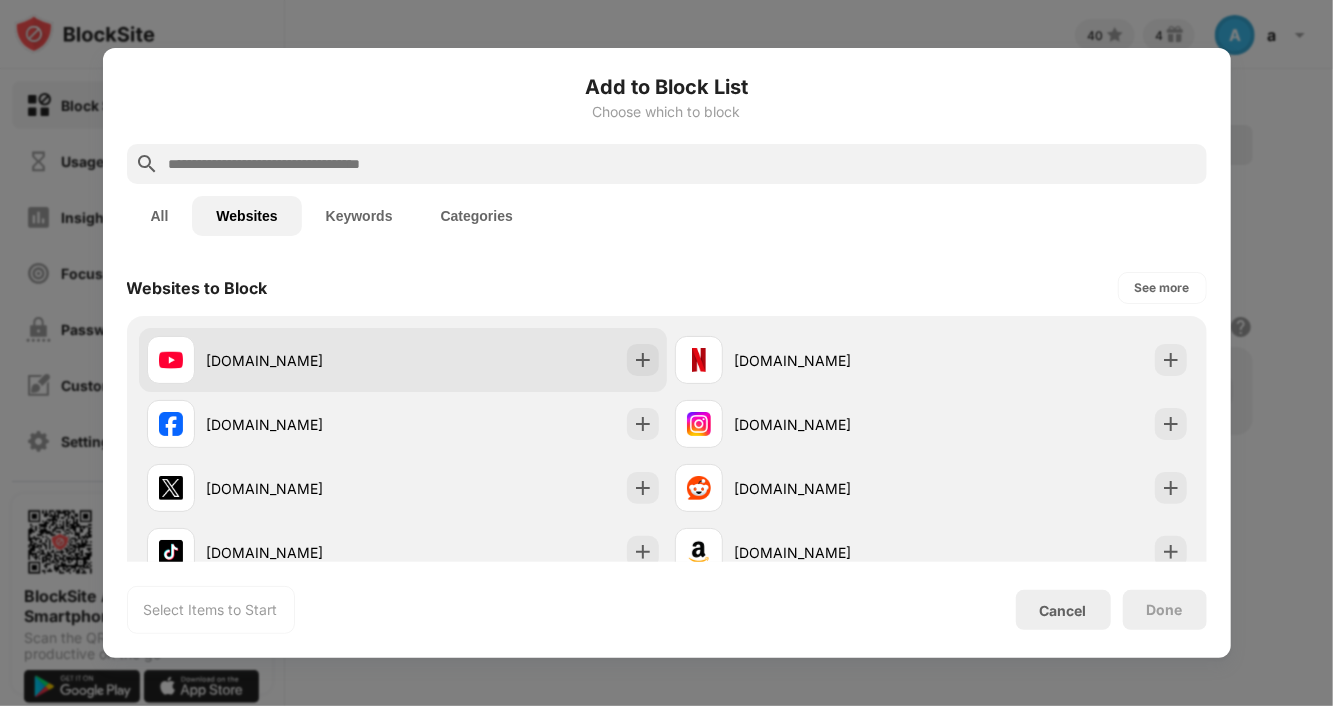 click at bounding box center (643, 360) 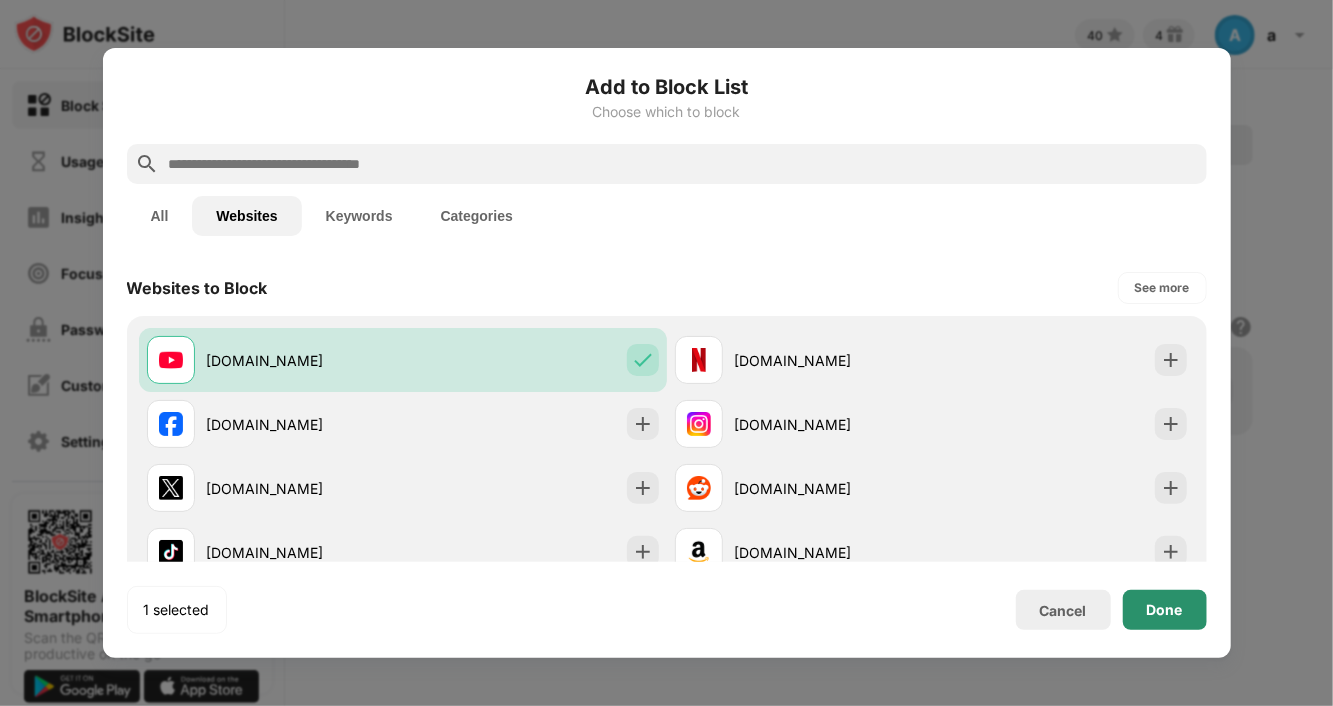 click on "Done" at bounding box center (1165, 610) 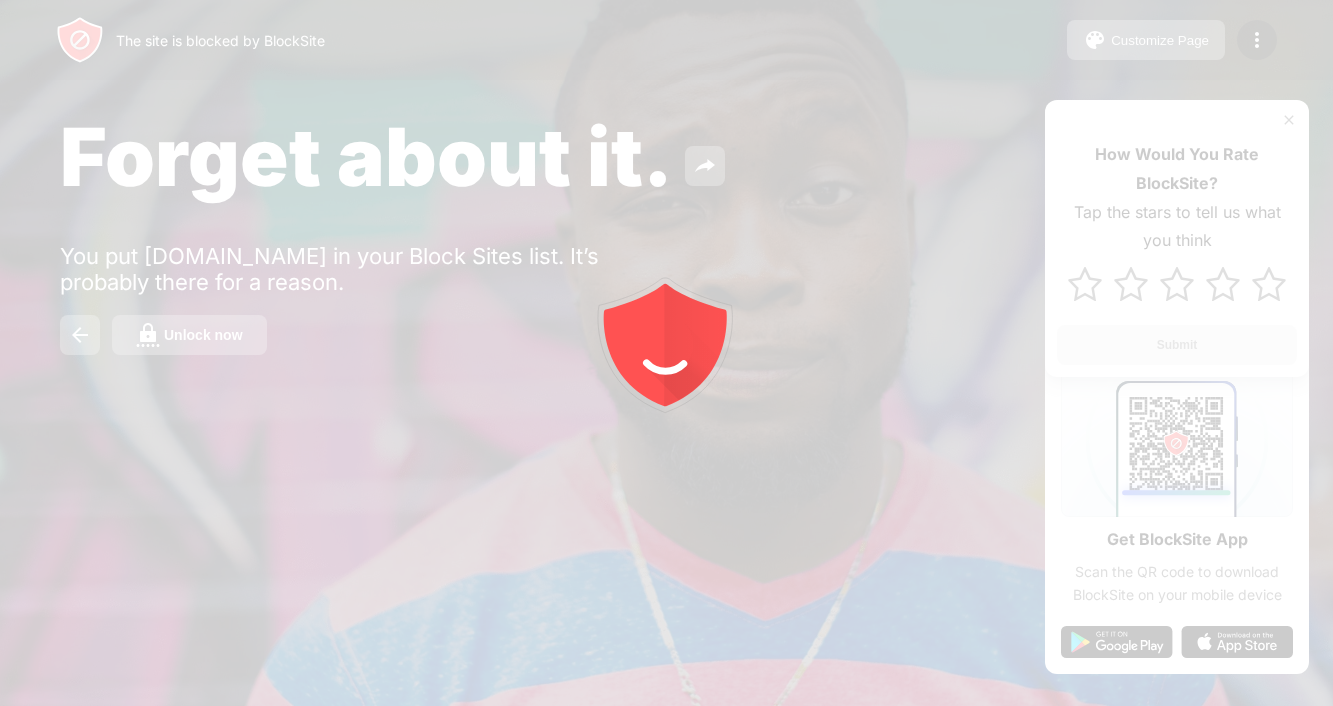 scroll, scrollTop: 0, scrollLeft: 0, axis: both 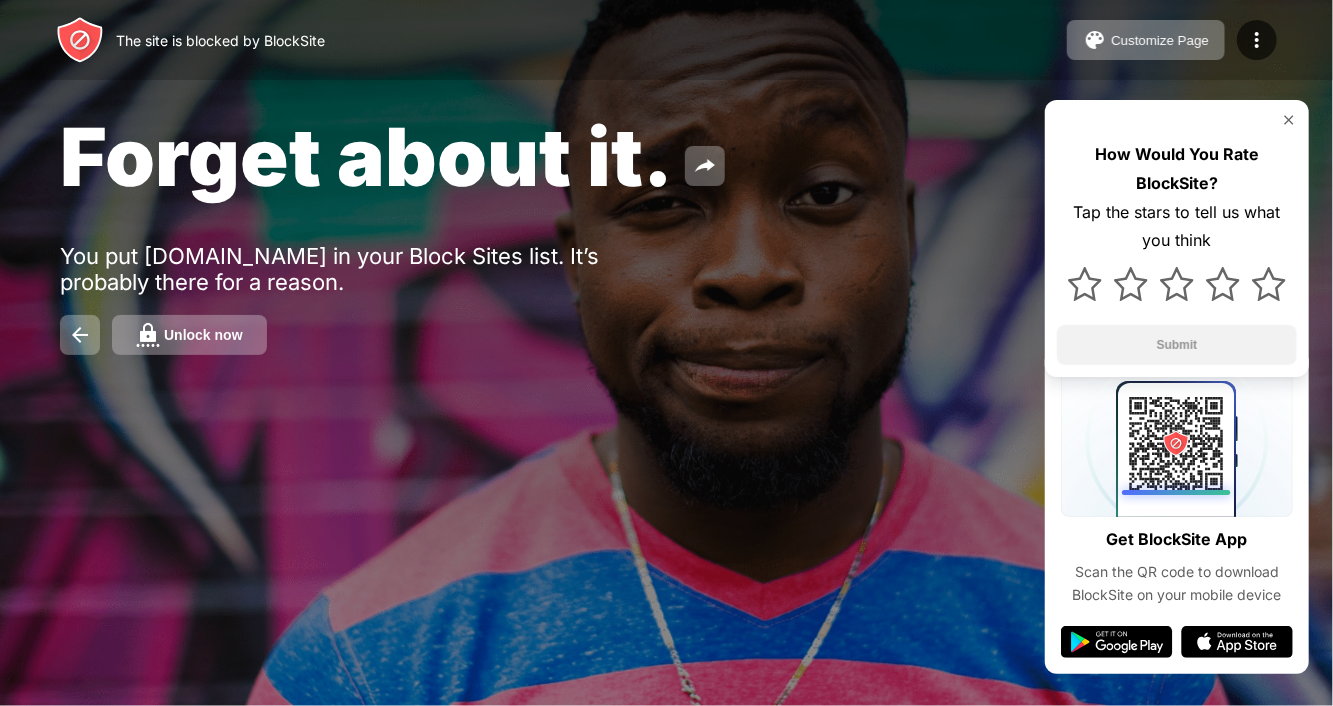 click at bounding box center [1289, 120] 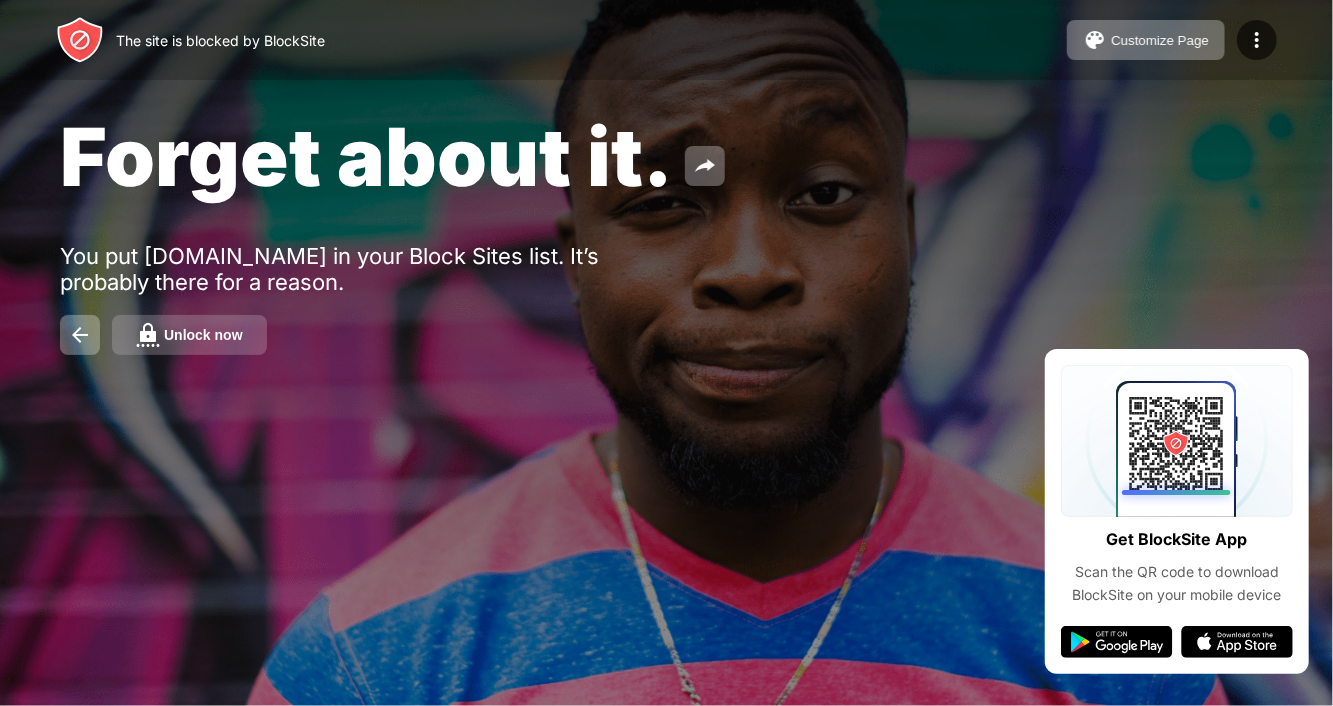 click on "Unlock now" at bounding box center [203, 335] 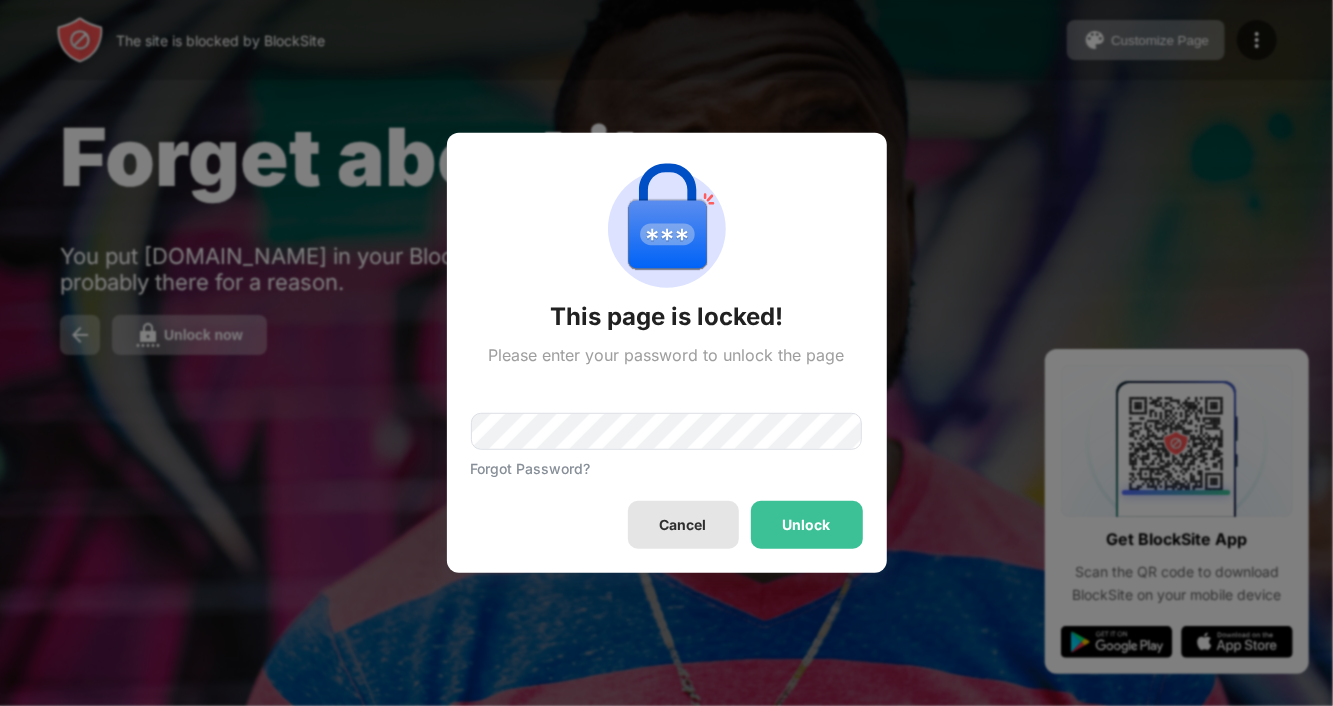 click on "Cancel" at bounding box center (683, 525) 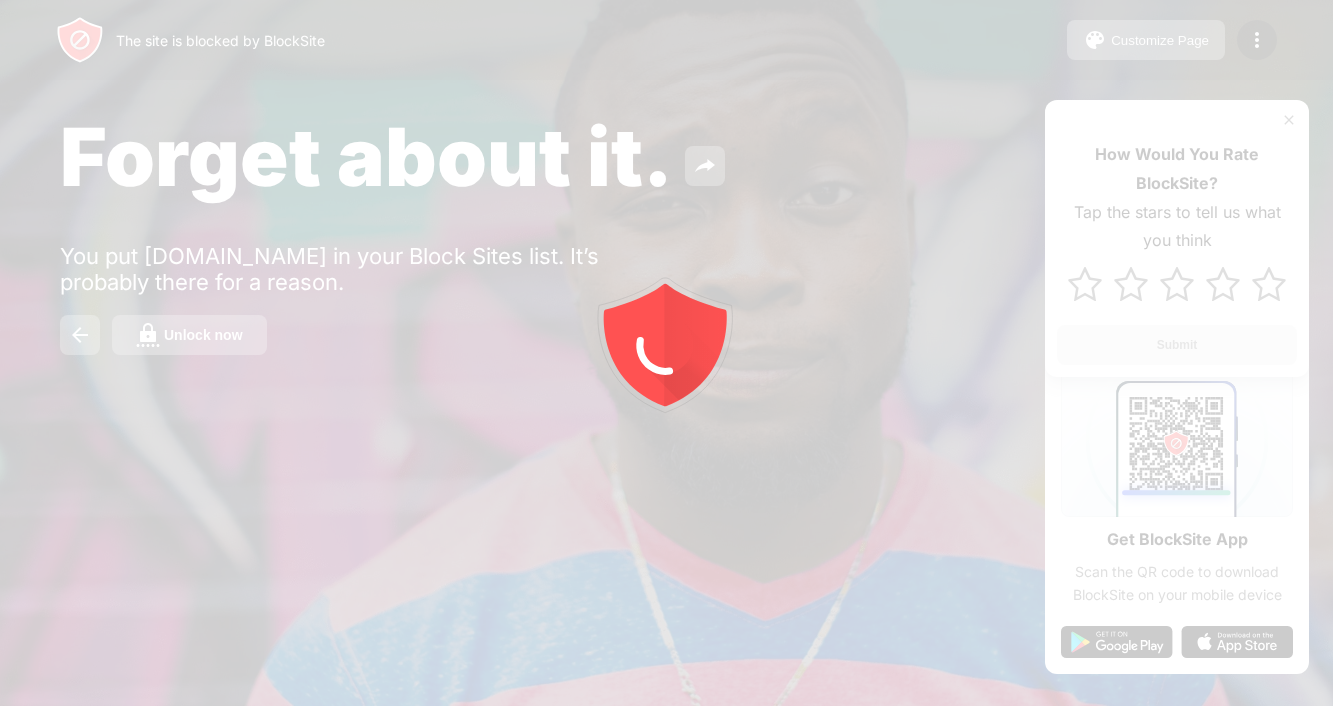 scroll, scrollTop: 0, scrollLeft: 0, axis: both 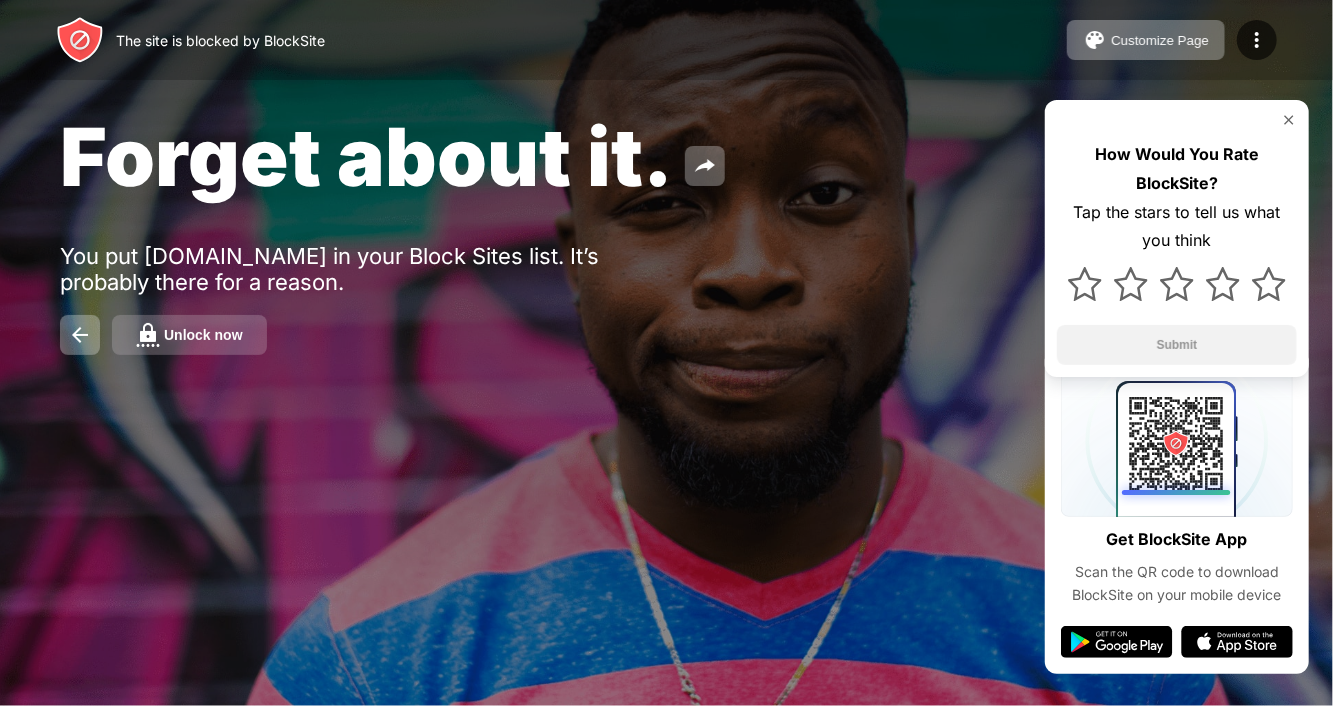 click on "Unlock now" at bounding box center [203, 335] 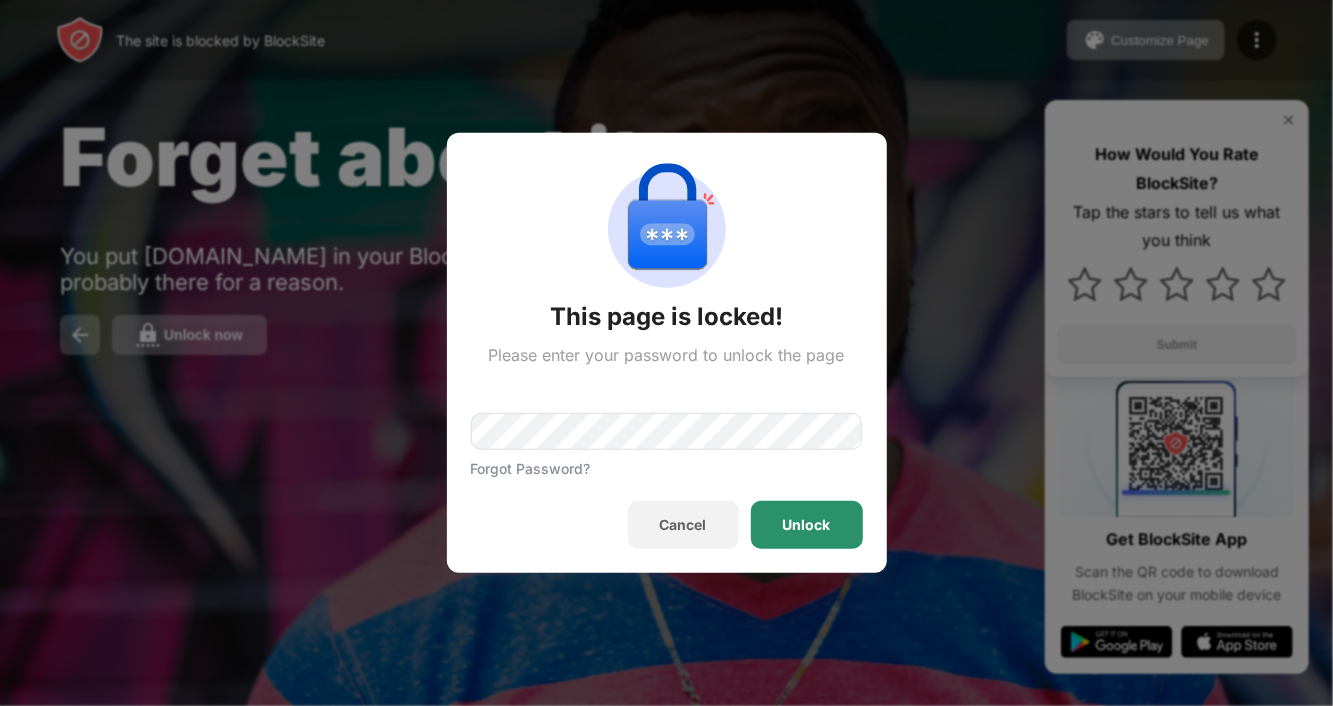 click on "Unlock" at bounding box center (807, 525) 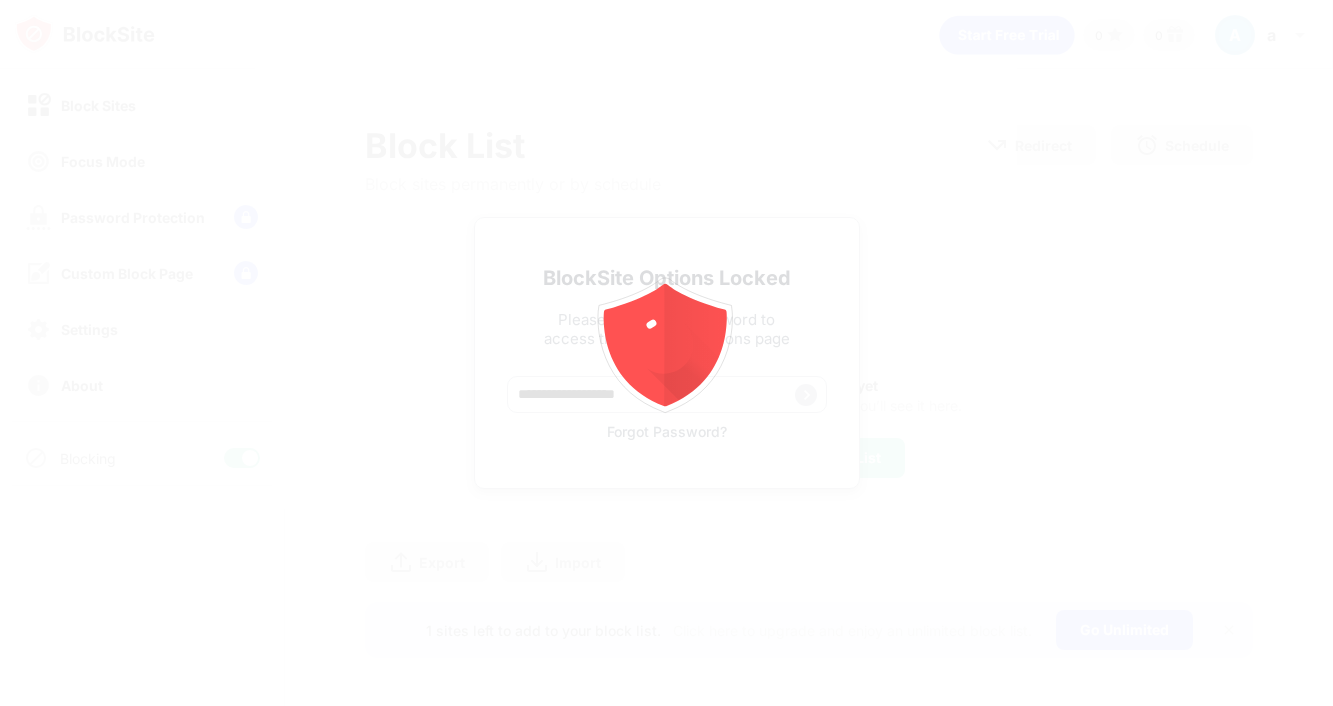 scroll, scrollTop: 0, scrollLeft: 0, axis: both 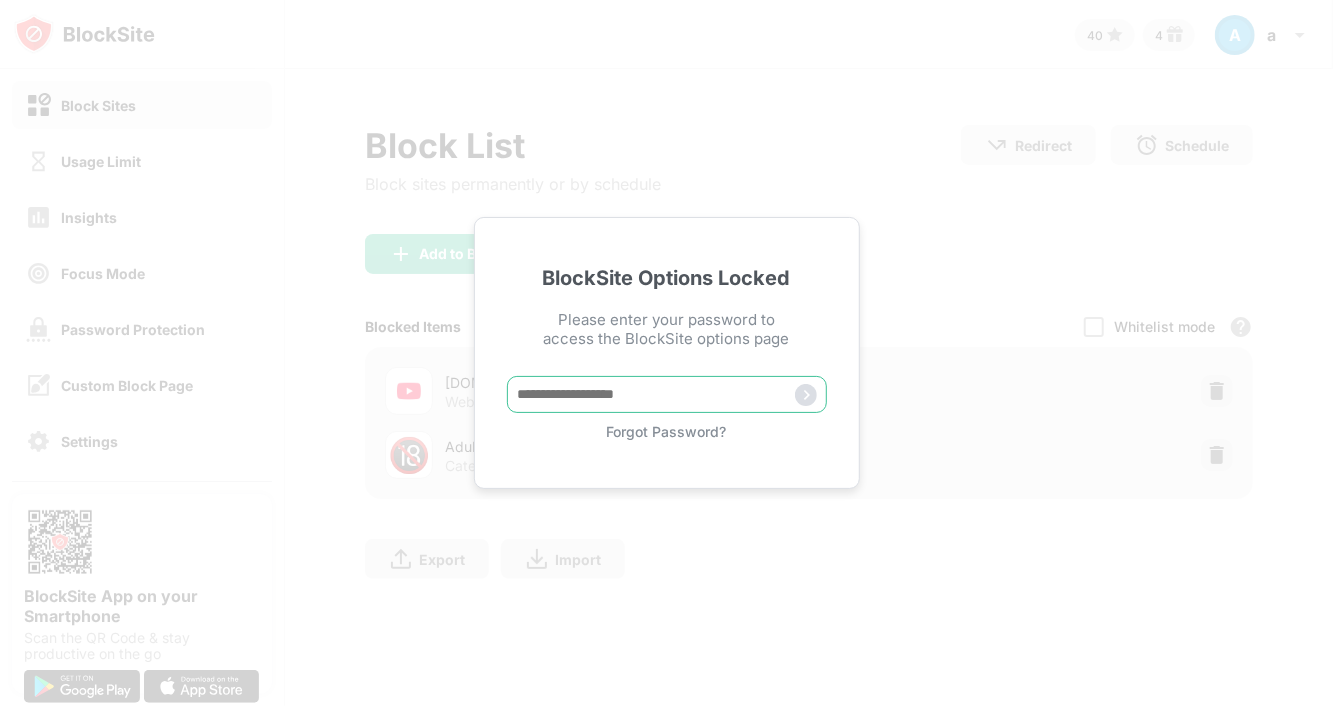 click at bounding box center (667, 394) 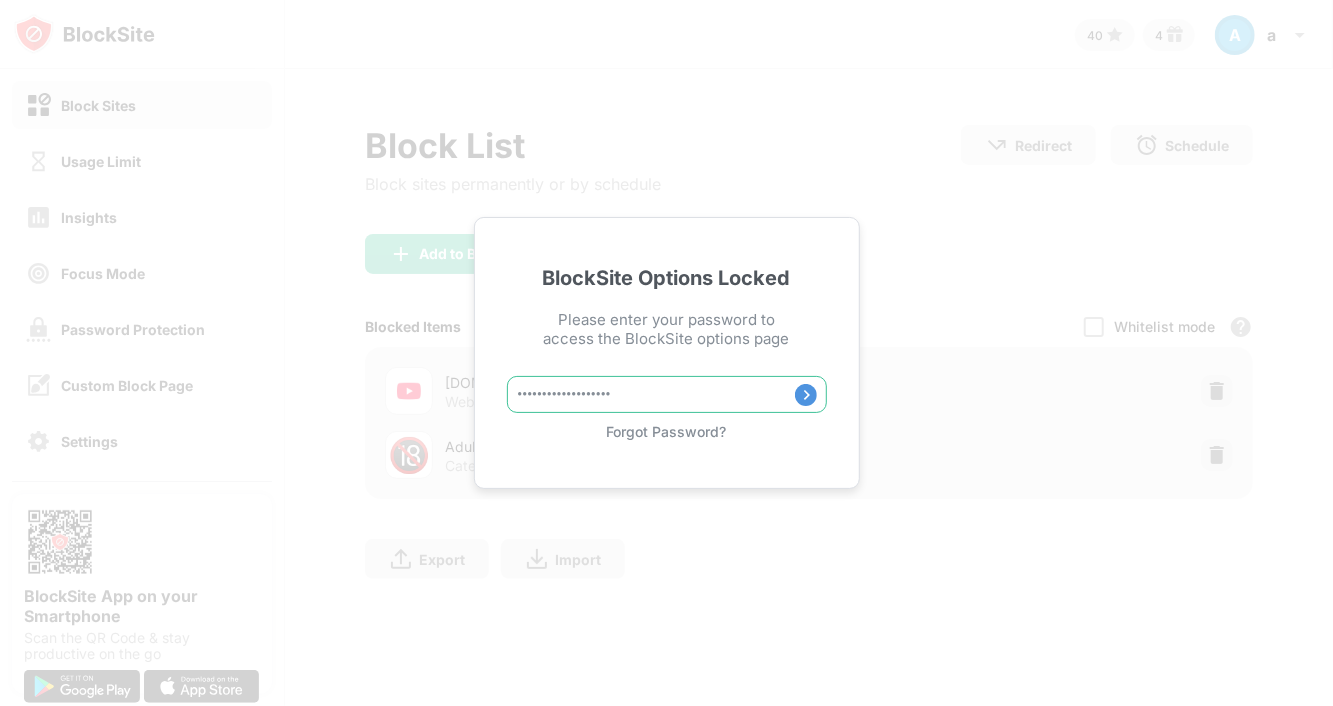 type on "**********" 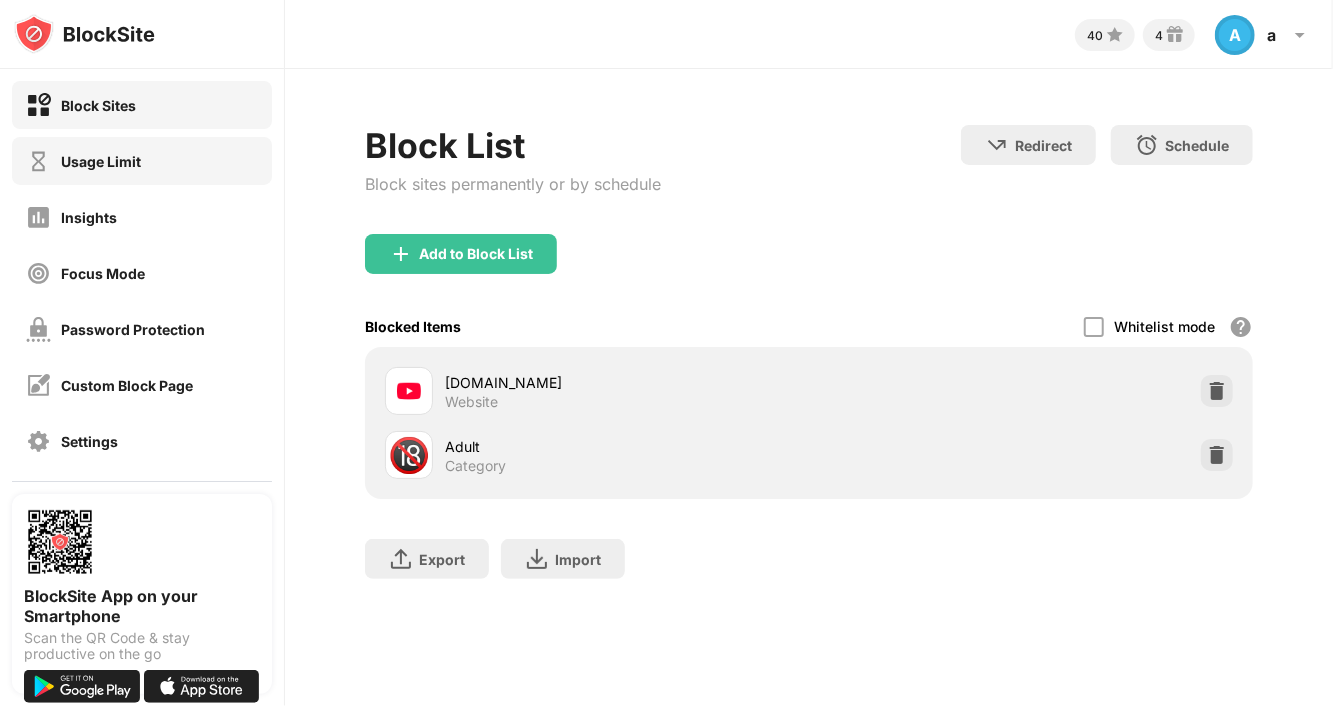 click on "Usage Limit" at bounding box center [142, 161] 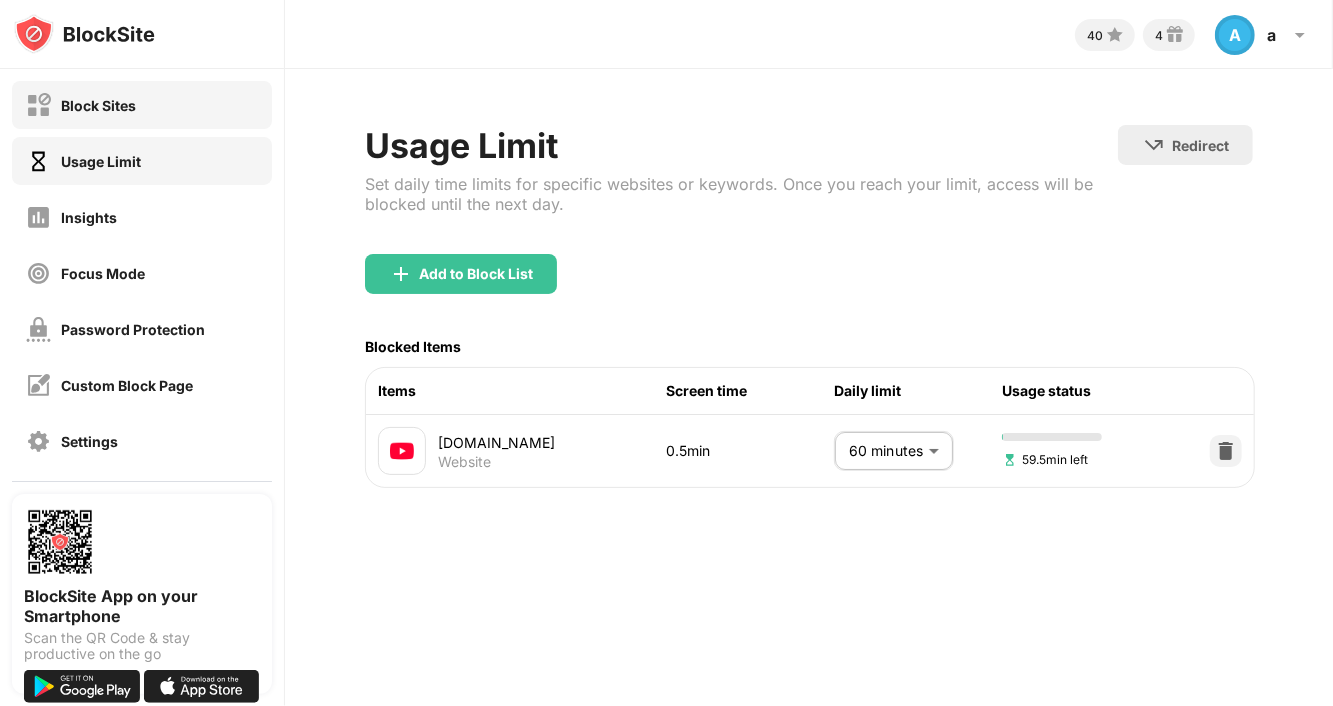 click on "Block Sites" at bounding box center [142, 105] 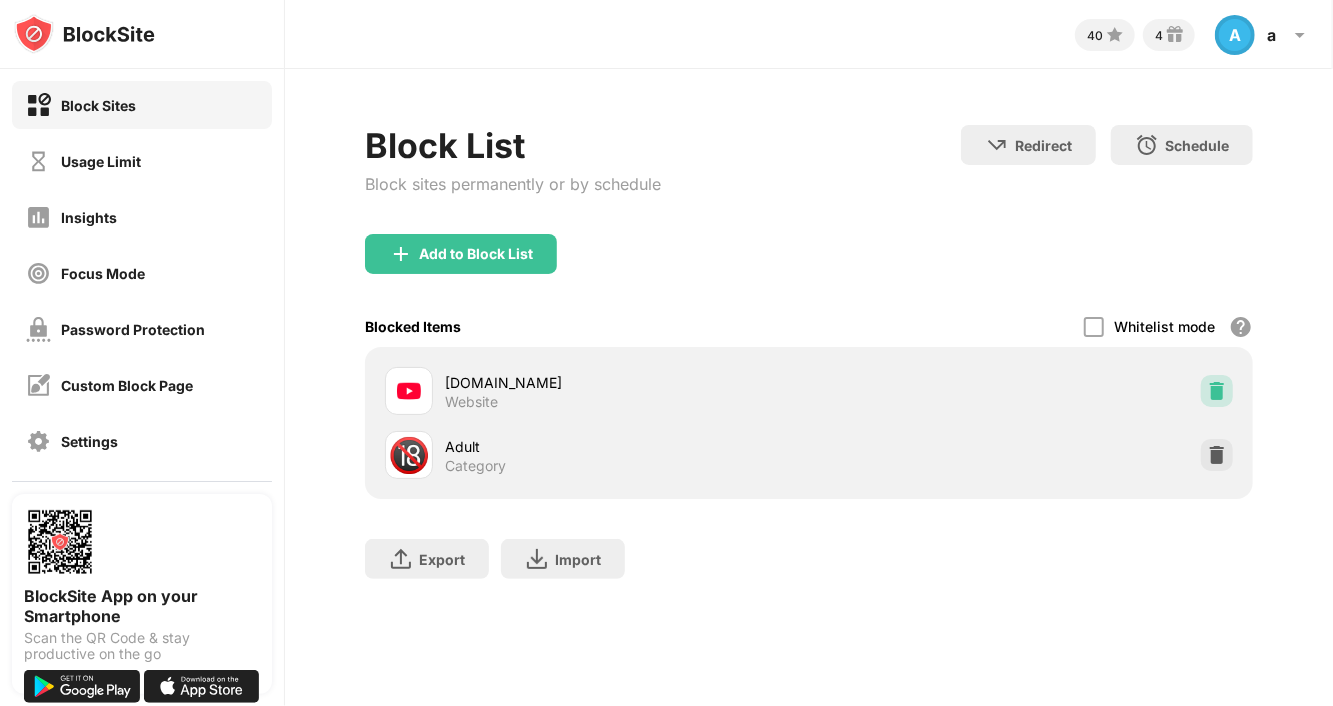 click at bounding box center (1217, 391) 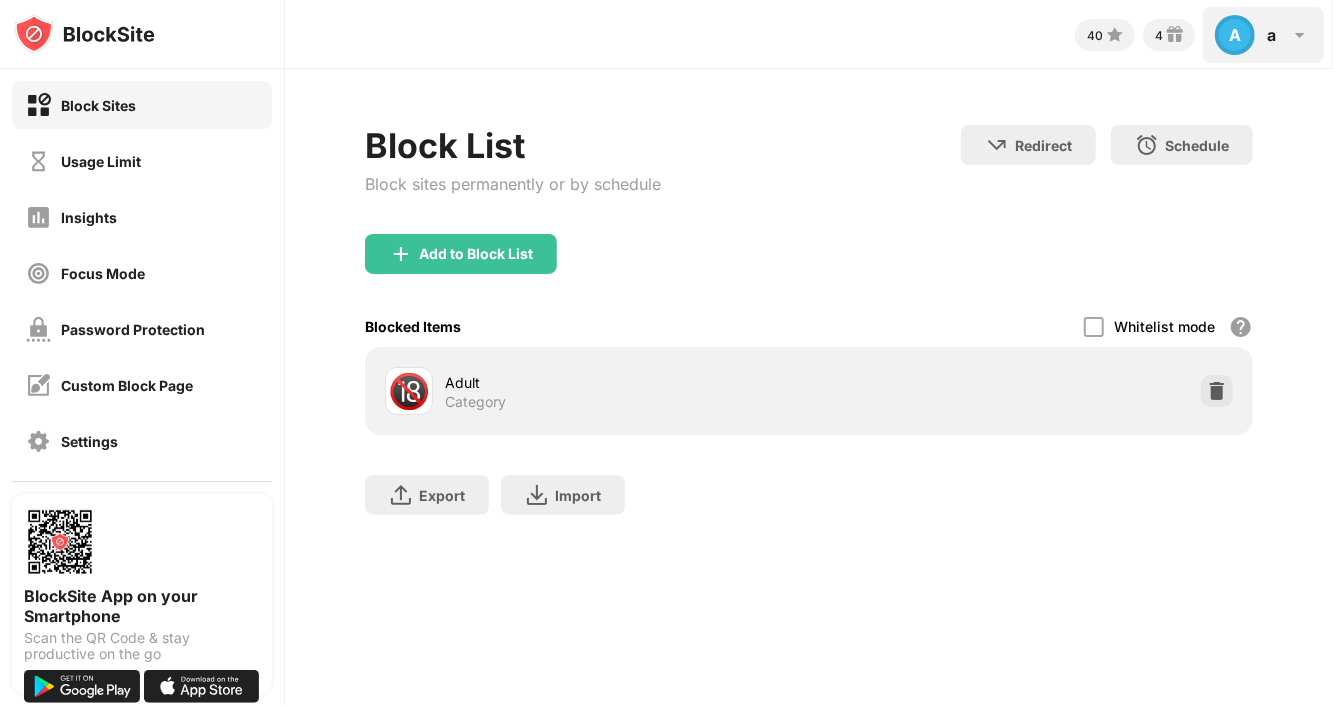 click on "a" at bounding box center [1271, 35] 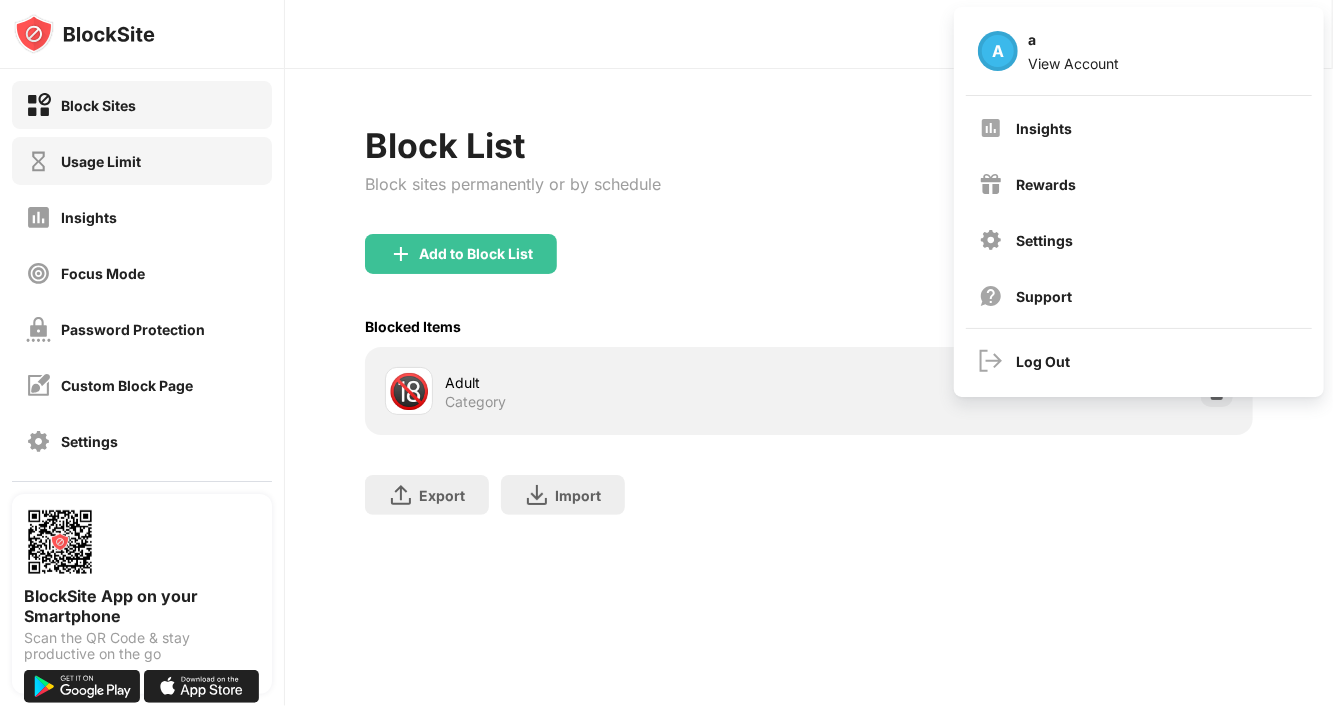click on "Usage Limit" at bounding box center [142, 161] 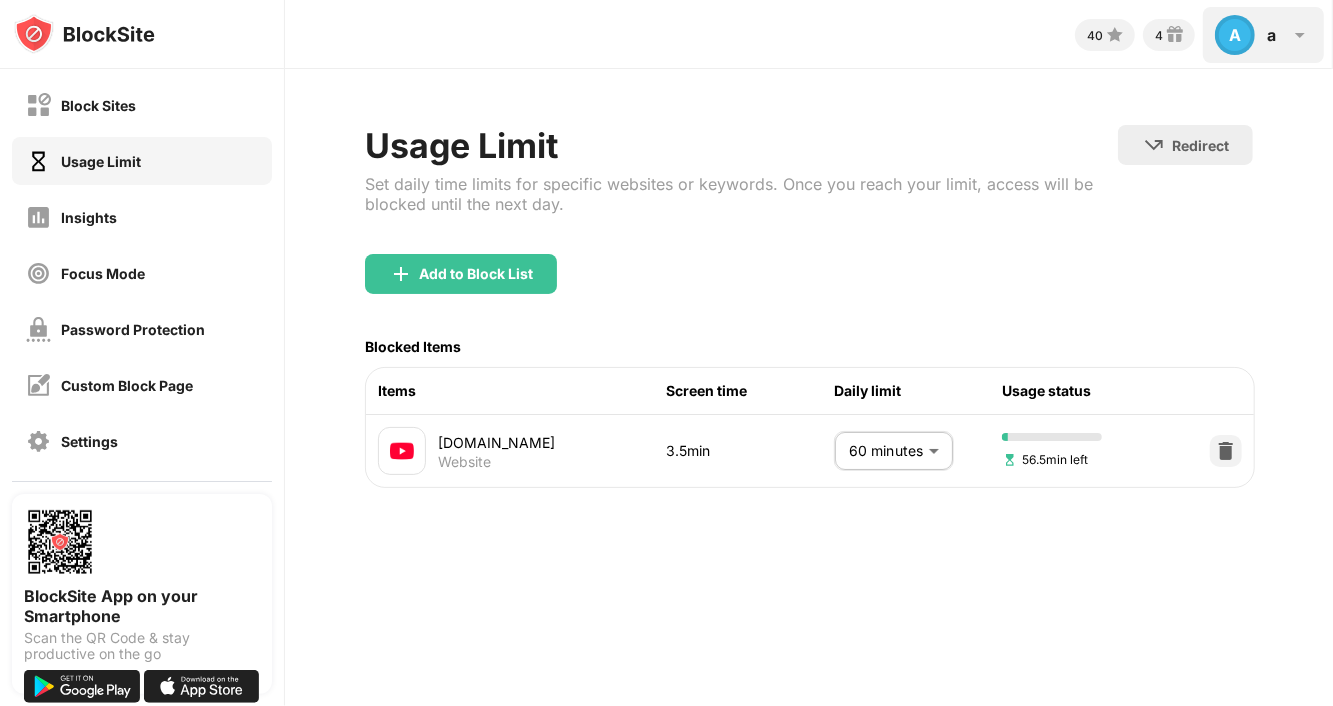 click on "a" at bounding box center (1271, 35) 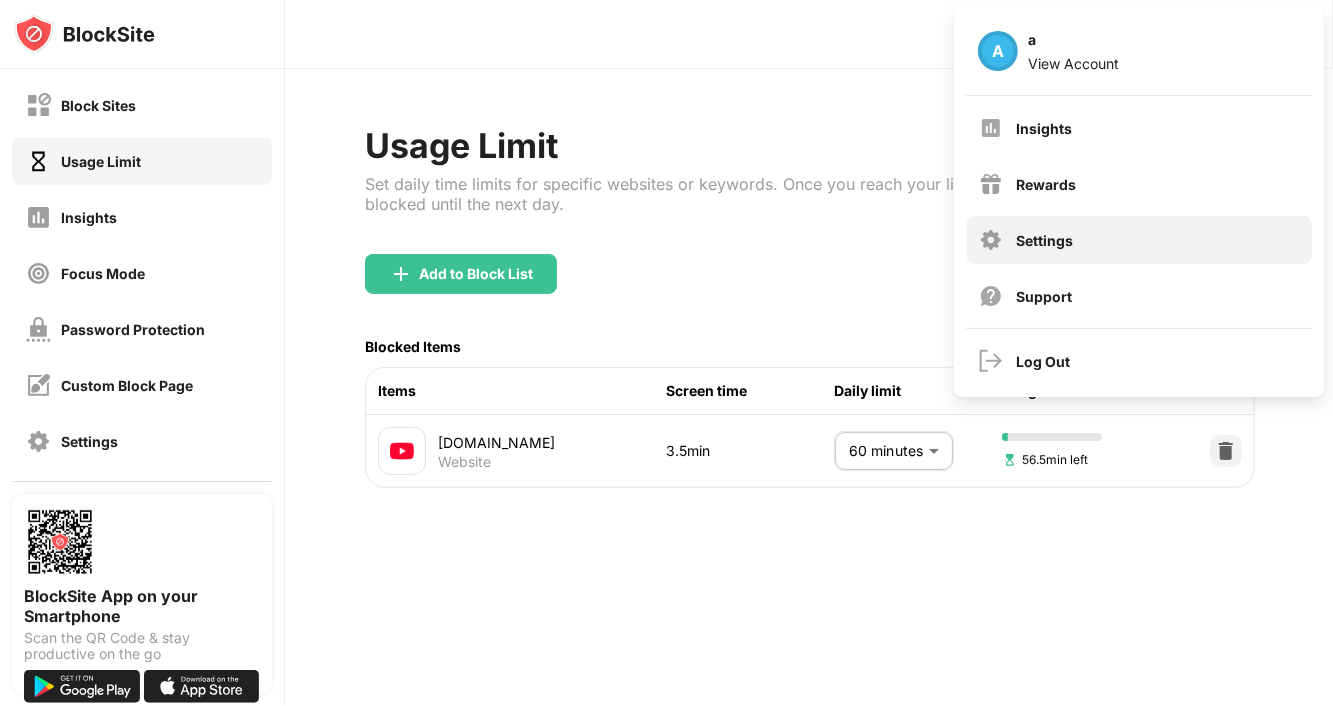 click on "Settings" at bounding box center (1045, 240) 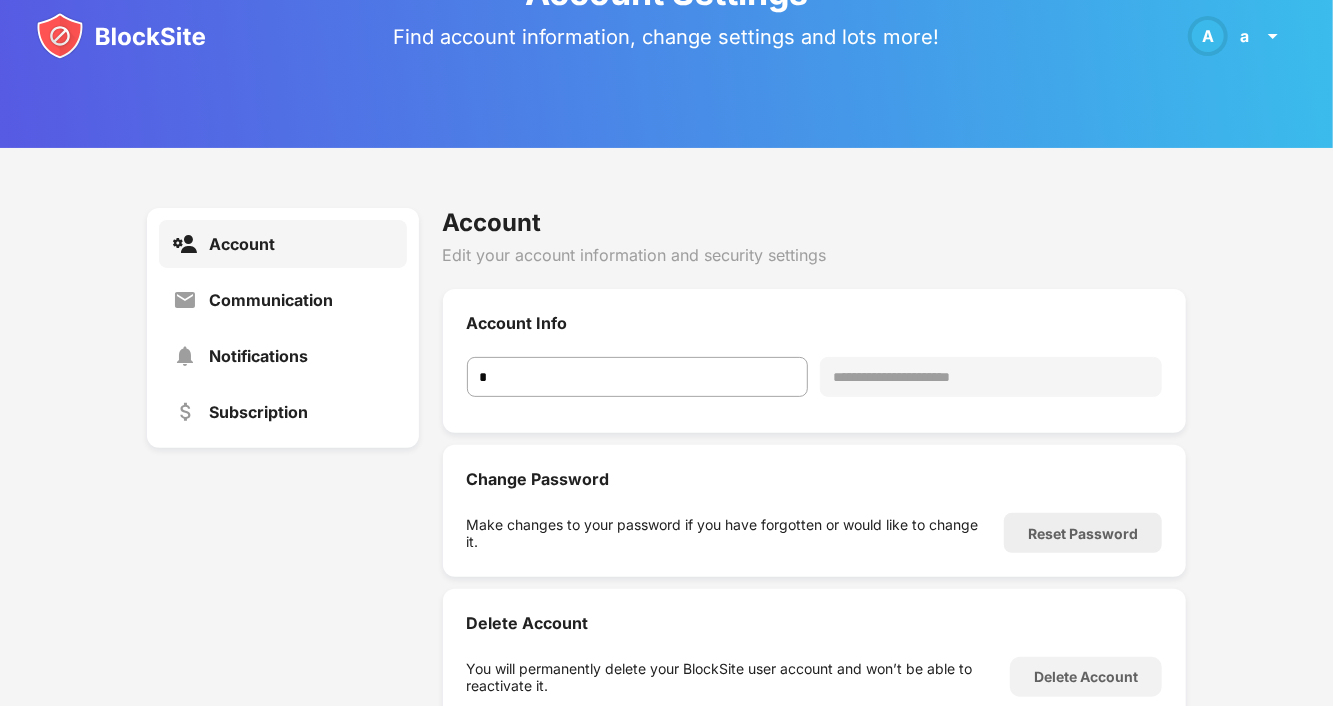 scroll, scrollTop: 156, scrollLeft: 0, axis: vertical 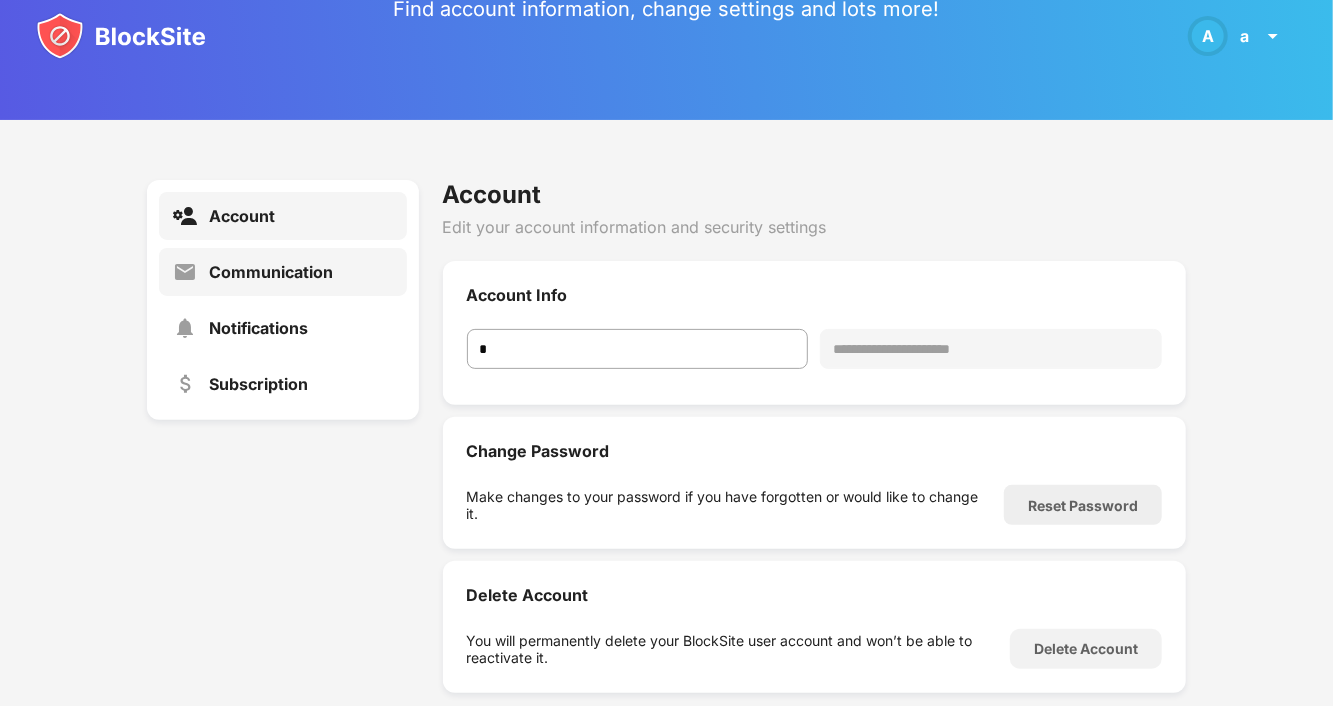 click on "Communication" at bounding box center [283, 272] 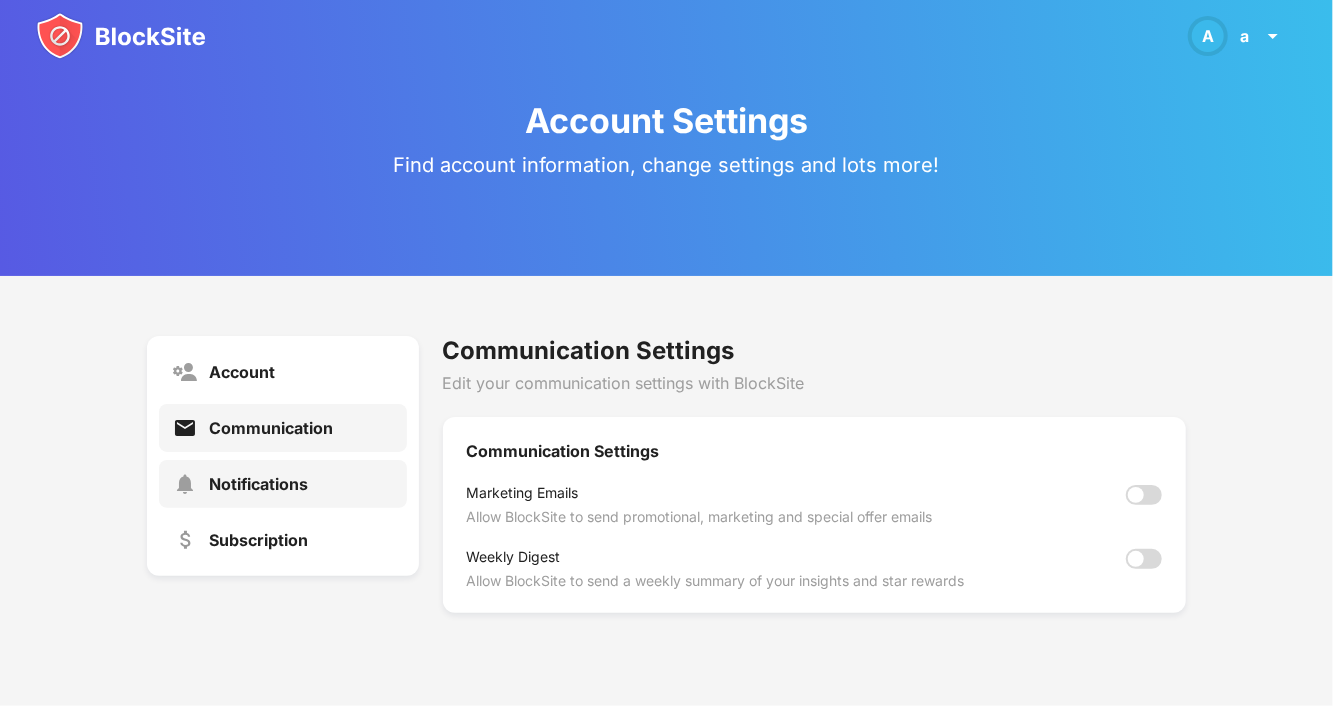click on "Notifications" at bounding box center [258, 484] 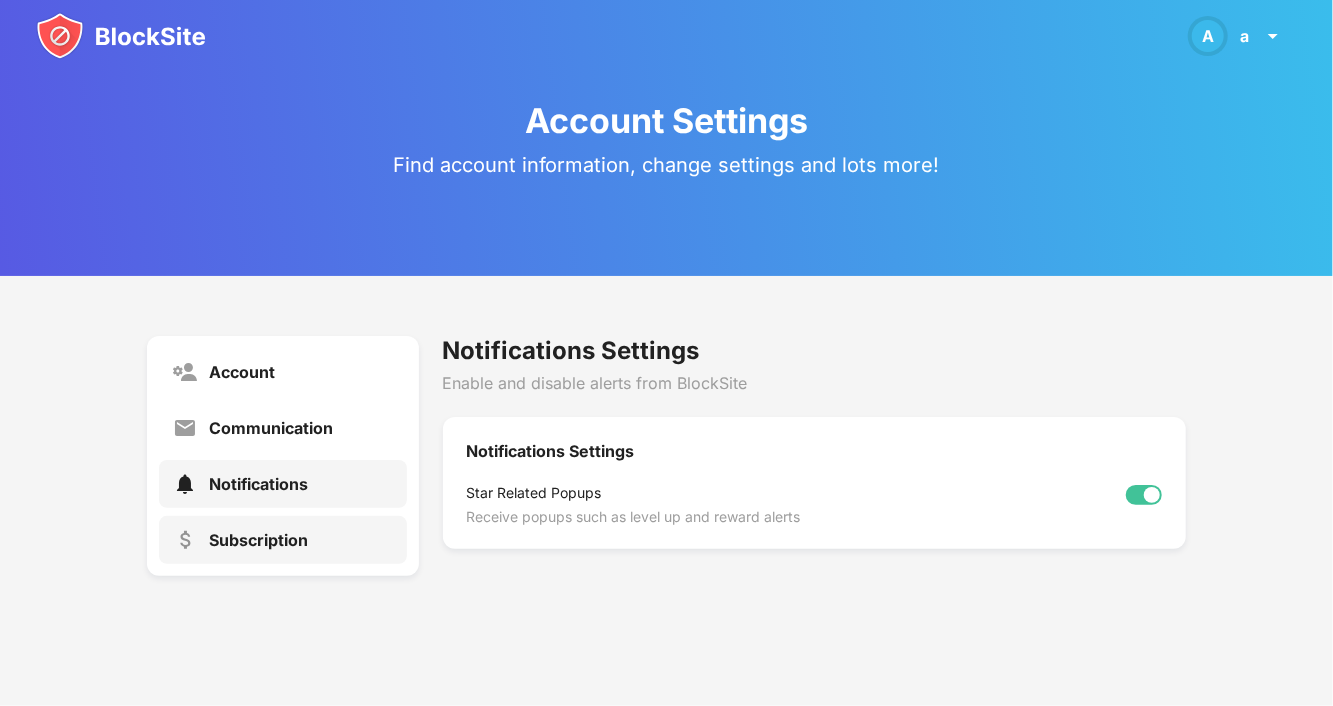 click on "Subscription" at bounding box center [258, 540] 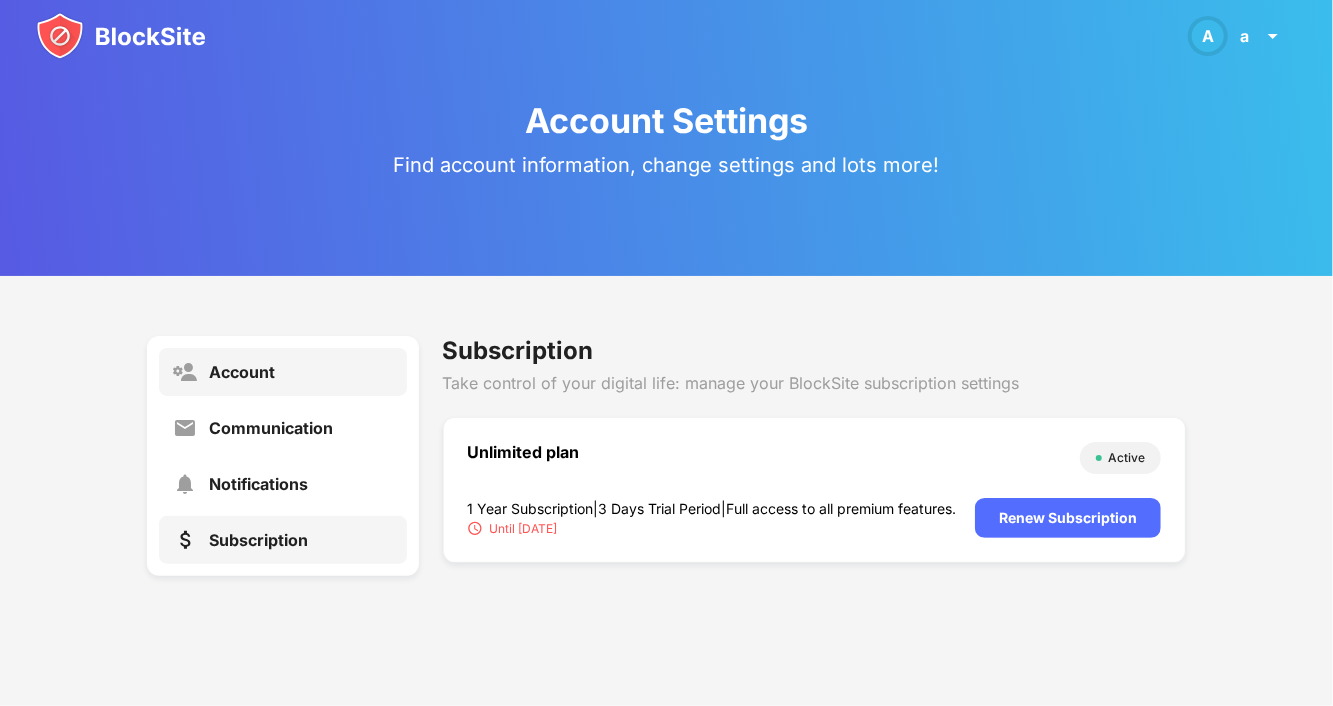 click on "Account" at bounding box center (283, 372) 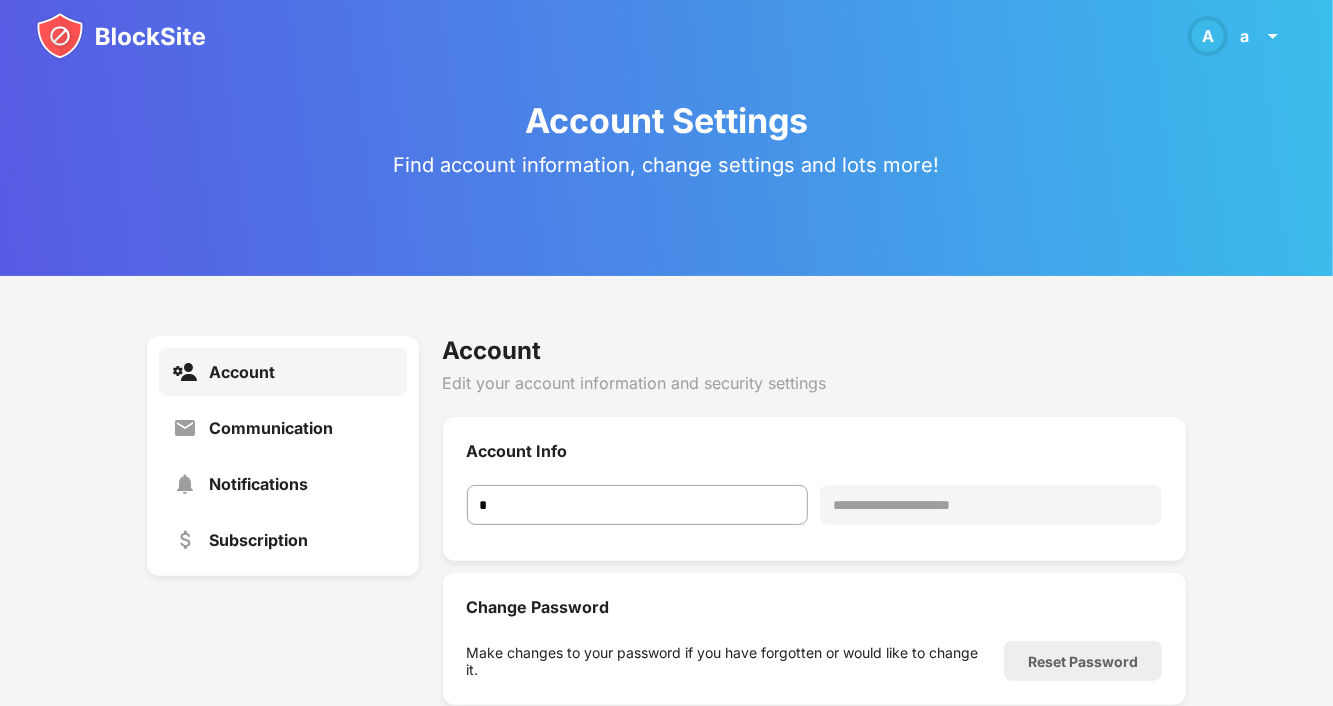 click on "**********" at bounding box center (991, 505) 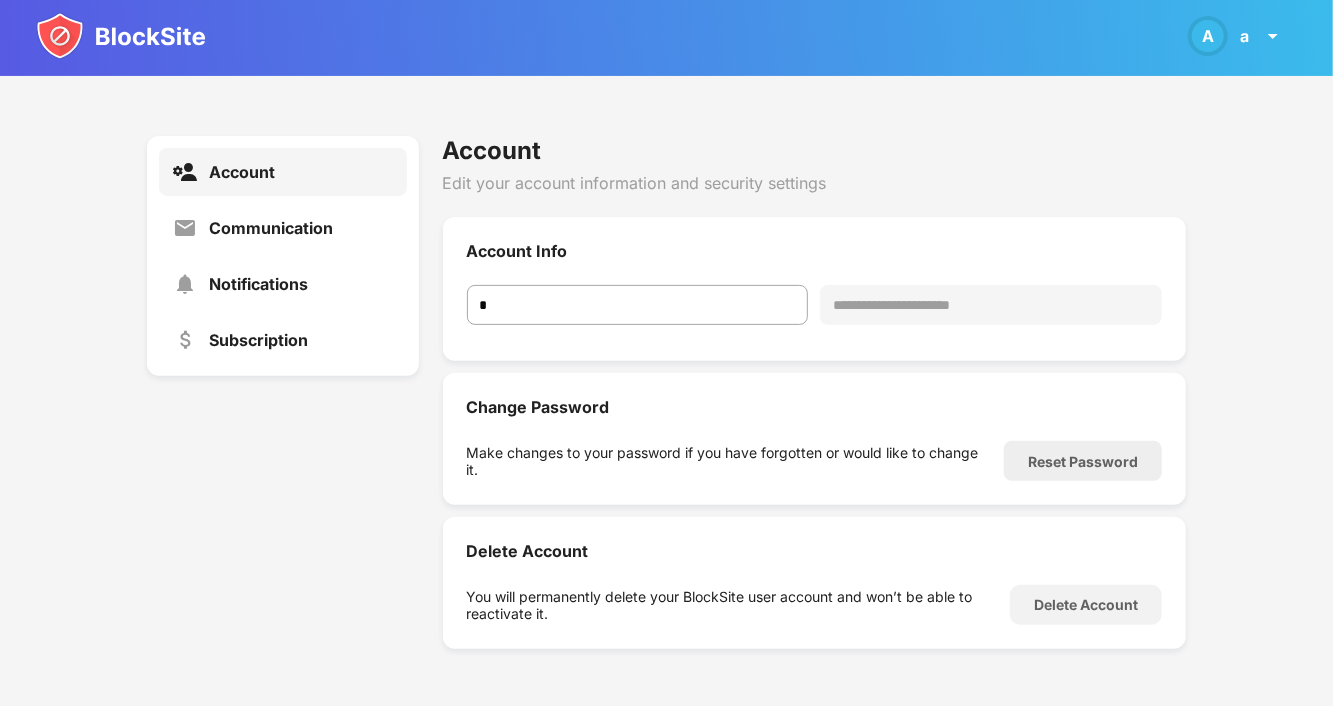click on "**********" at bounding box center (991, 305) 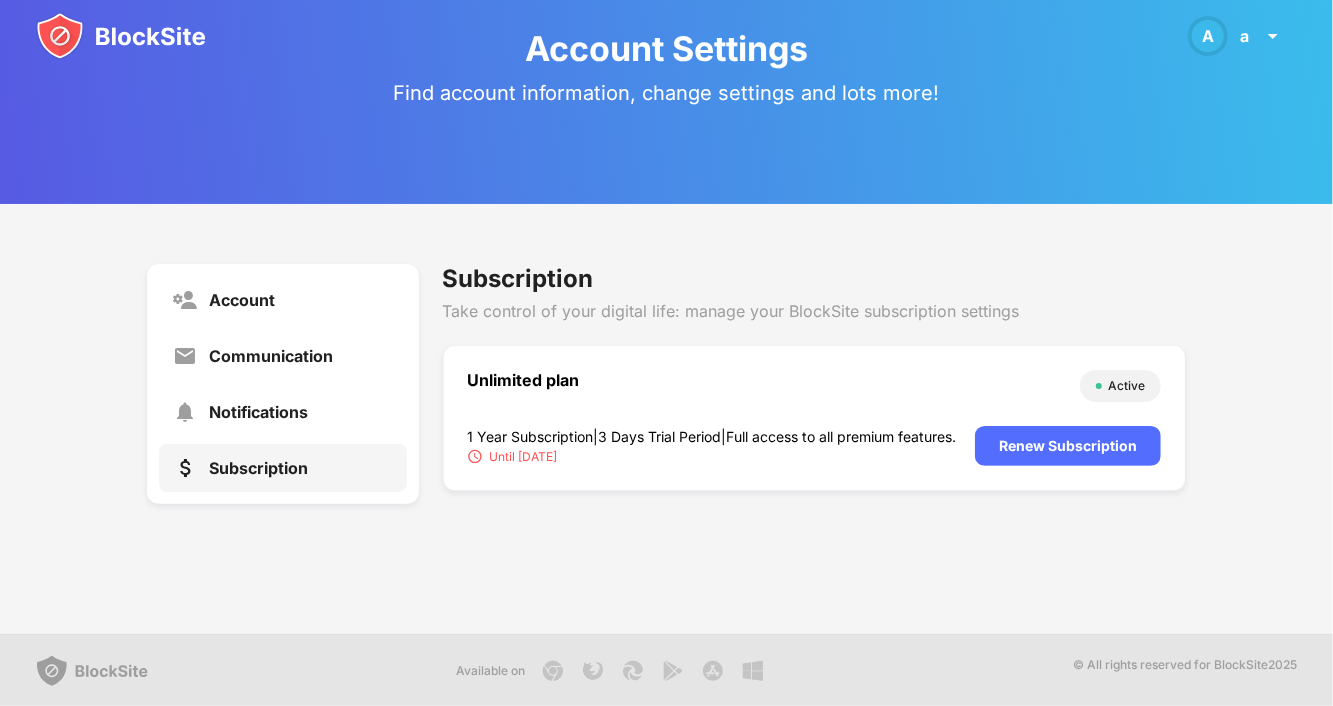 scroll, scrollTop: 0, scrollLeft: 0, axis: both 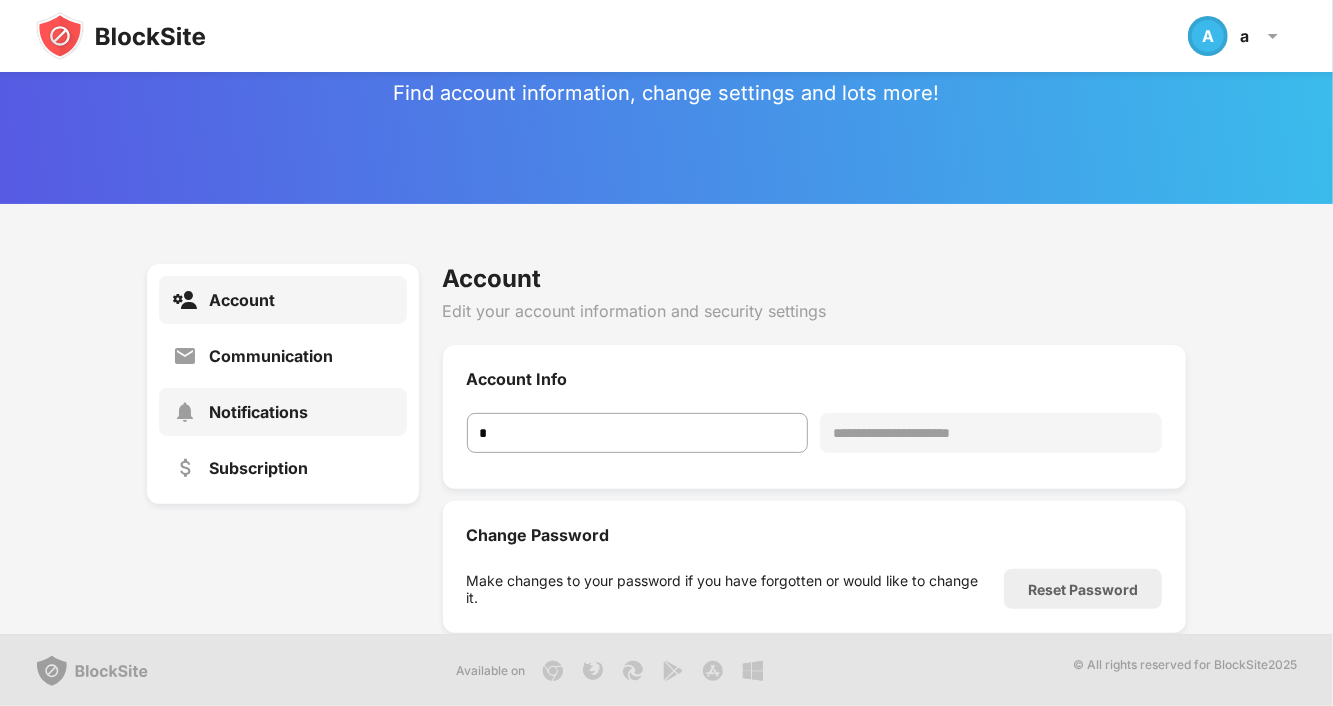 click on "Notifications" at bounding box center (258, 412) 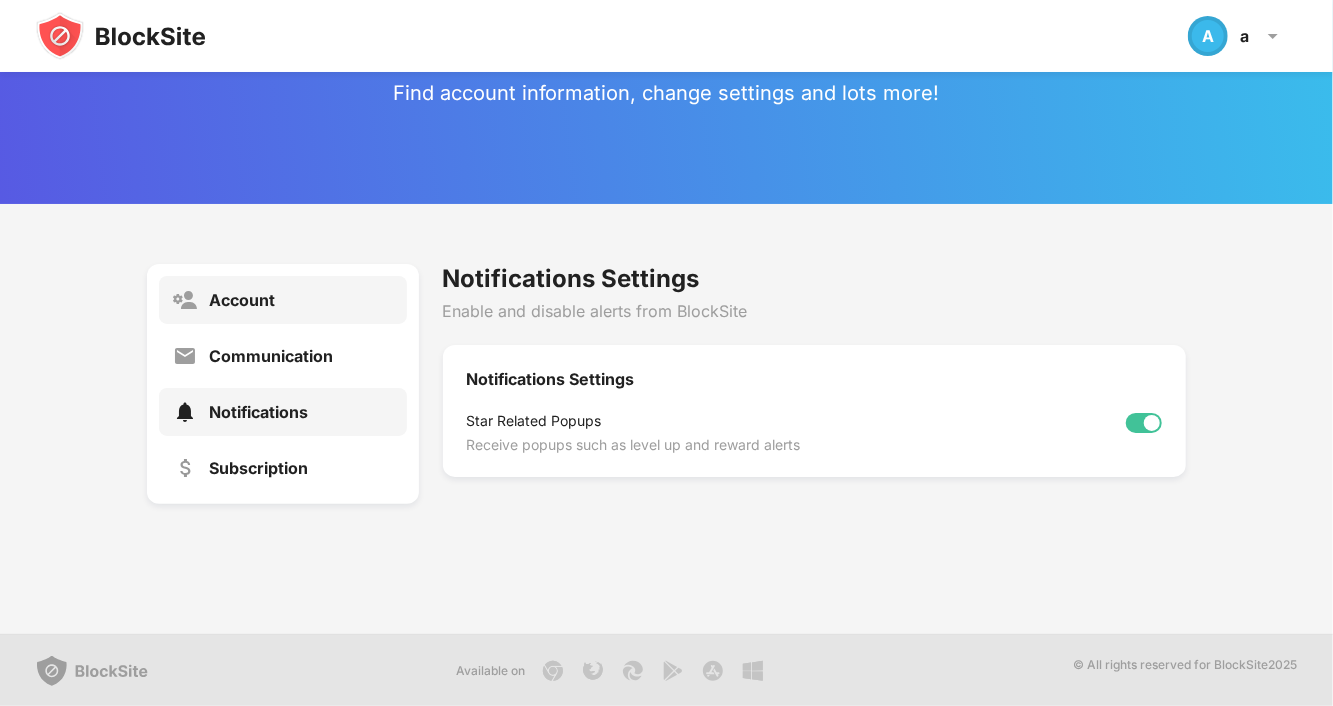 click on "Account" at bounding box center [283, 300] 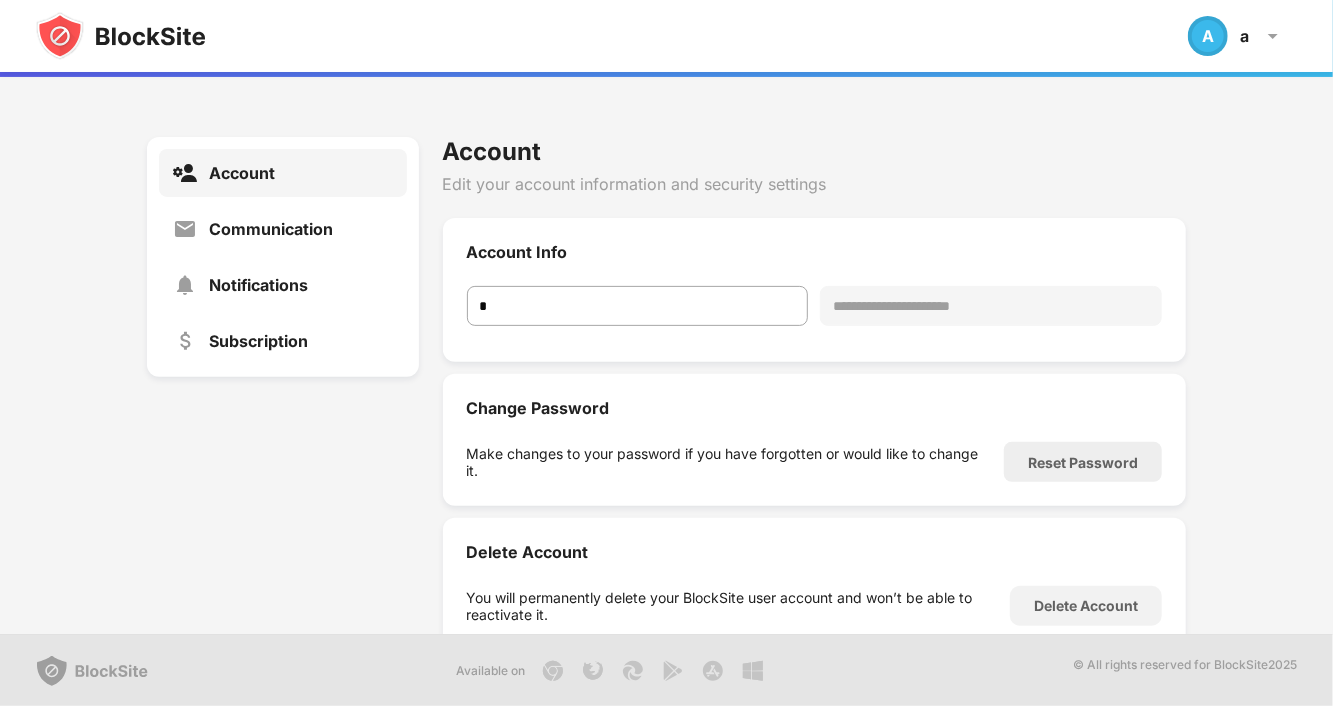 scroll, scrollTop: 200, scrollLeft: 0, axis: vertical 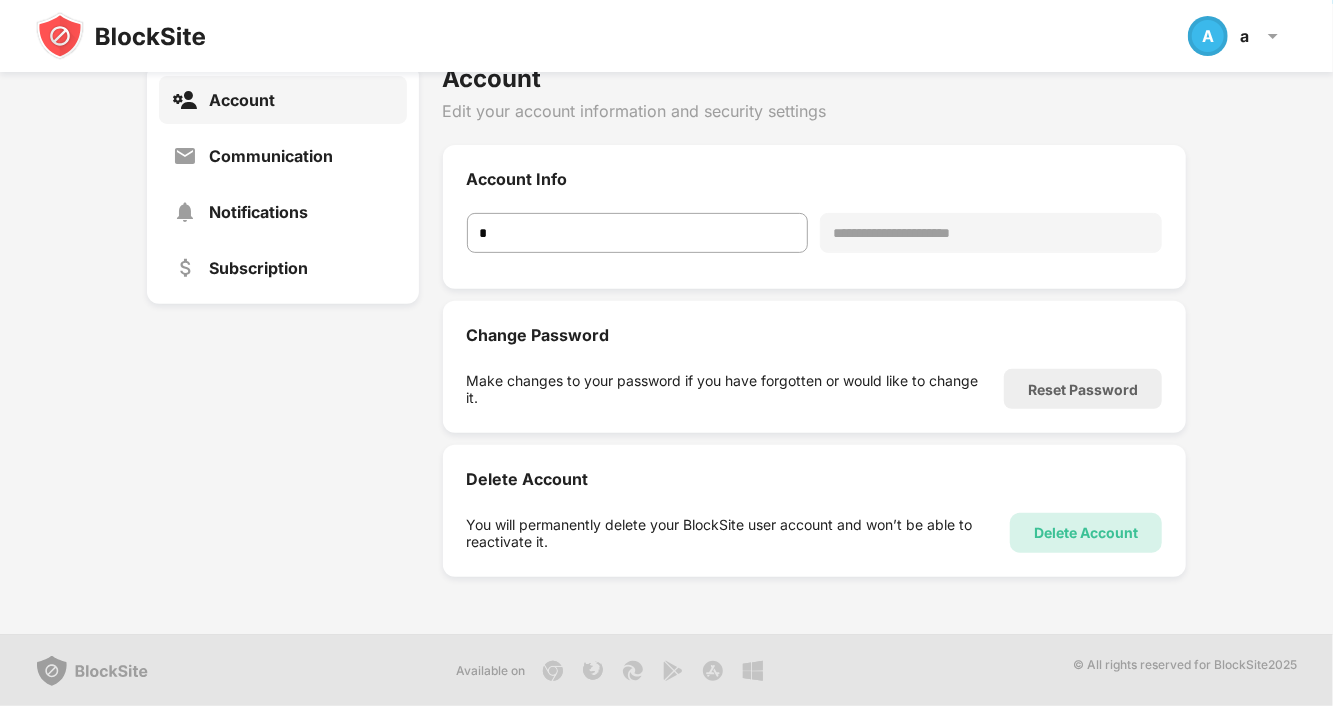 click on "Delete Account" at bounding box center [1086, 533] 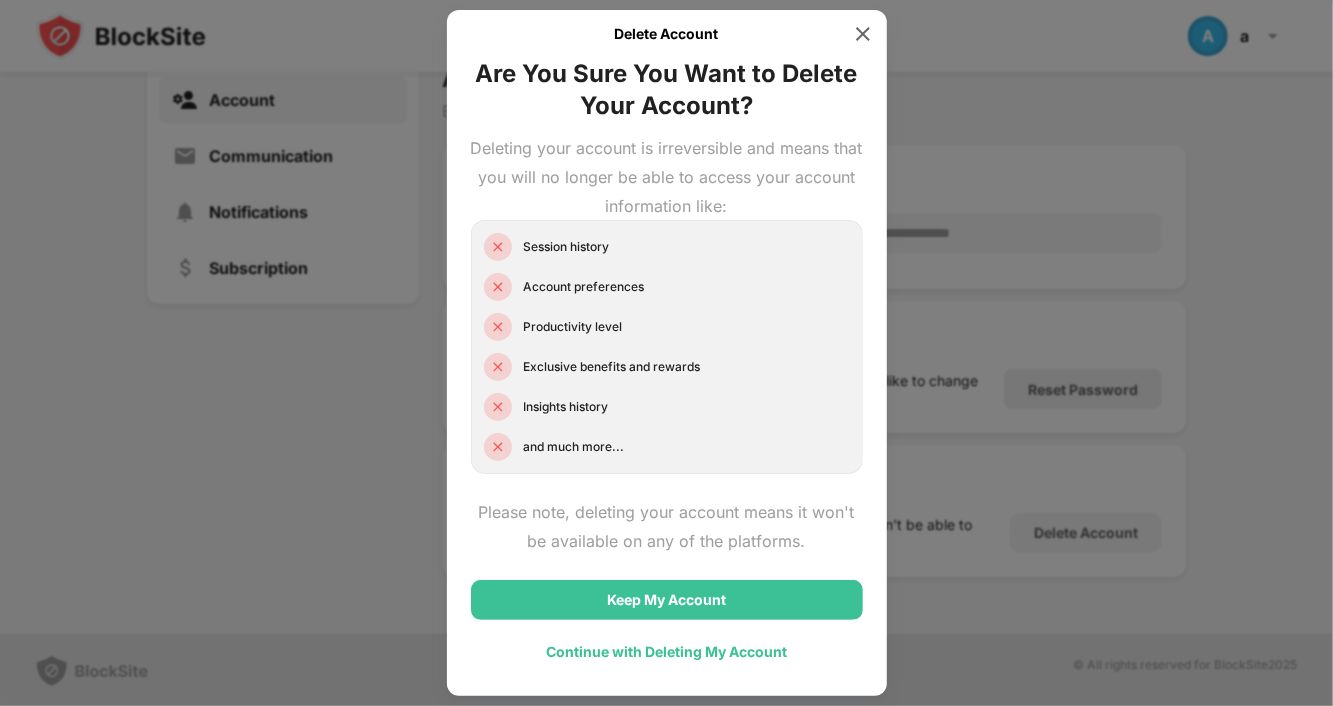 click on "Continue with Deleting My Account" at bounding box center [666, 652] 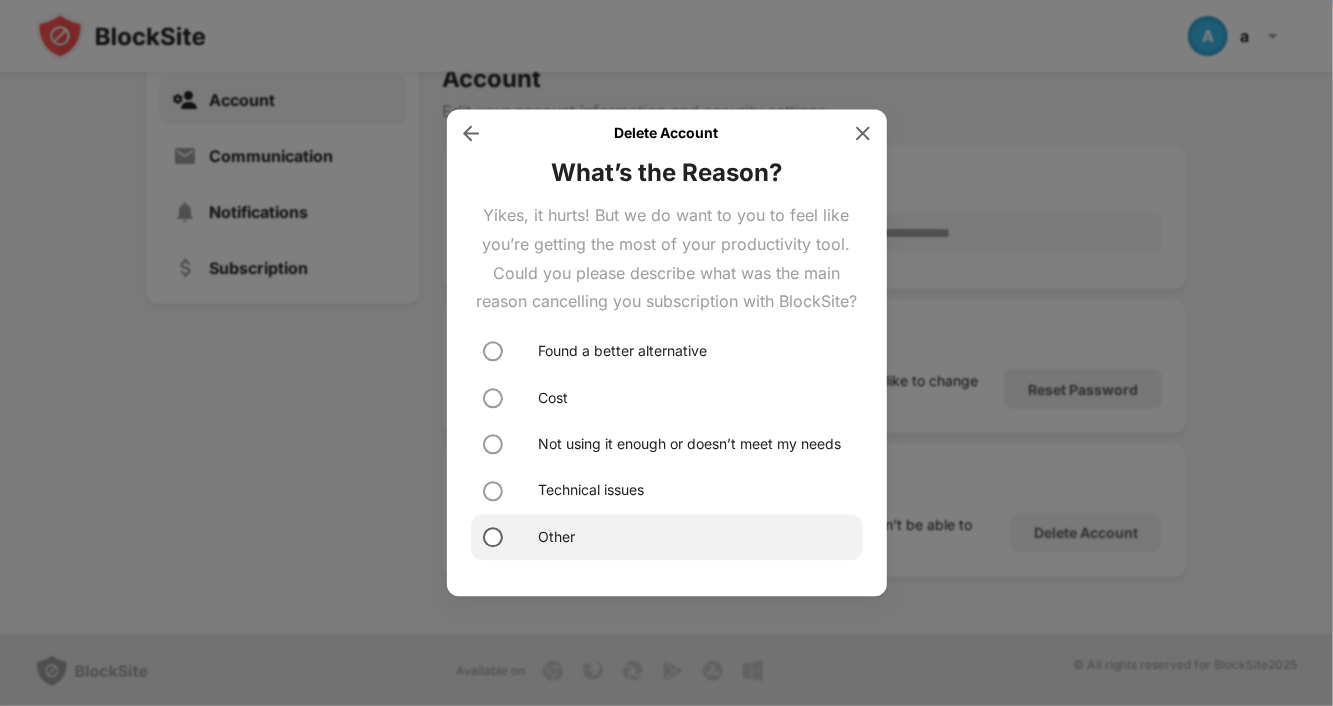 click at bounding box center (493, 537) 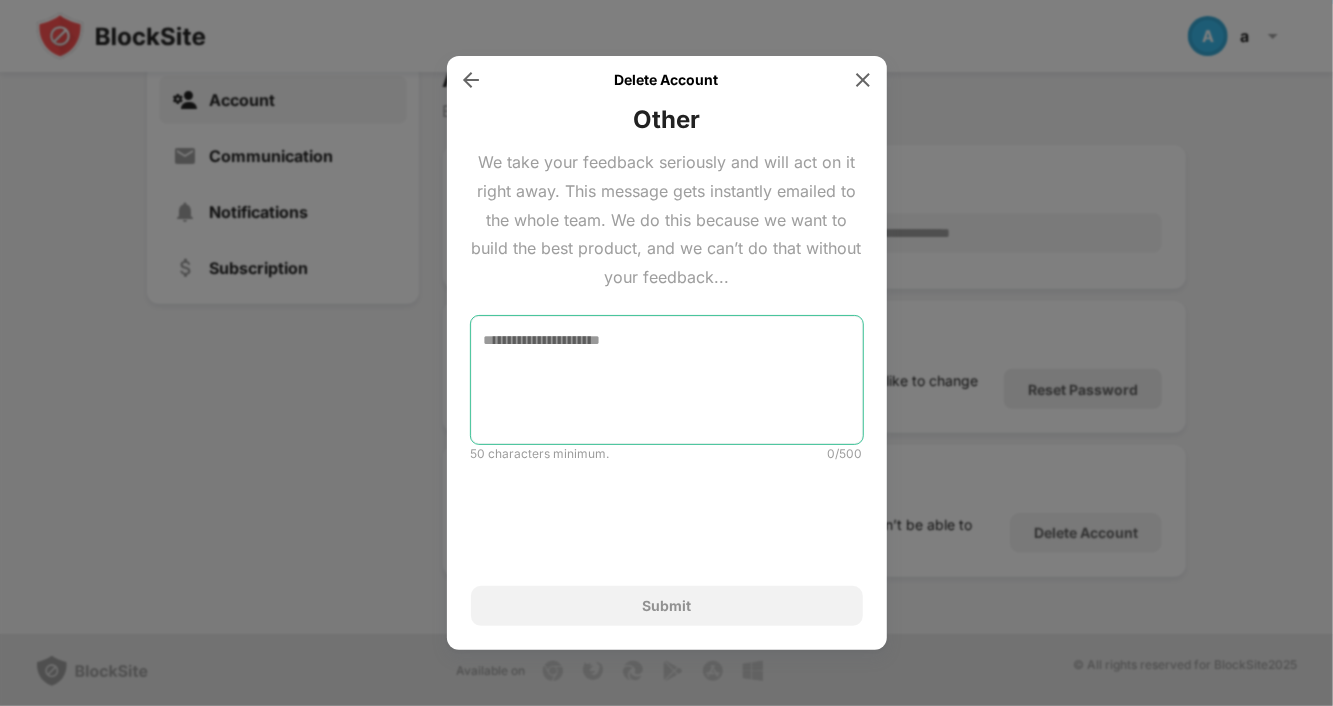 click at bounding box center (667, 380) 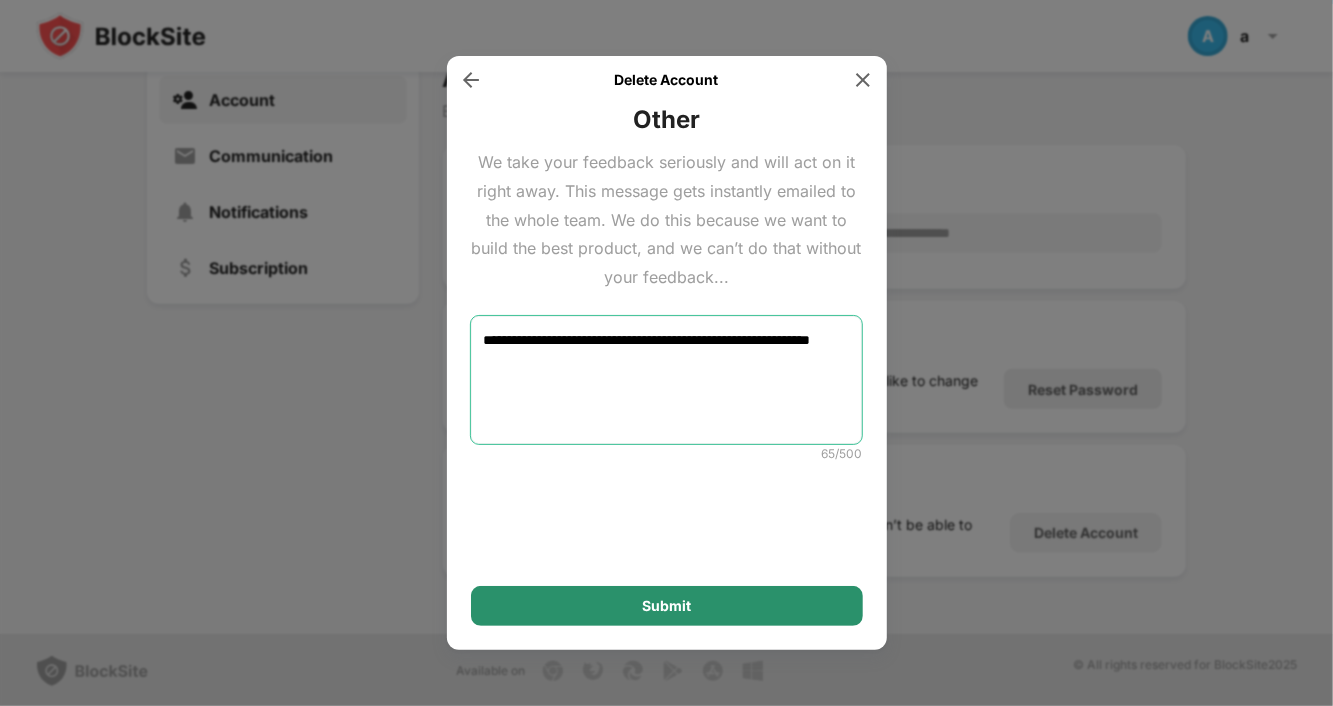 type on "**********" 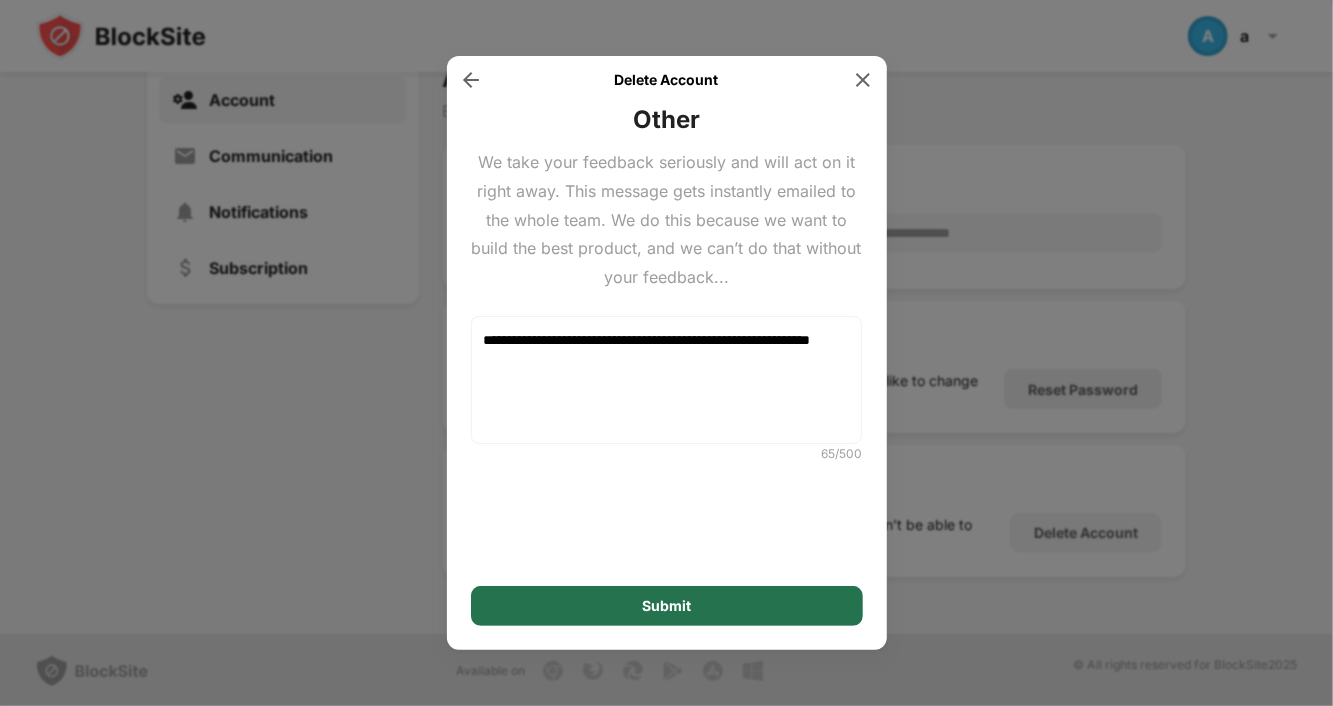 click on "Submit" at bounding box center (666, 606) 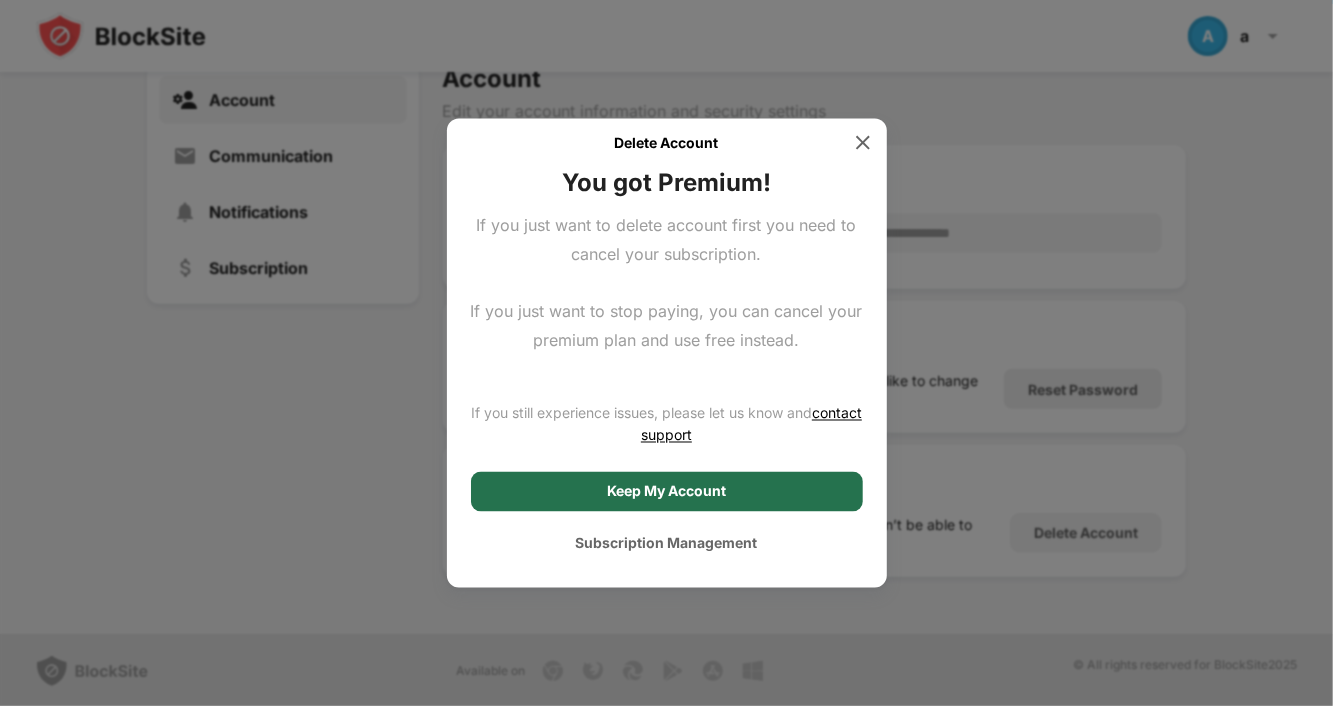 click on "Keep My Account" at bounding box center (667, 491) 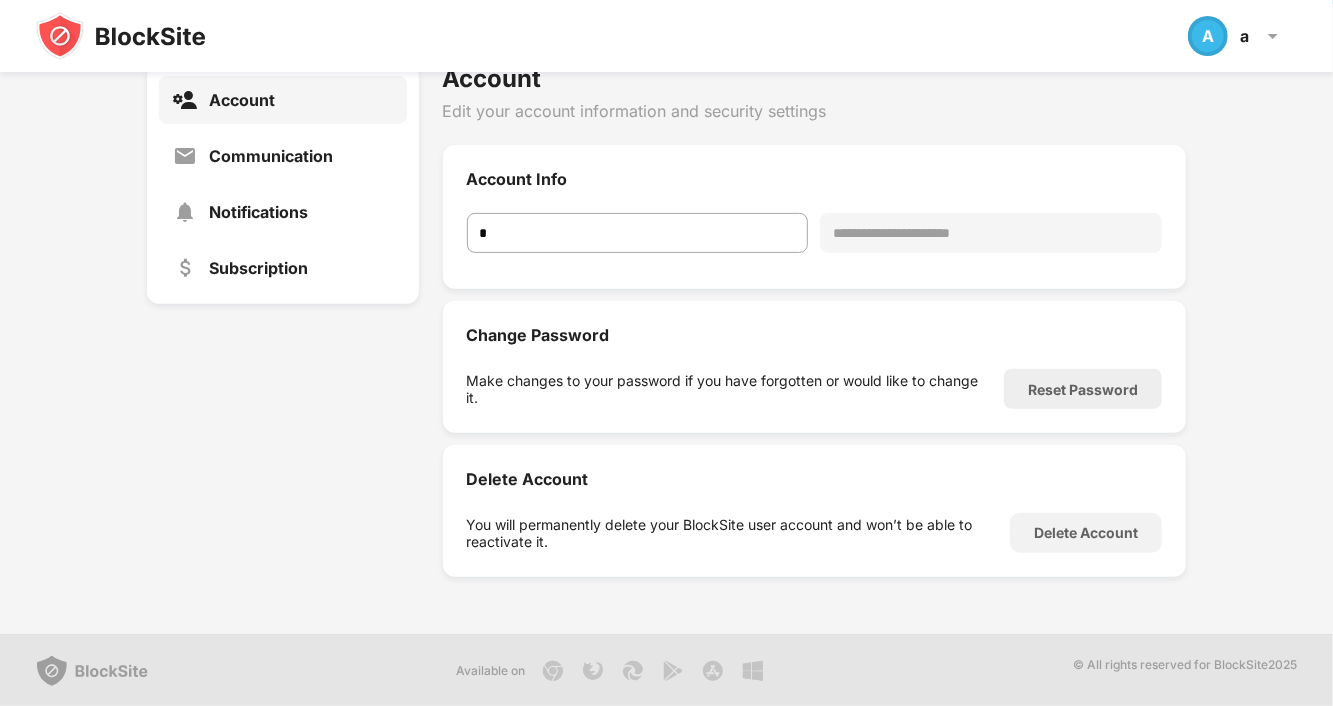 click on "Delete Account" at bounding box center [1086, 533] 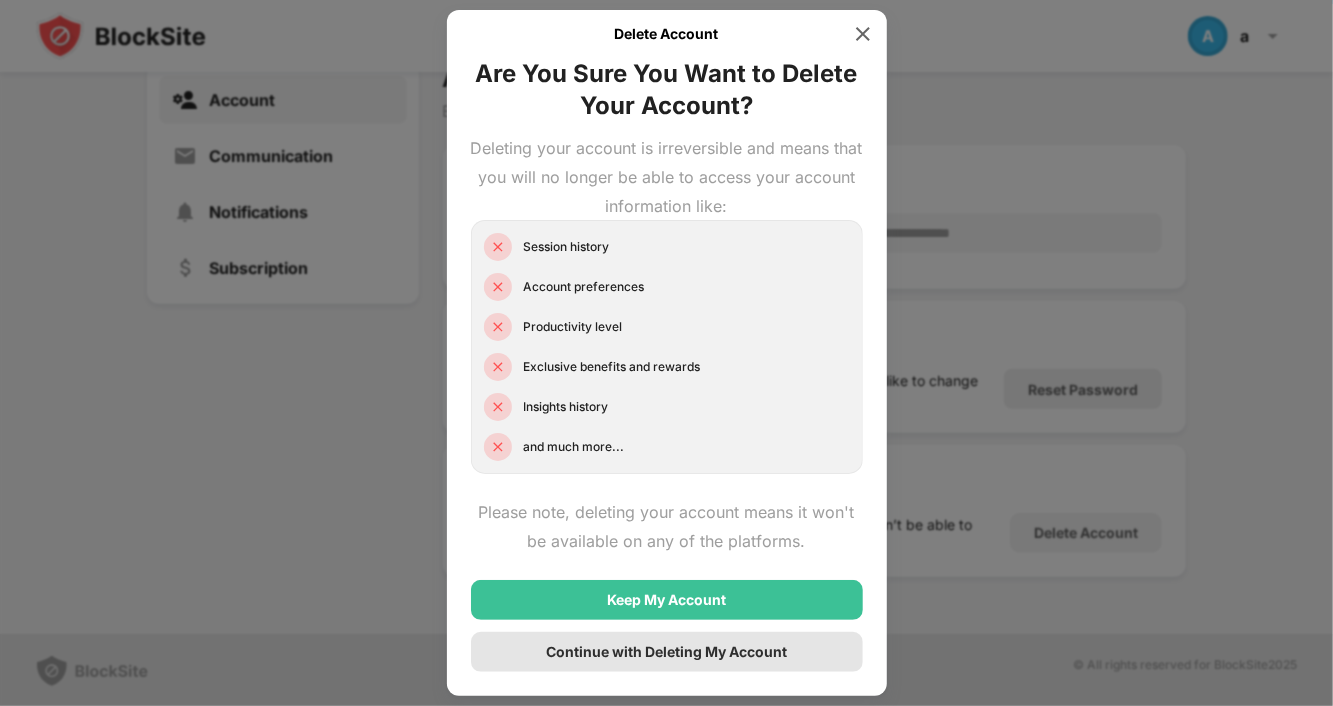 click on "Continue with Deleting My Account" at bounding box center (666, 652) 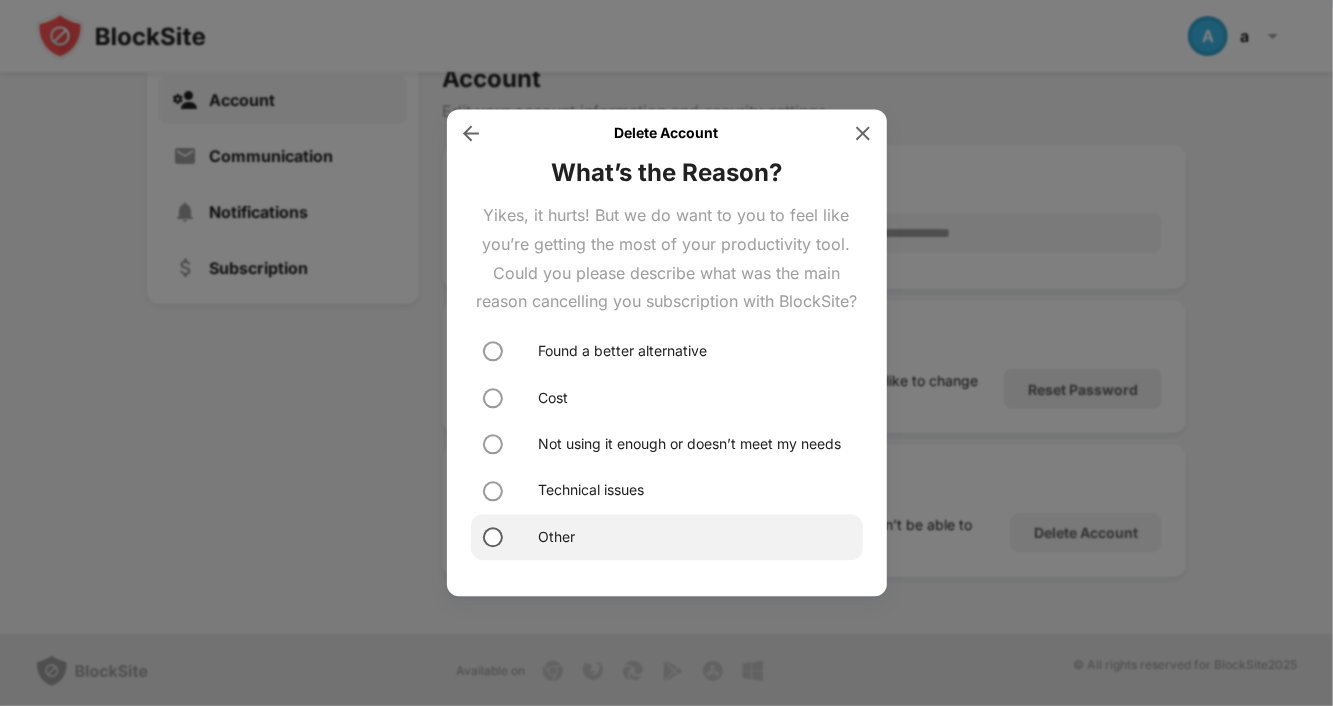 click at bounding box center (493, 537) 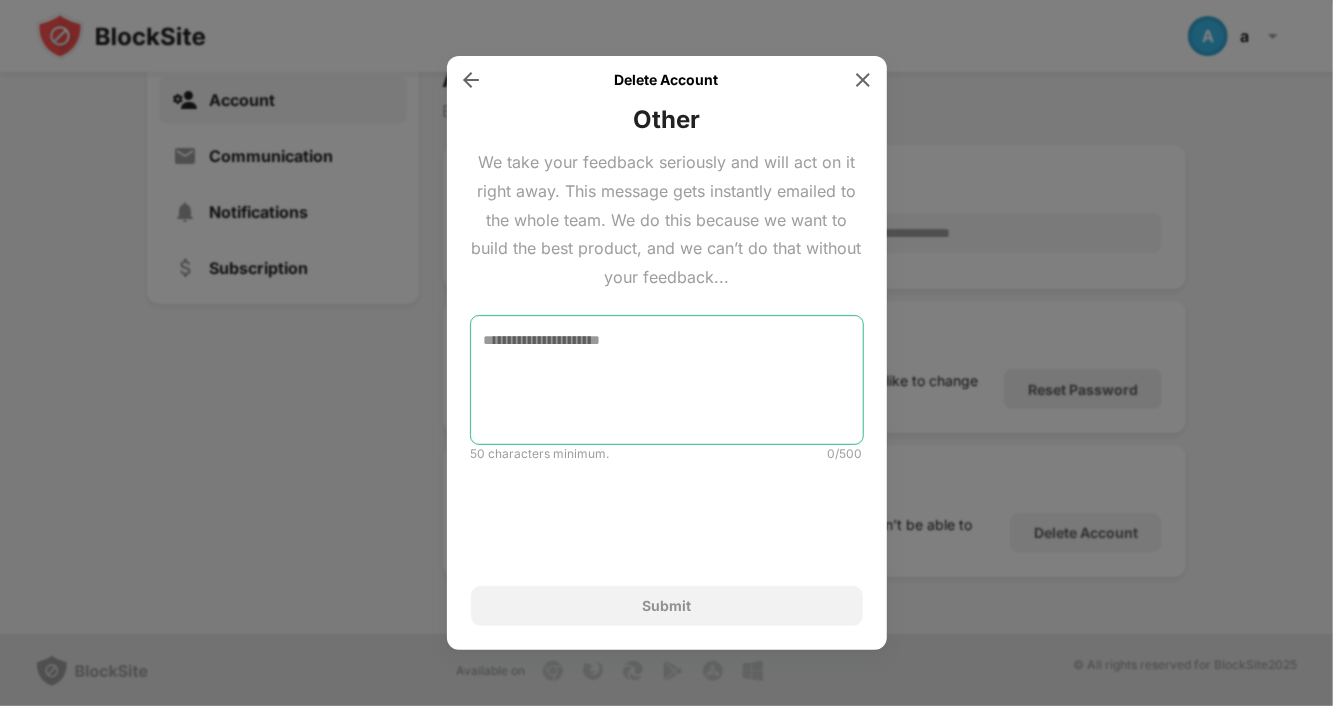 click at bounding box center [667, 380] 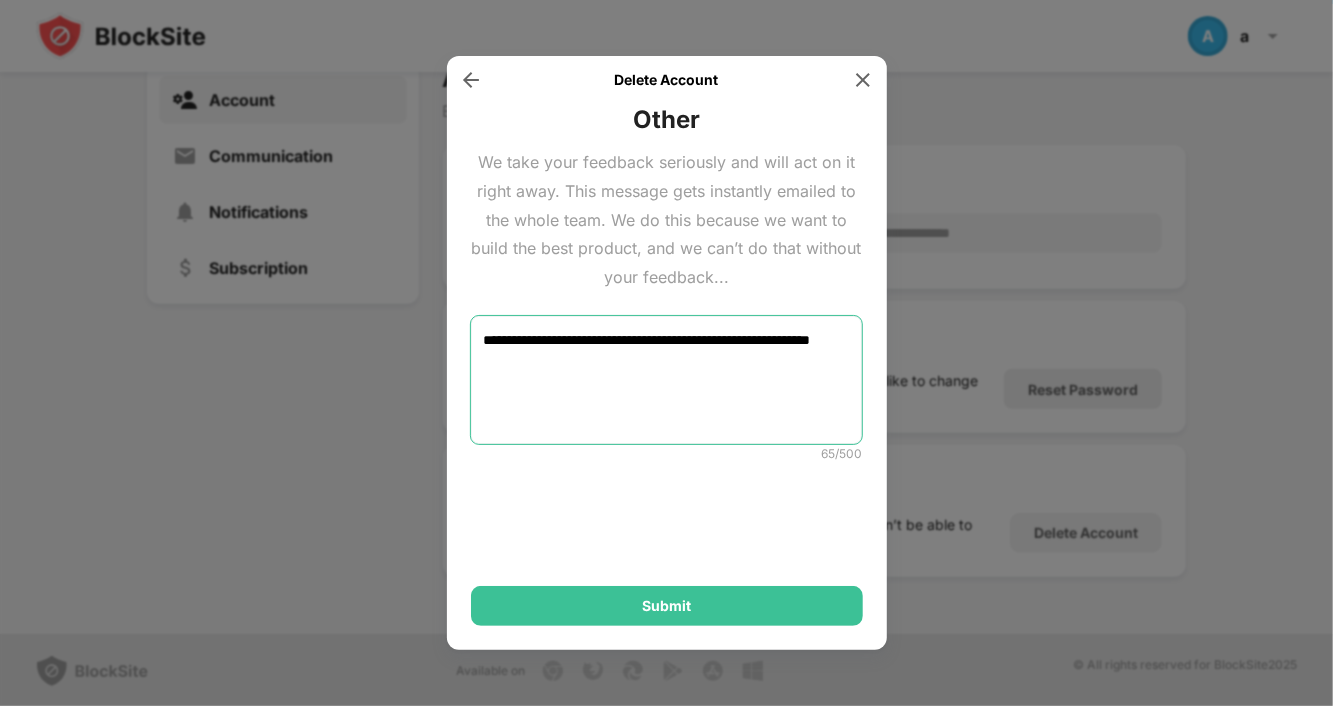 type on "**********" 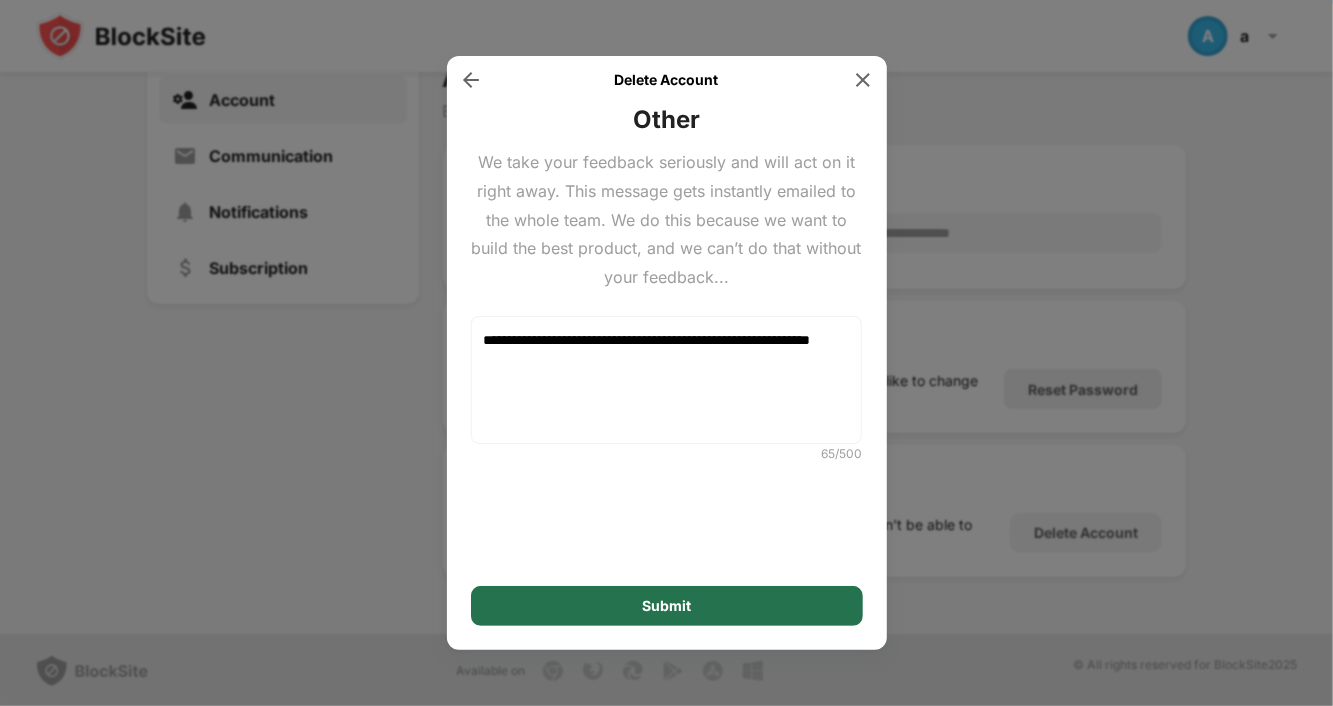 click on "Submit" at bounding box center [667, 606] 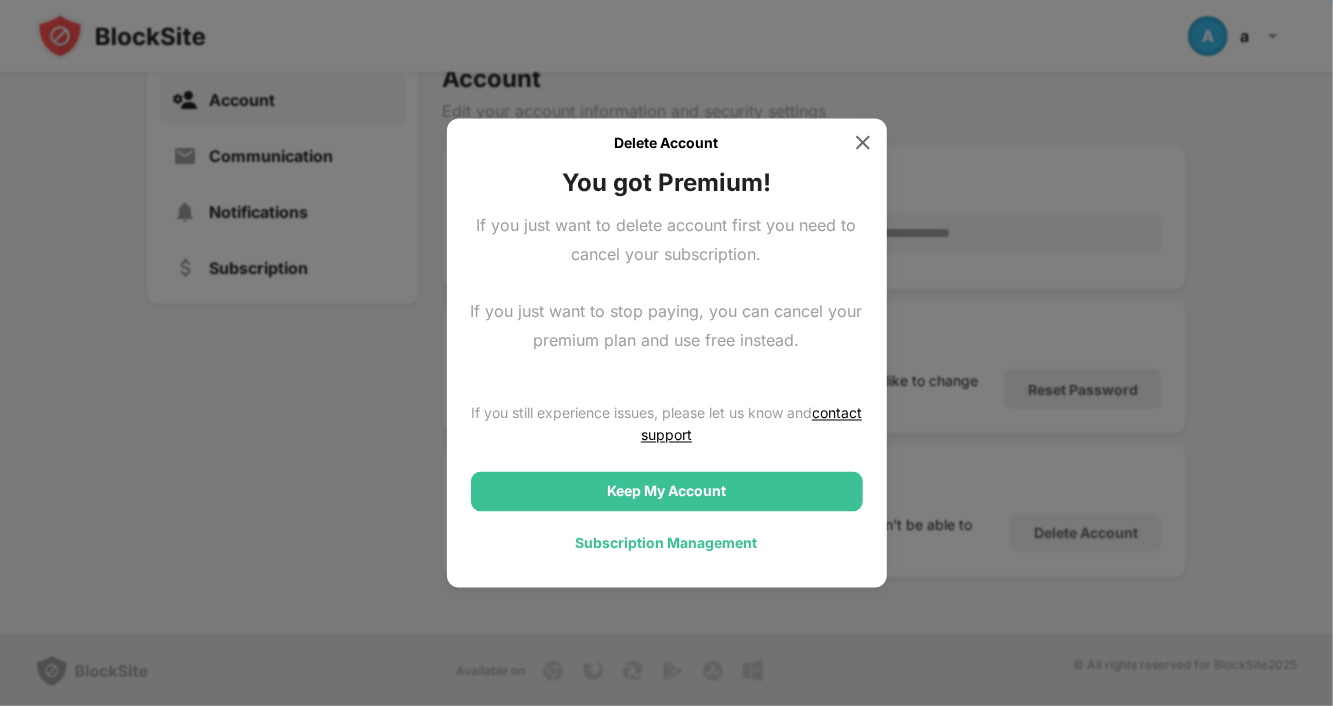 click on "Subscription Management" at bounding box center [667, 543] 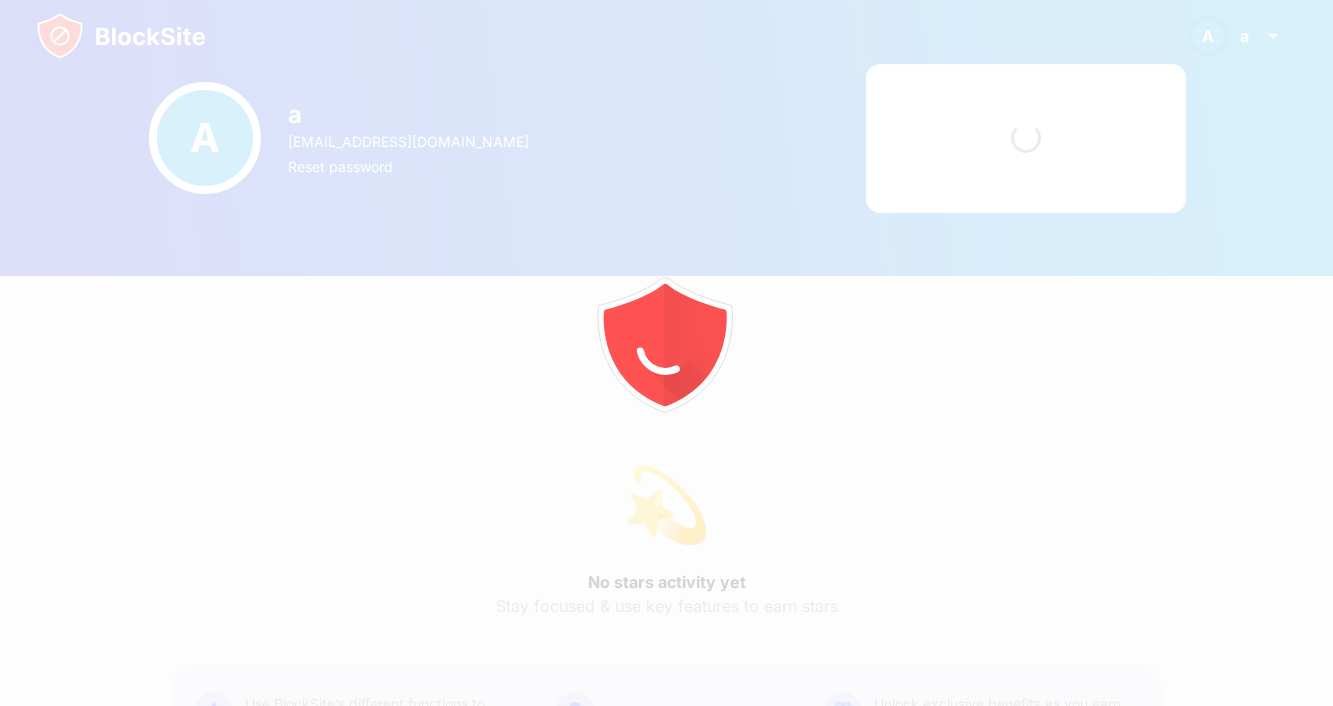 scroll, scrollTop: 0, scrollLeft: 0, axis: both 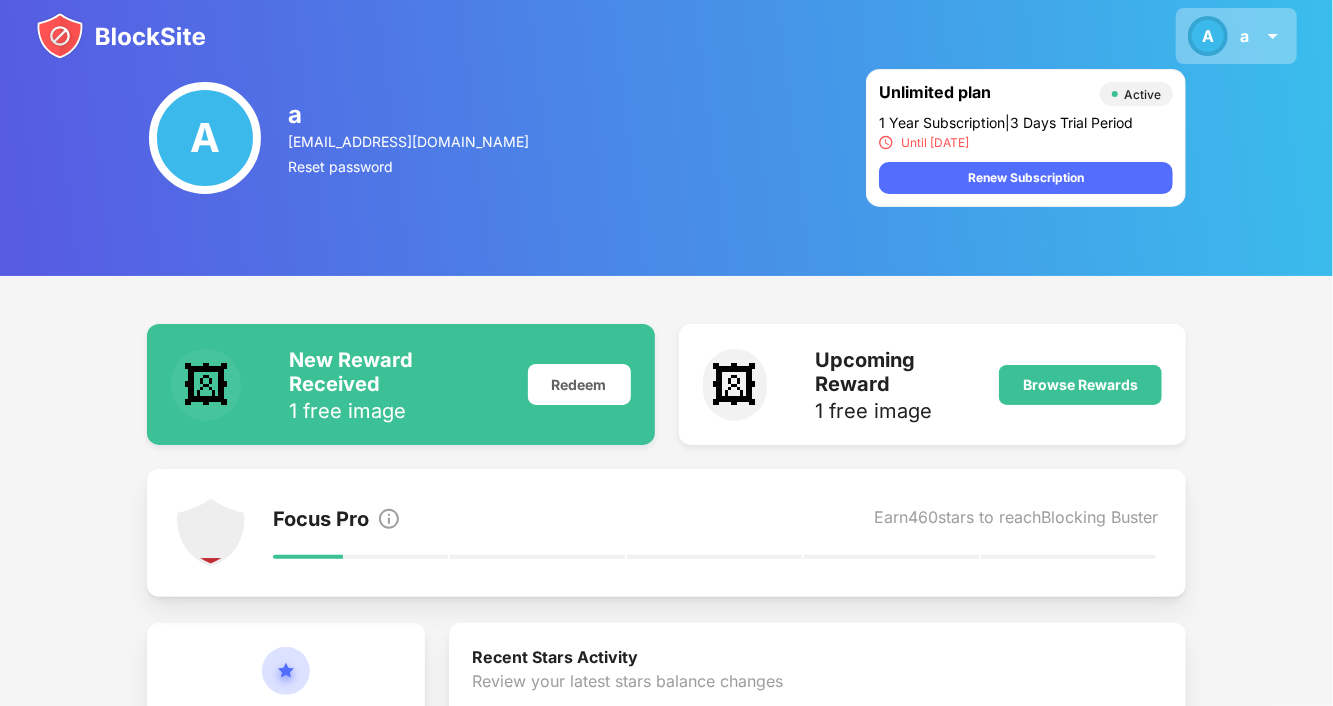 click at bounding box center (1273, 36) 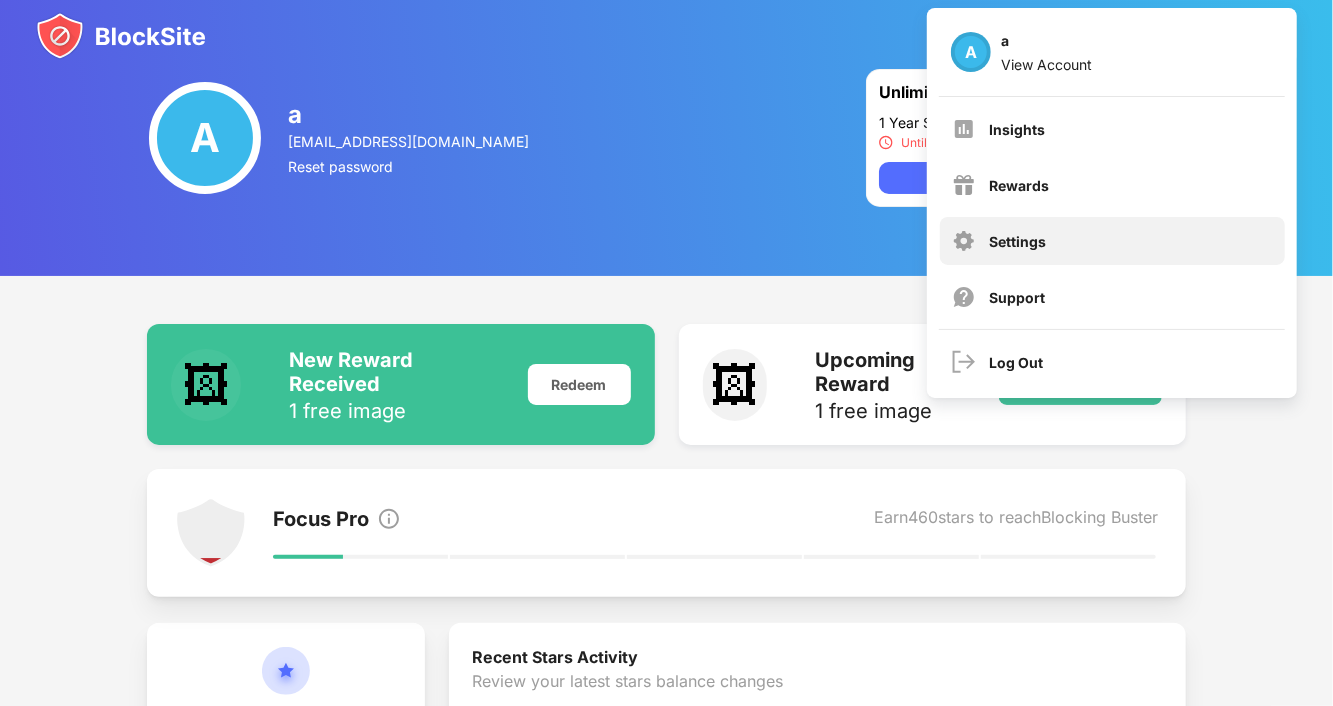 click on "Settings" at bounding box center [1112, 241] 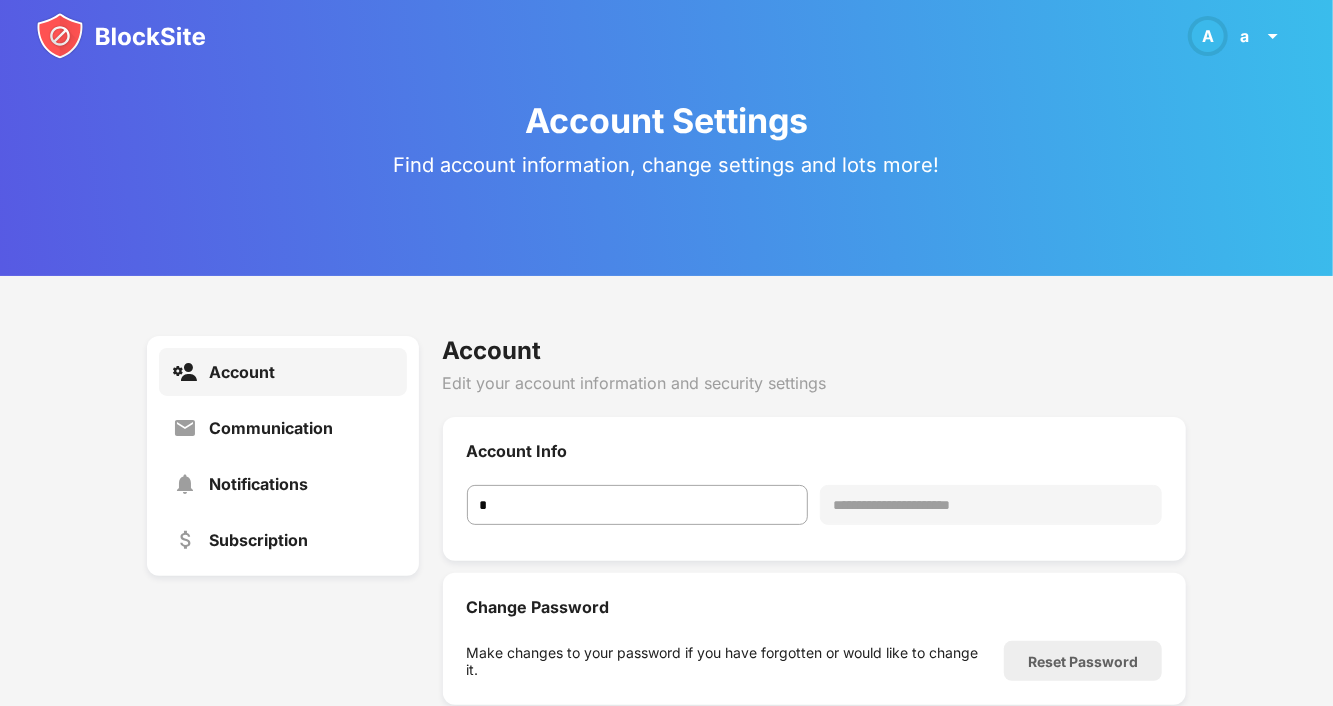 click on "**********" at bounding box center (991, 505) 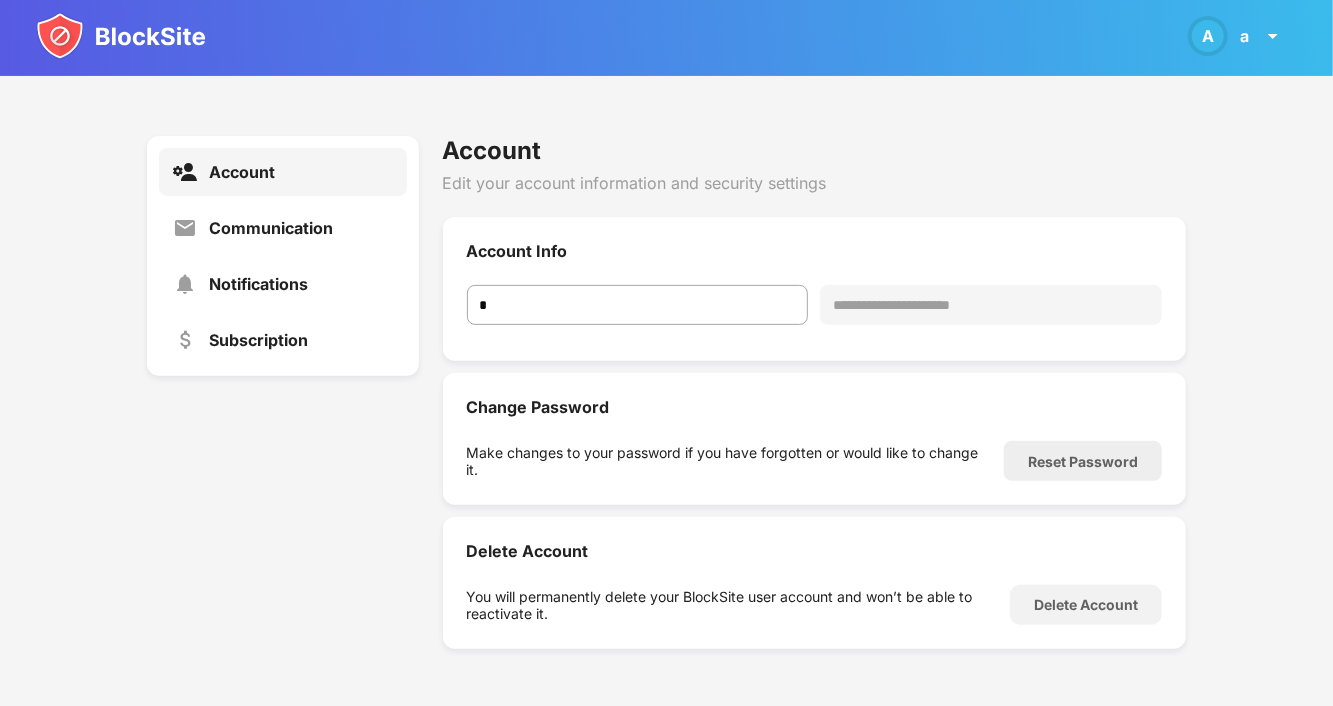 scroll, scrollTop: 72, scrollLeft: 0, axis: vertical 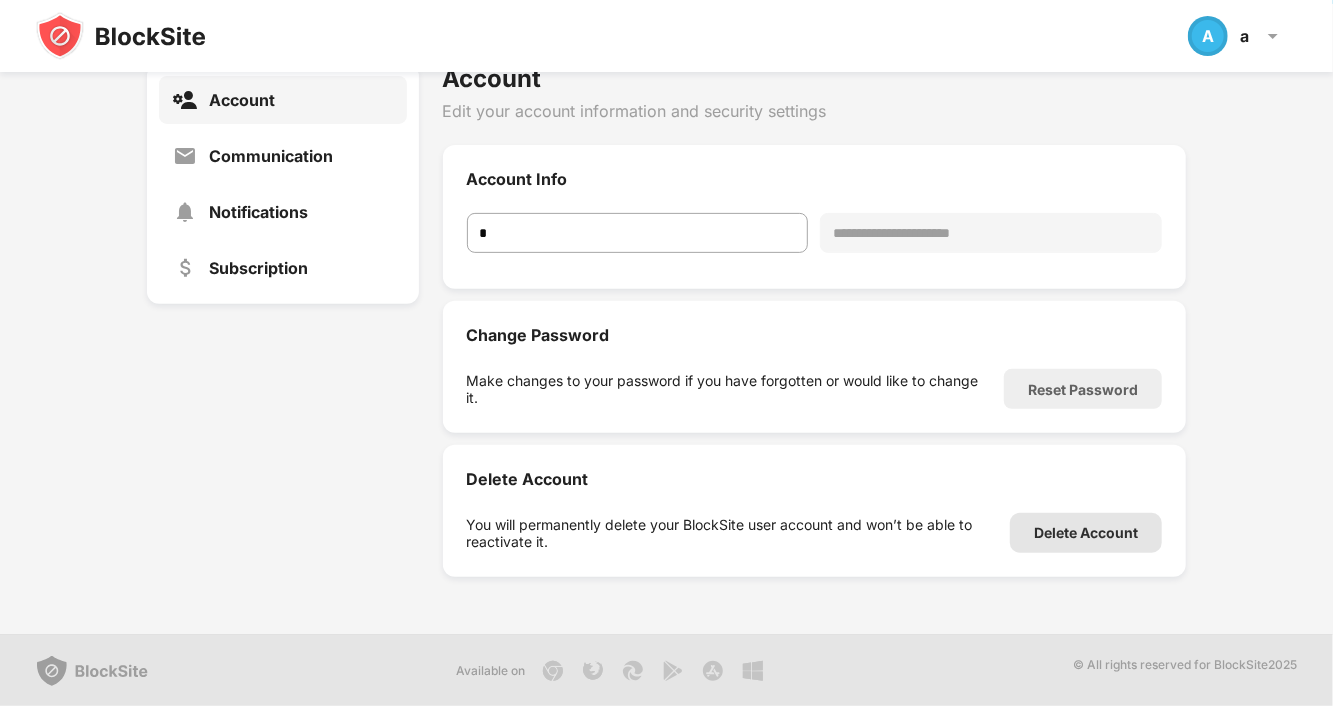 click on "Delete Account" at bounding box center [1086, 533] 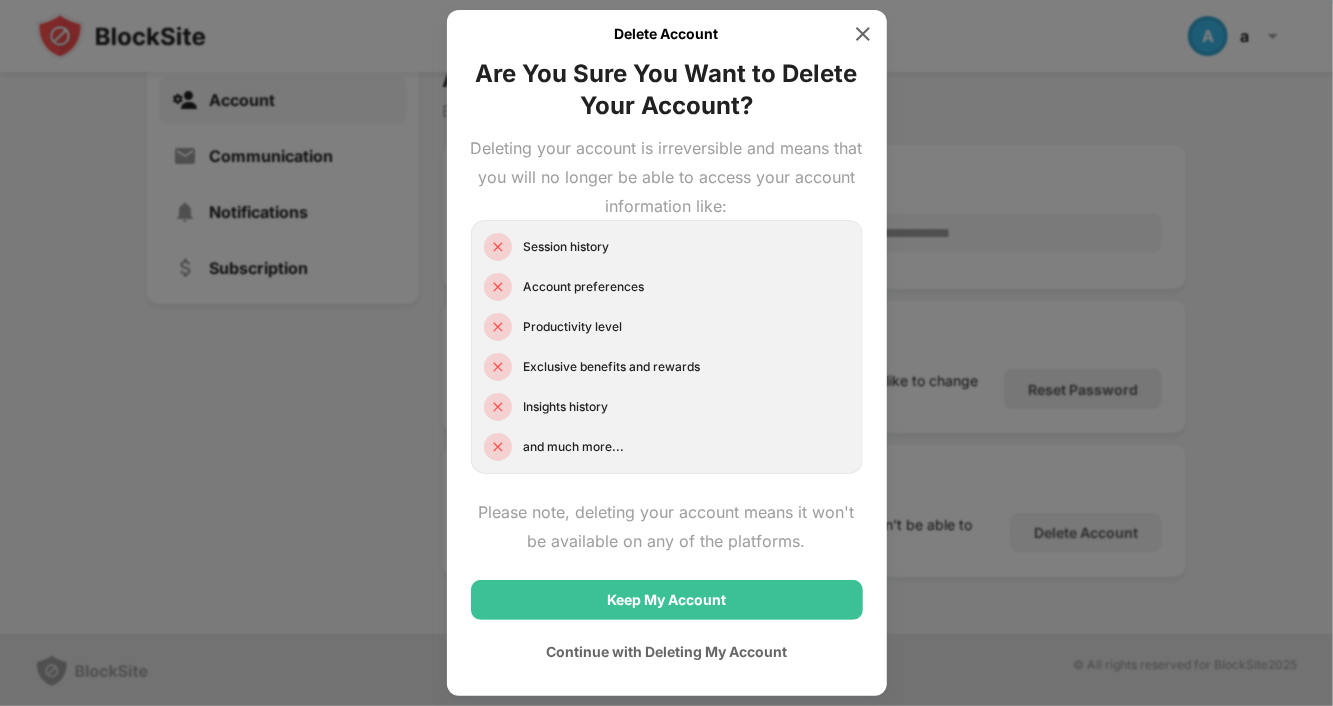 click on "Continue with Deleting My Account" at bounding box center [667, 652] 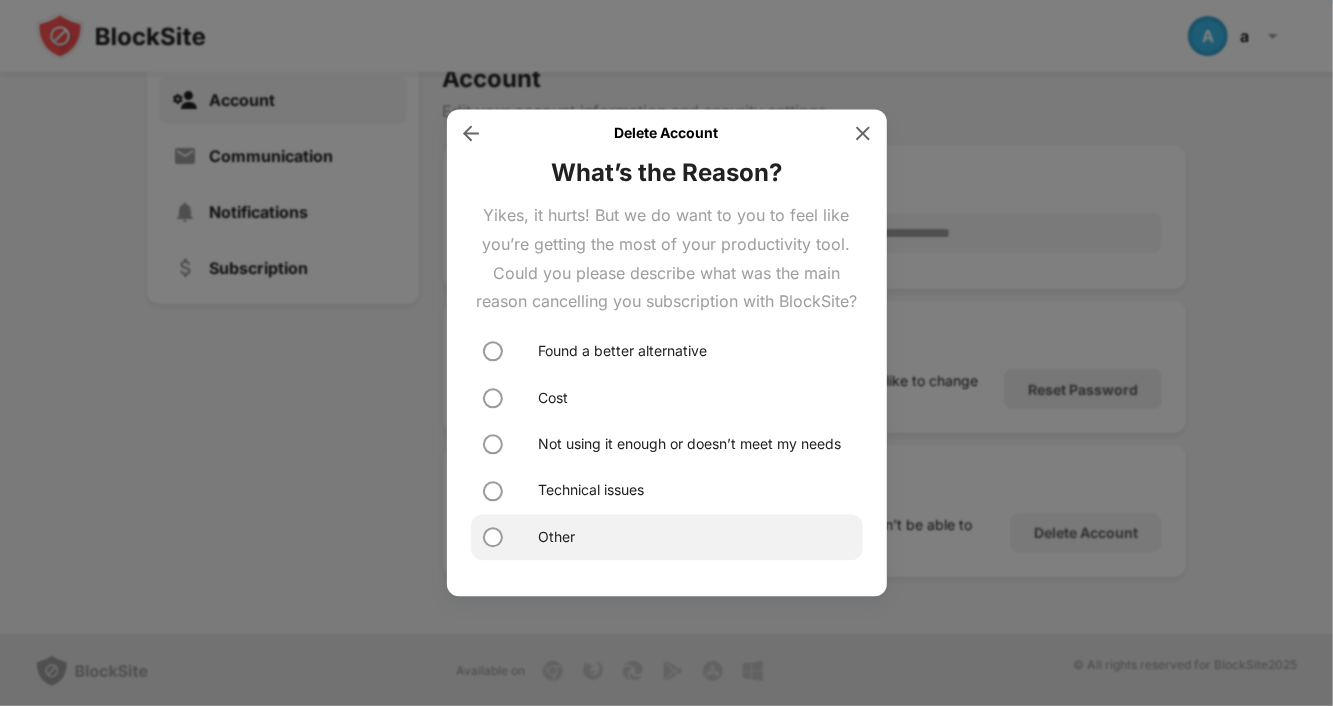 click on "Other" at bounding box center [667, 537] 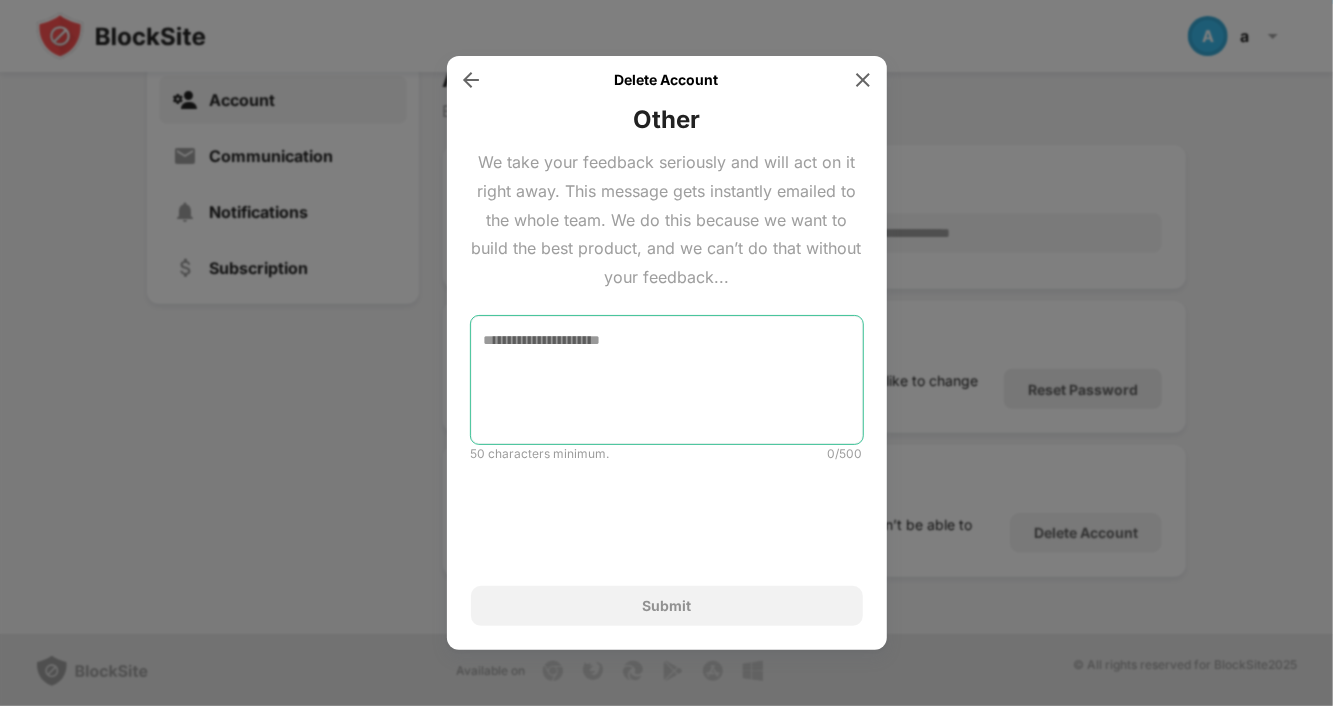 click at bounding box center [667, 380] 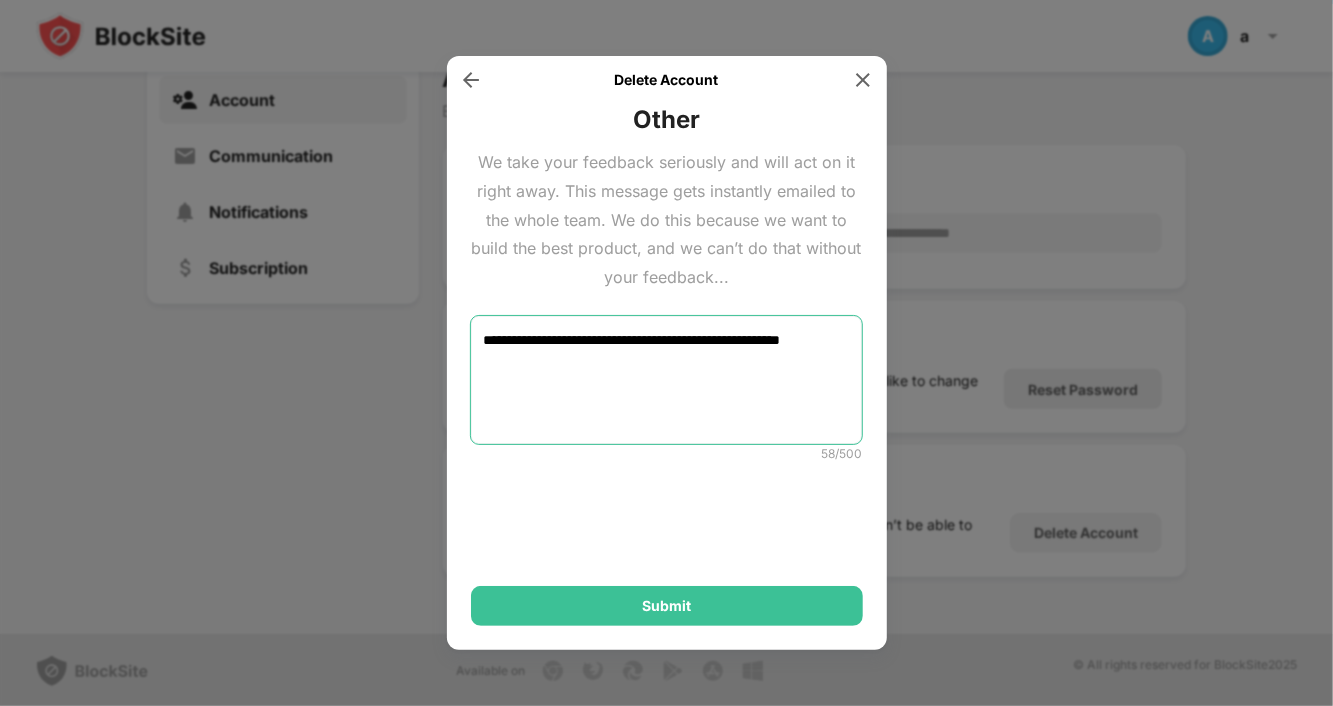 type on "**********" 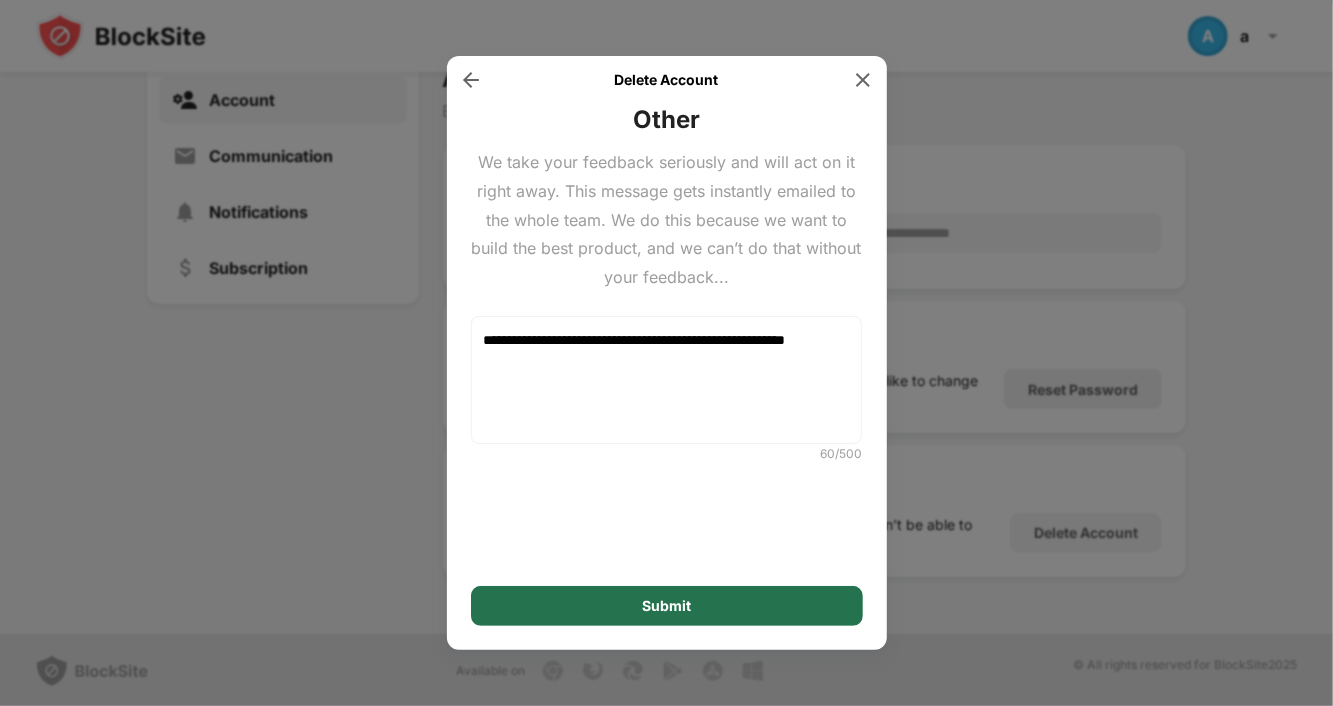 click on "Submit" at bounding box center [667, 606] 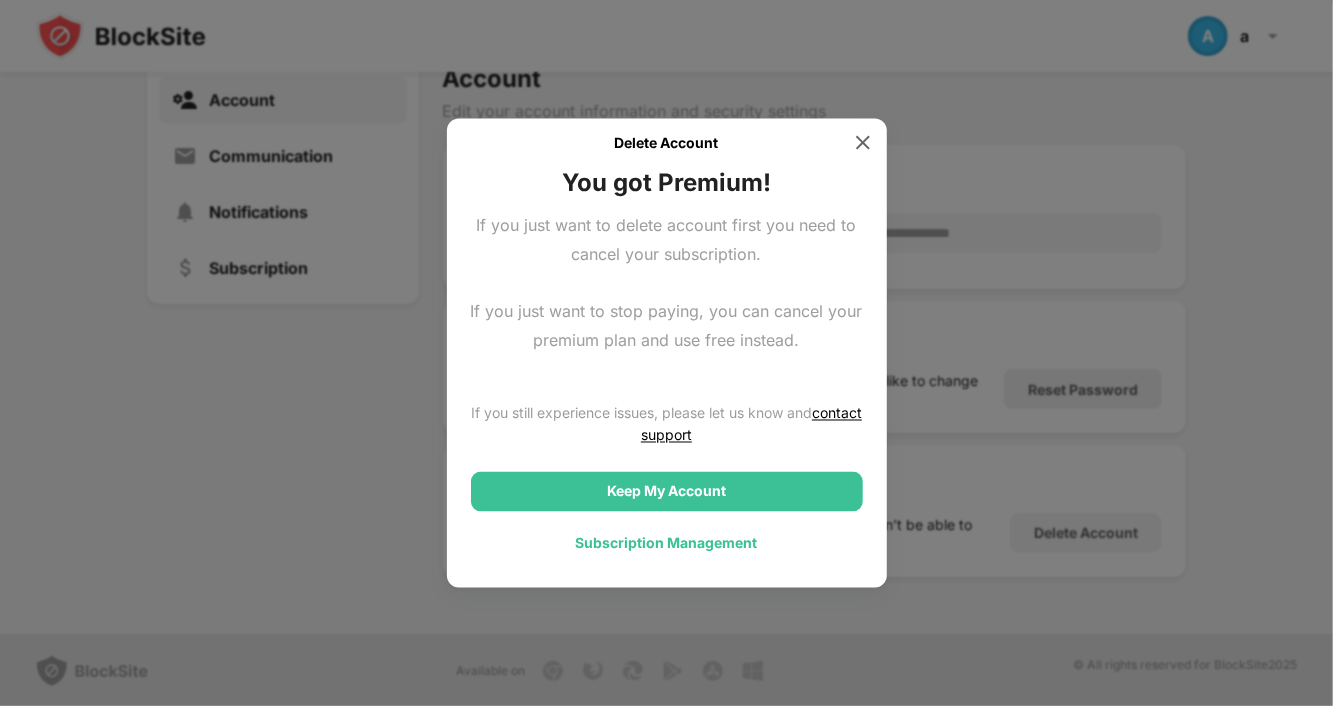 click on "Subscription Management" at bounding box center [667, 543] 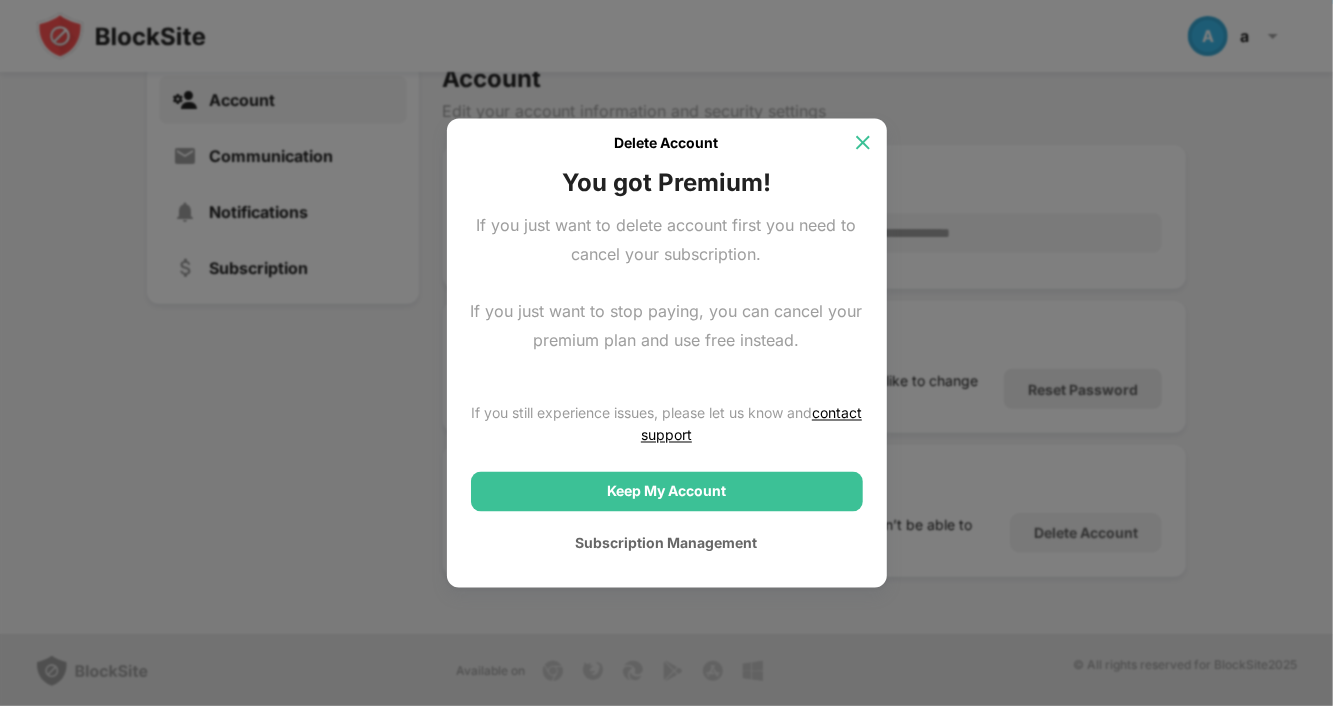 click at bounding box center (863, 143) 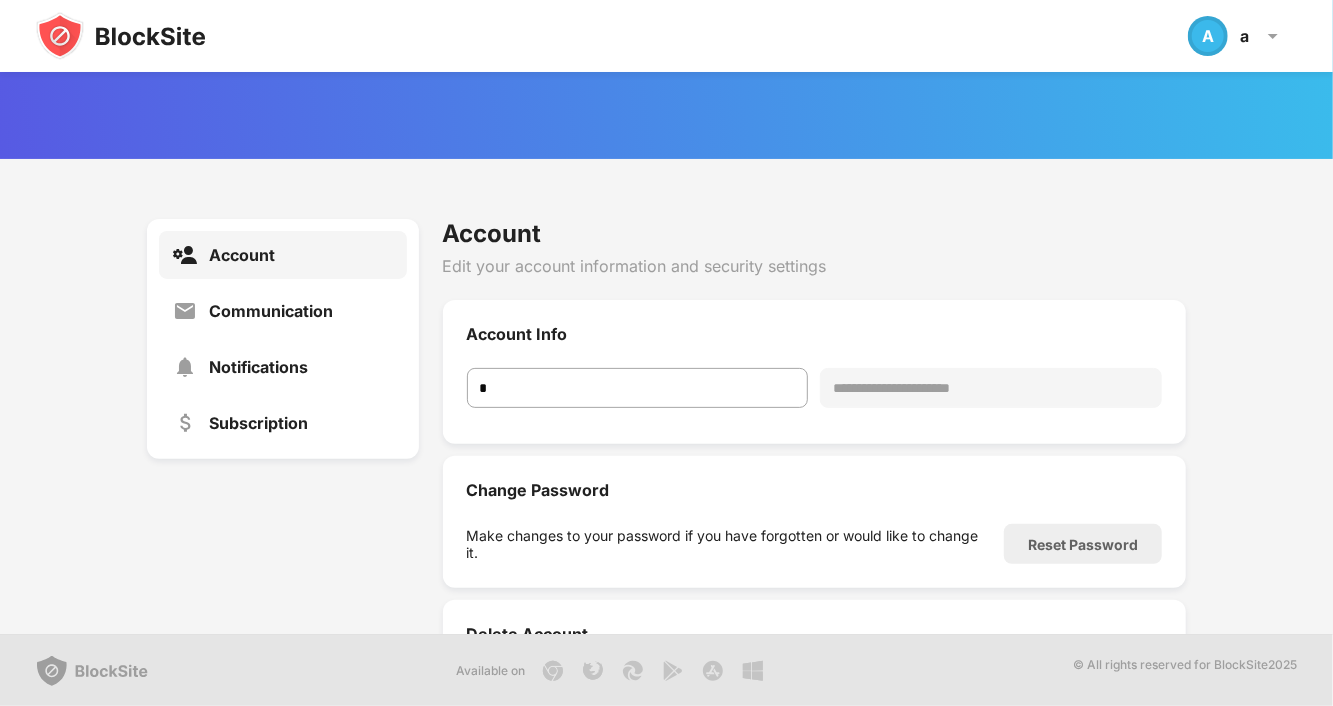 scroll, scrollTop: 0, scrollLeft: 0, axis: both 